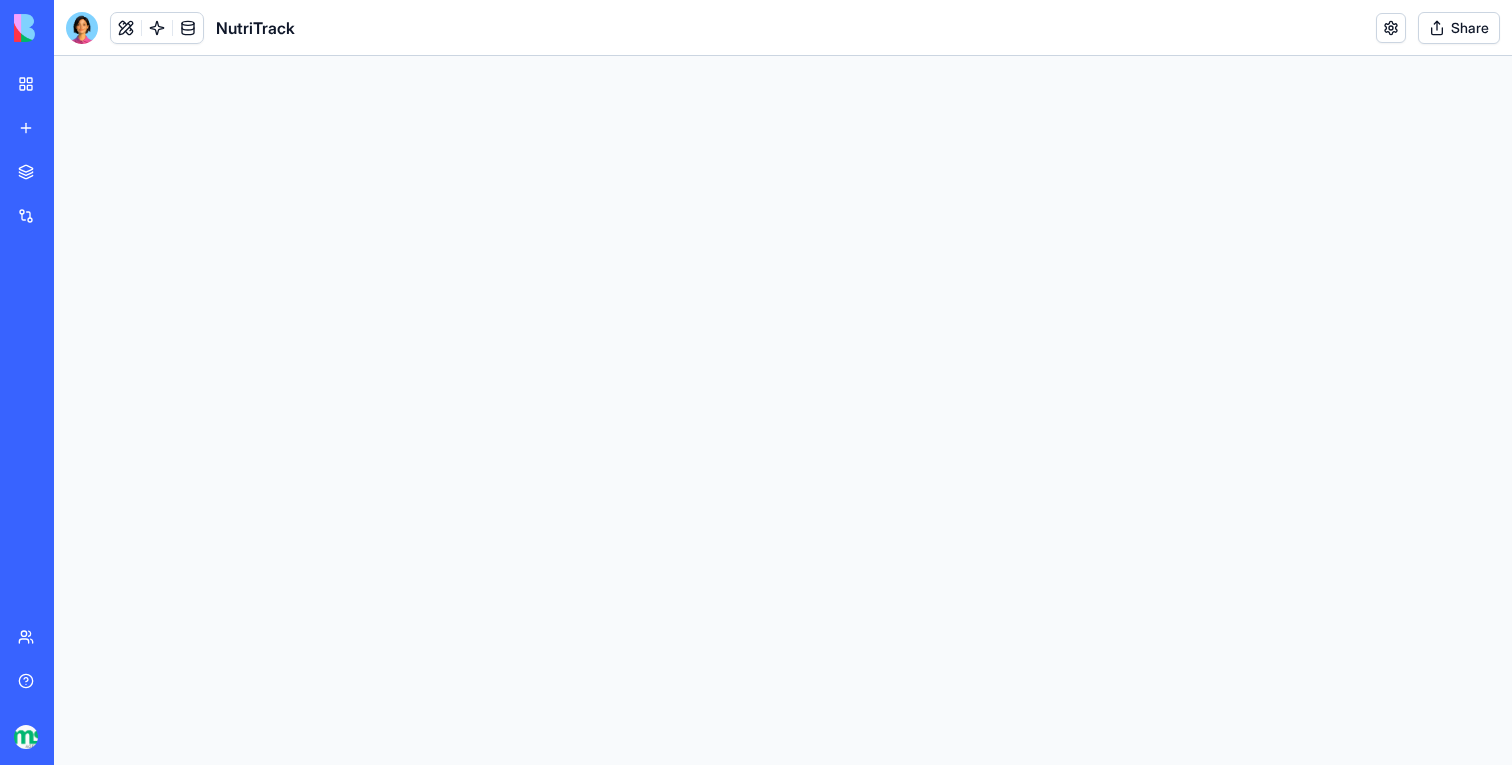 scroll, scrollTop: 0, scrollLeft: 0, axis: both 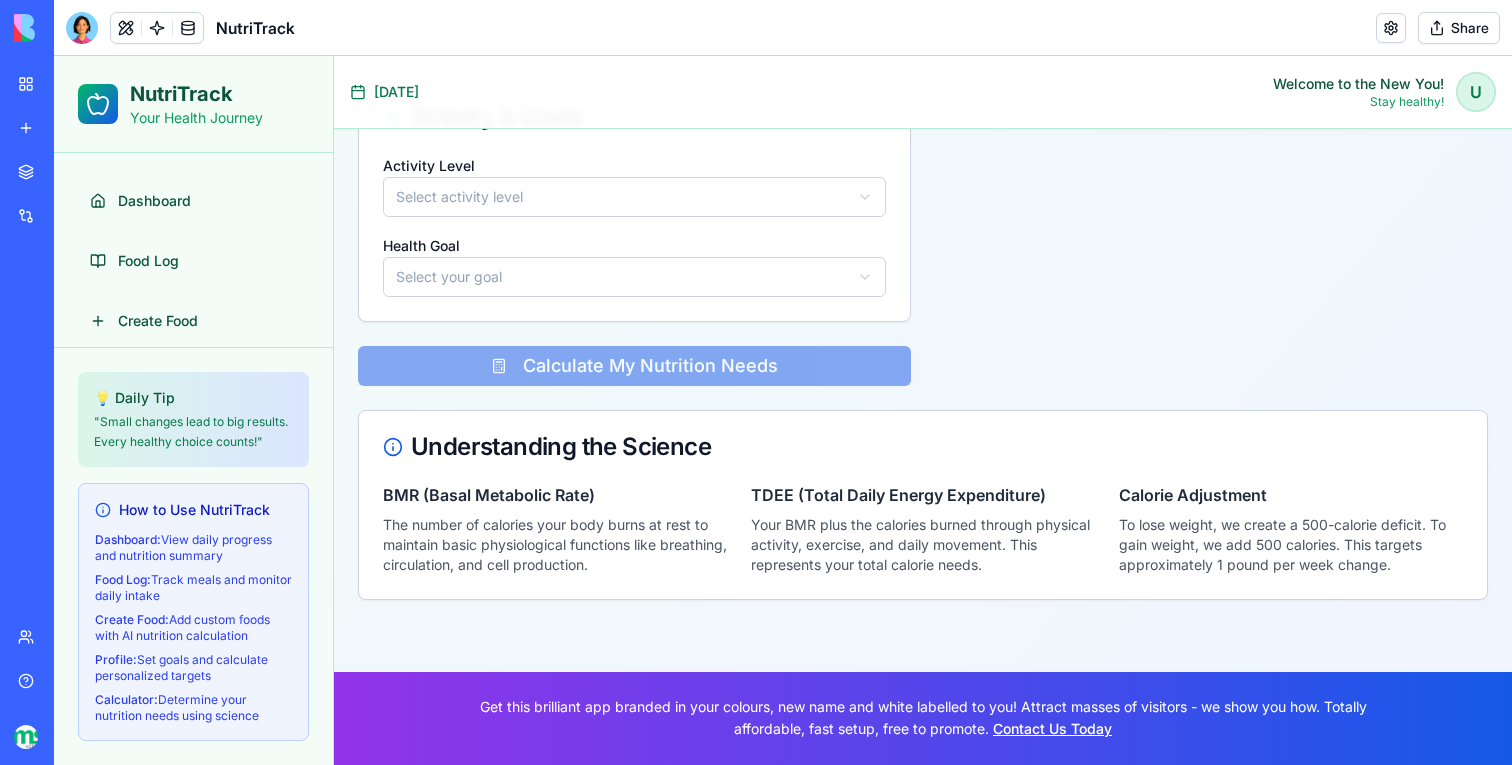 click on "My workspace" at bounding box center [46, 84] 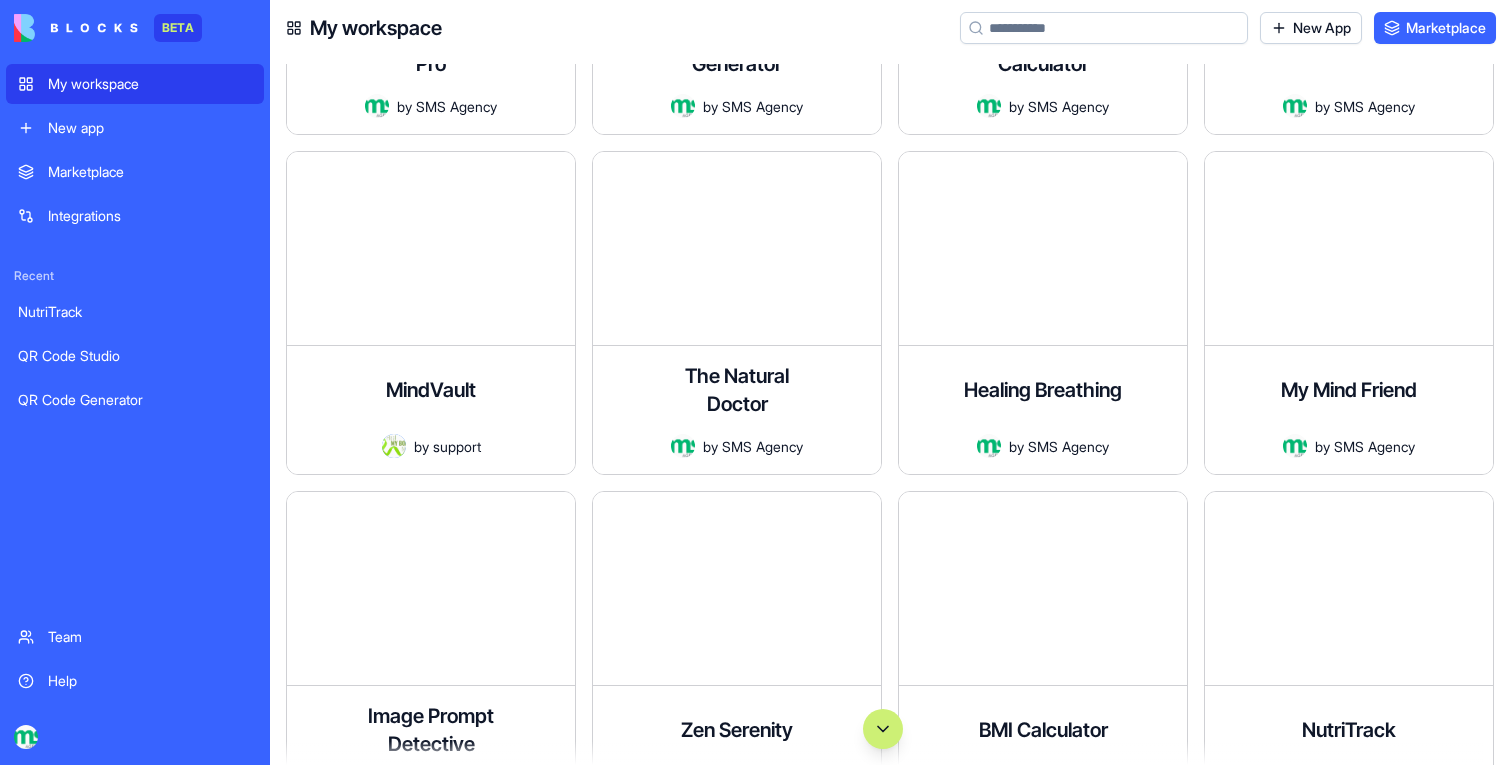 scroll, scrollTop: 0, scrollLeft: 0, axis: both 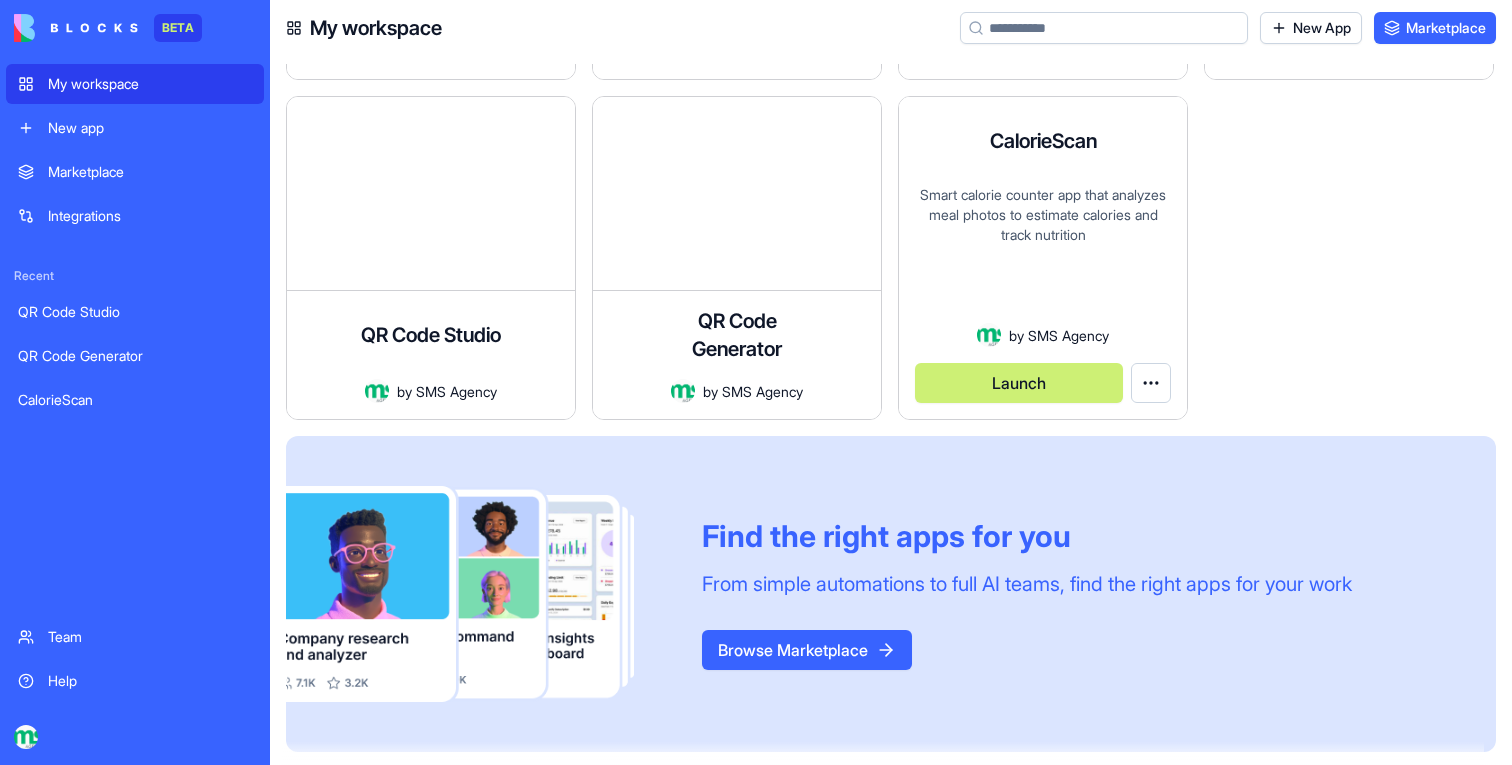 click on "Launch" at bounding box center [1019, 383] 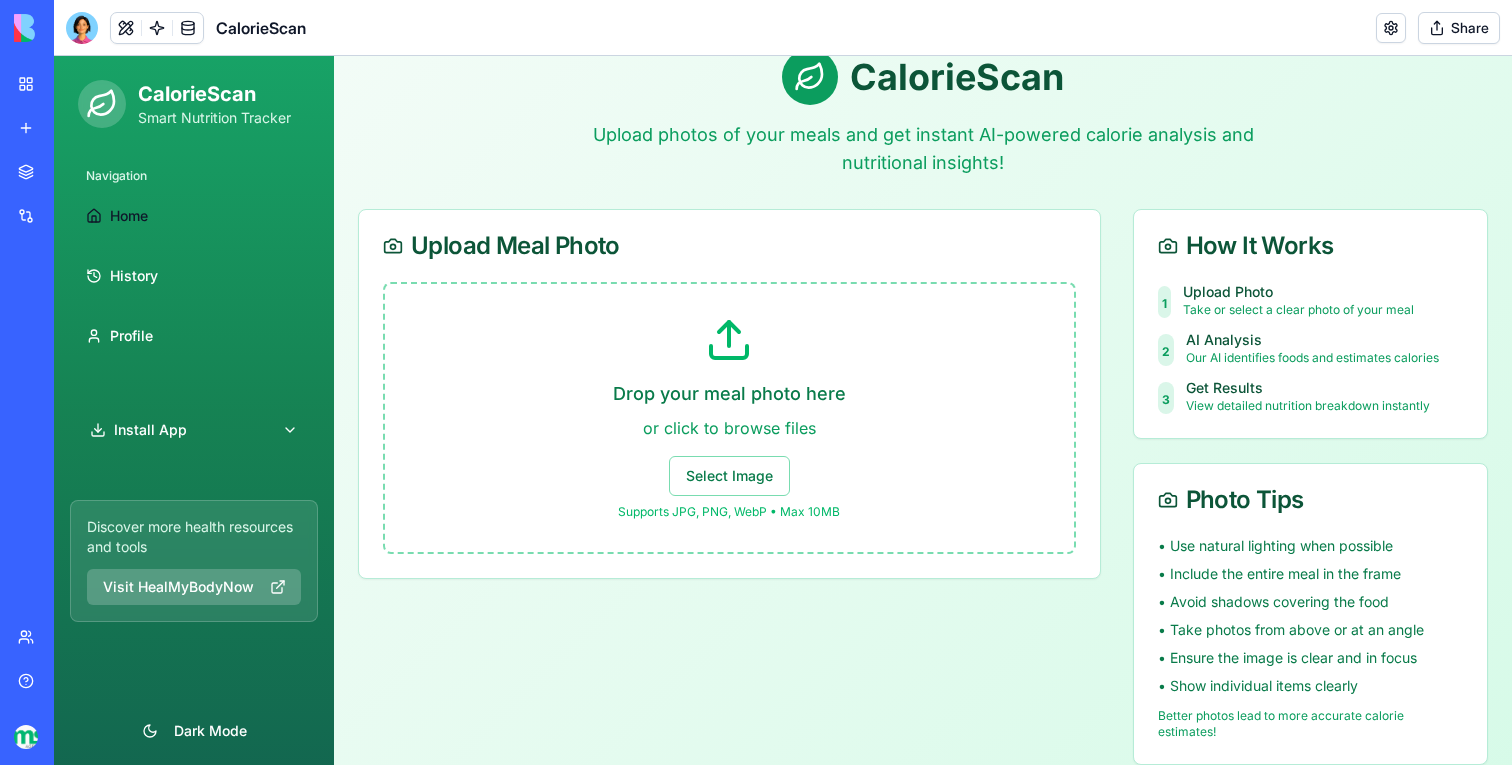 scroll, scrollTop: 33, scrollLeft: 0, axis: vertical 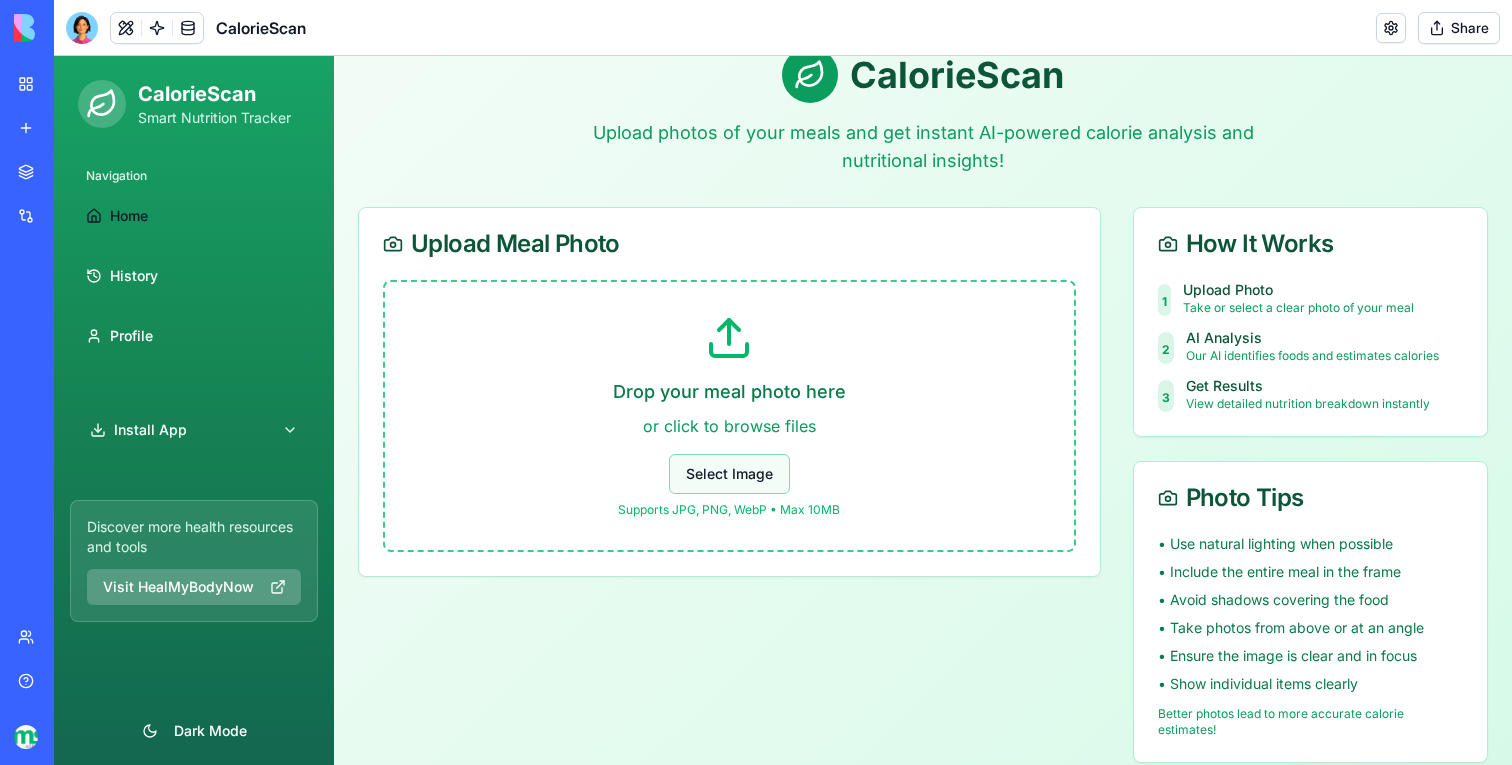 click on "Select Image" at bounding box center [729, 474] 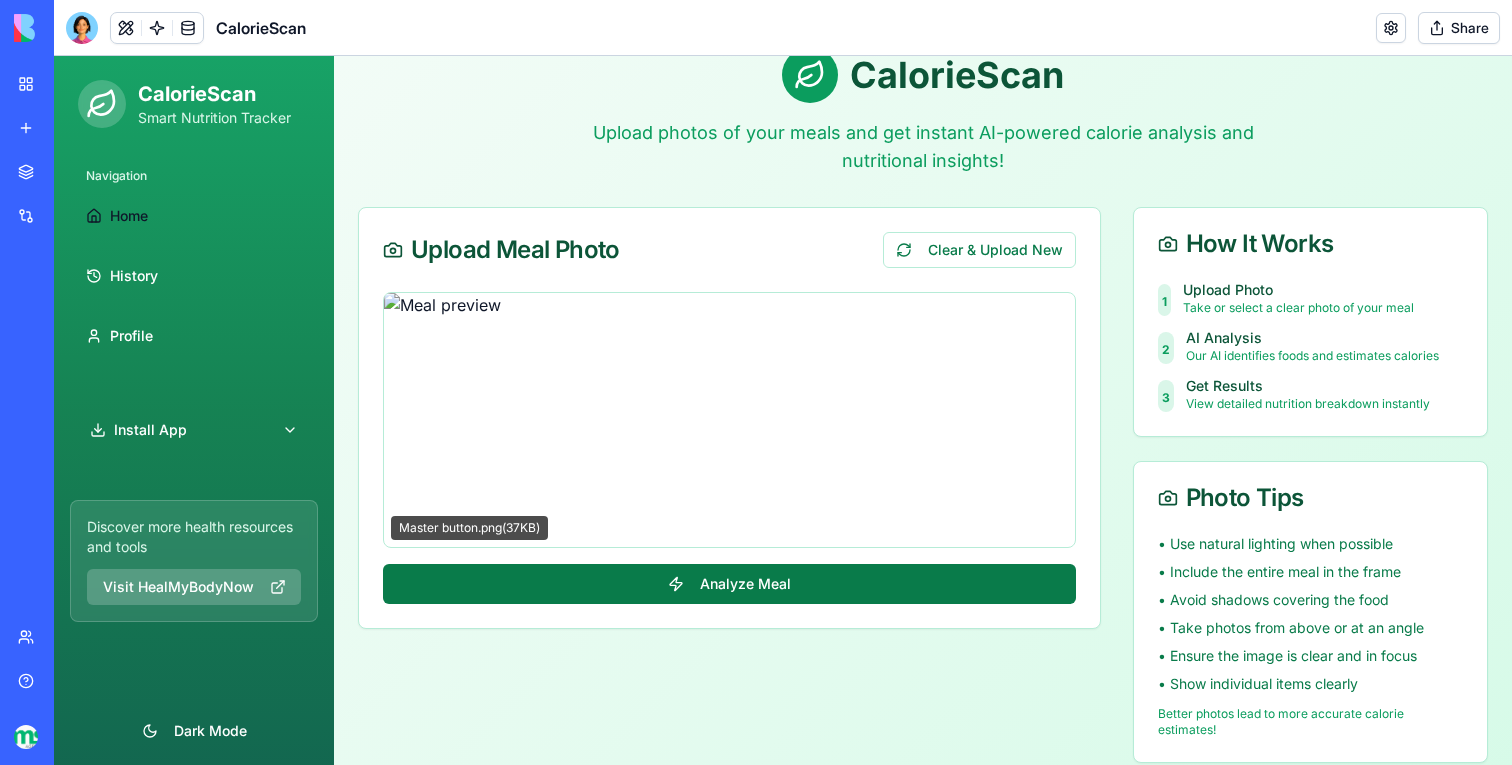 click on "Analyze Meal" at bounding box center (729, 584) 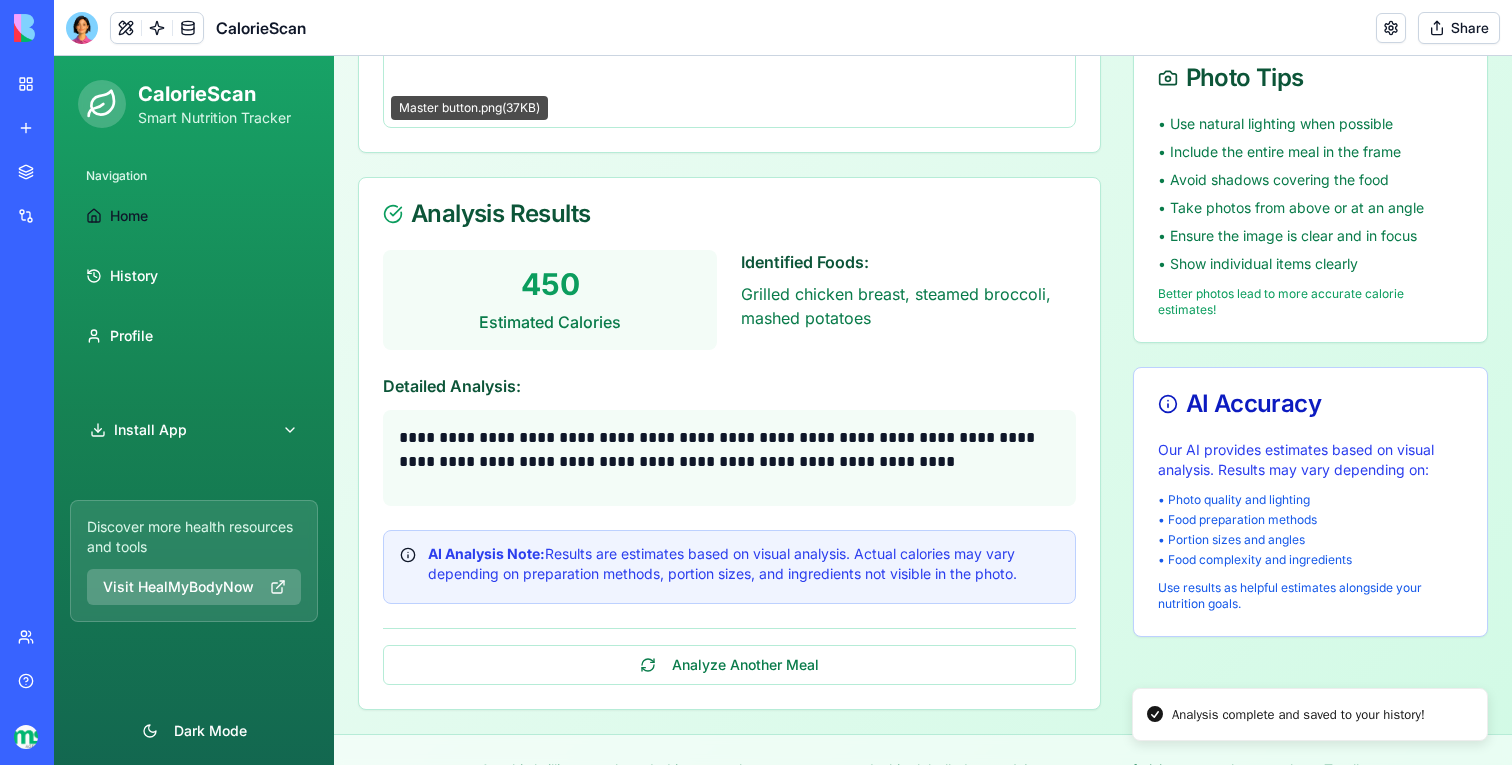 scroll, scrollTop: 516, scrollLeft: 0, axis: vertical 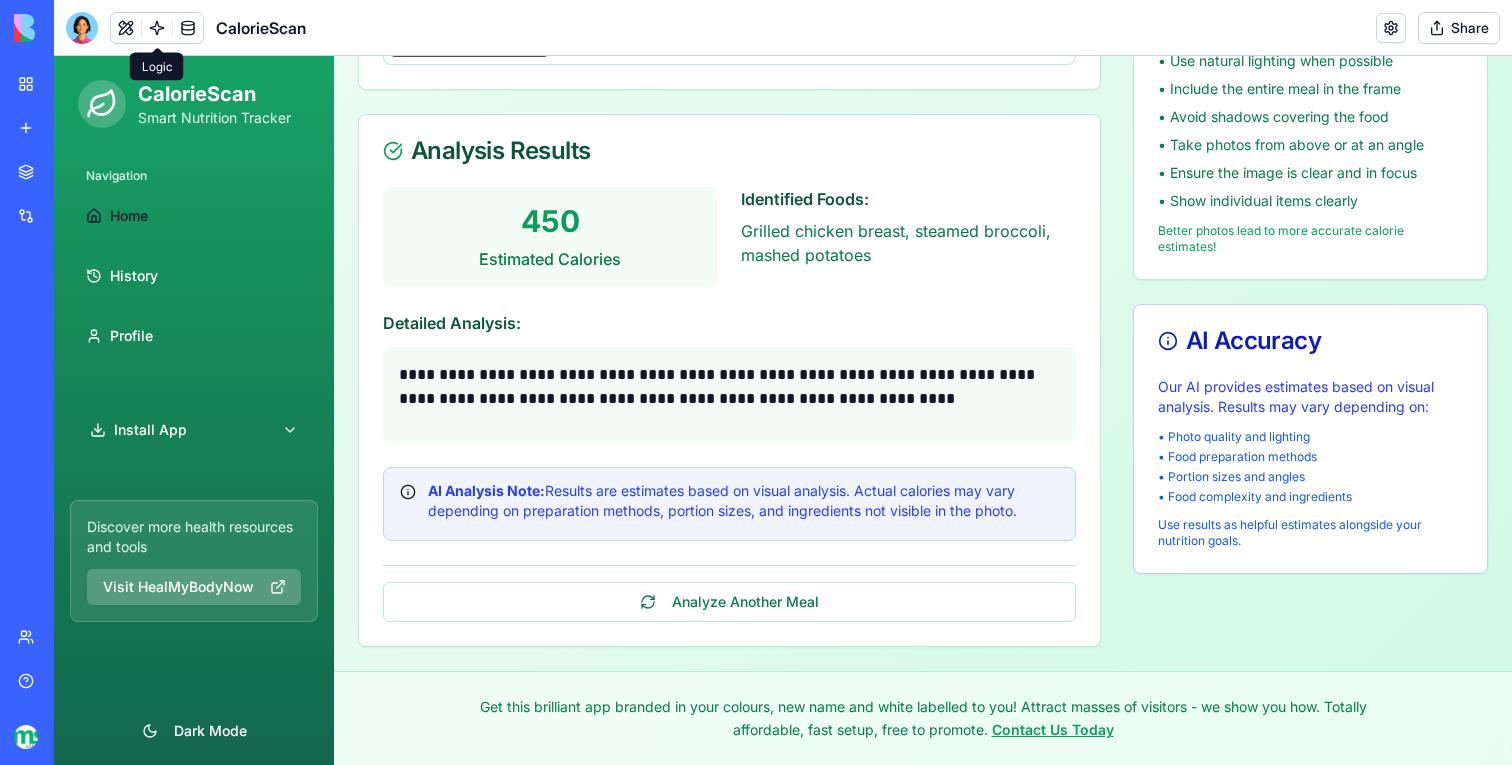 click at bounding box center (157, 28) 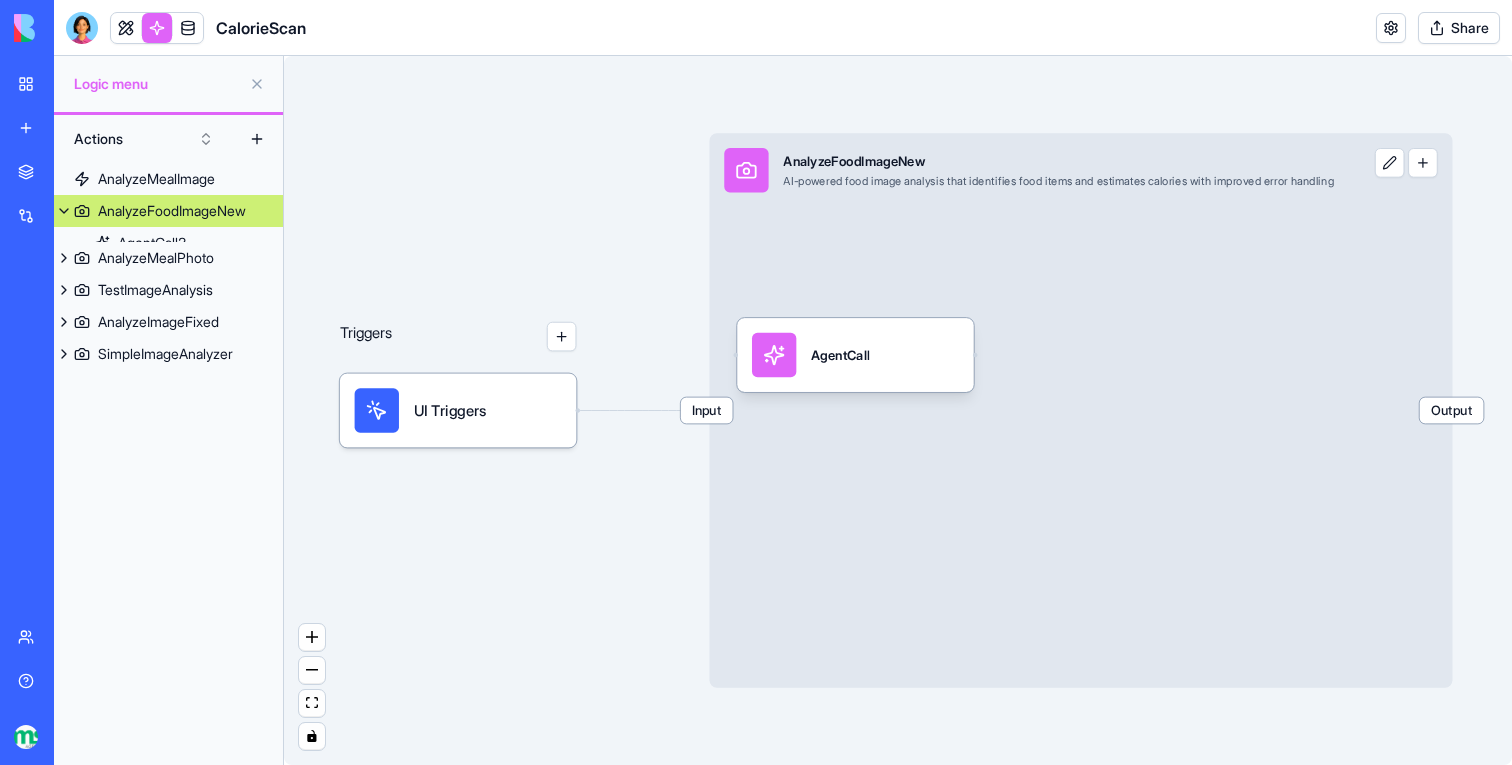 click on "AnalyzeFoodImageNew" at bounding box center [172, 211] 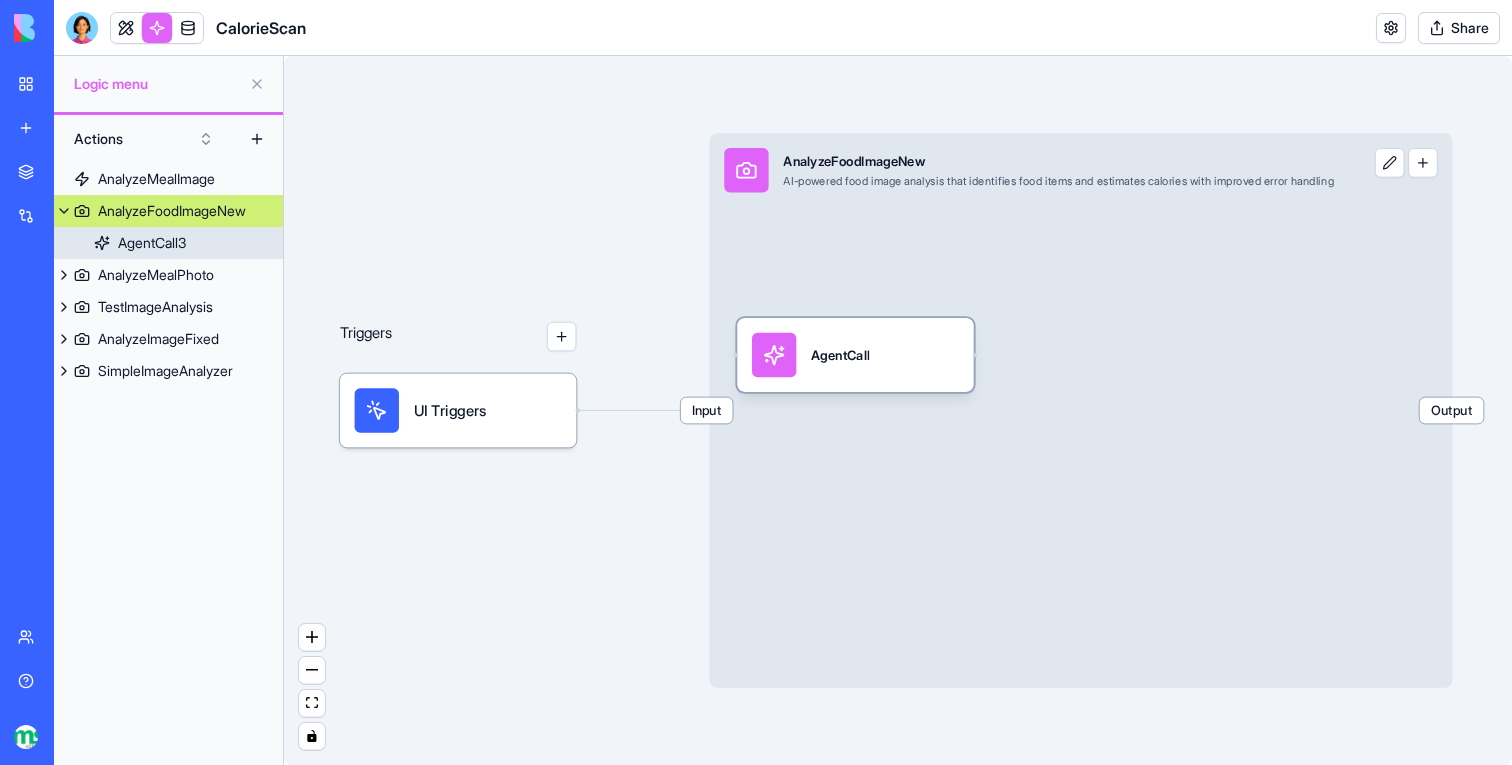 click on "AgentCall" at bounding box center [855, 355] 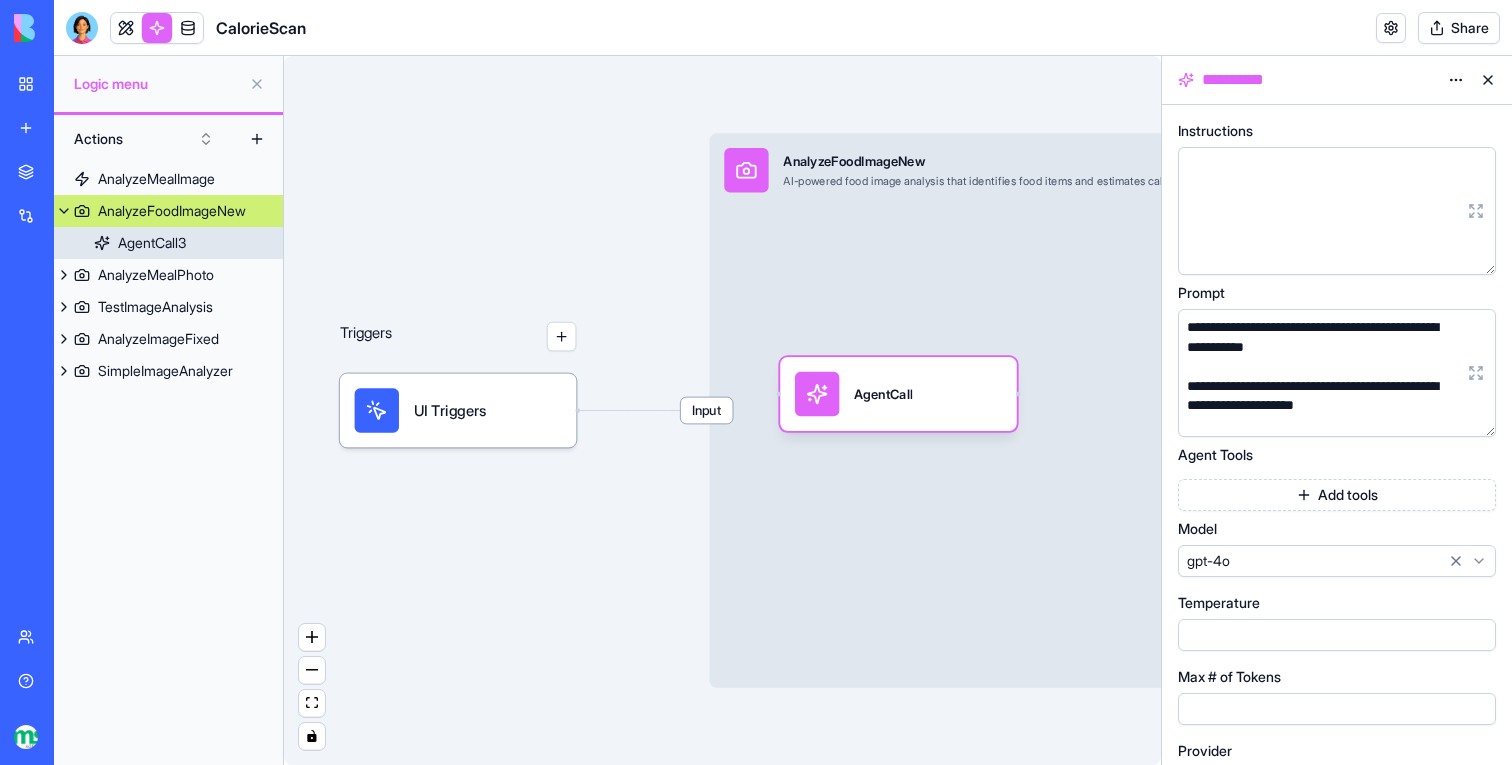 drag, startPoint x: 873, startPoint y: 367, endPoint x: 932, endPoint y: 424, distance: 82.036575 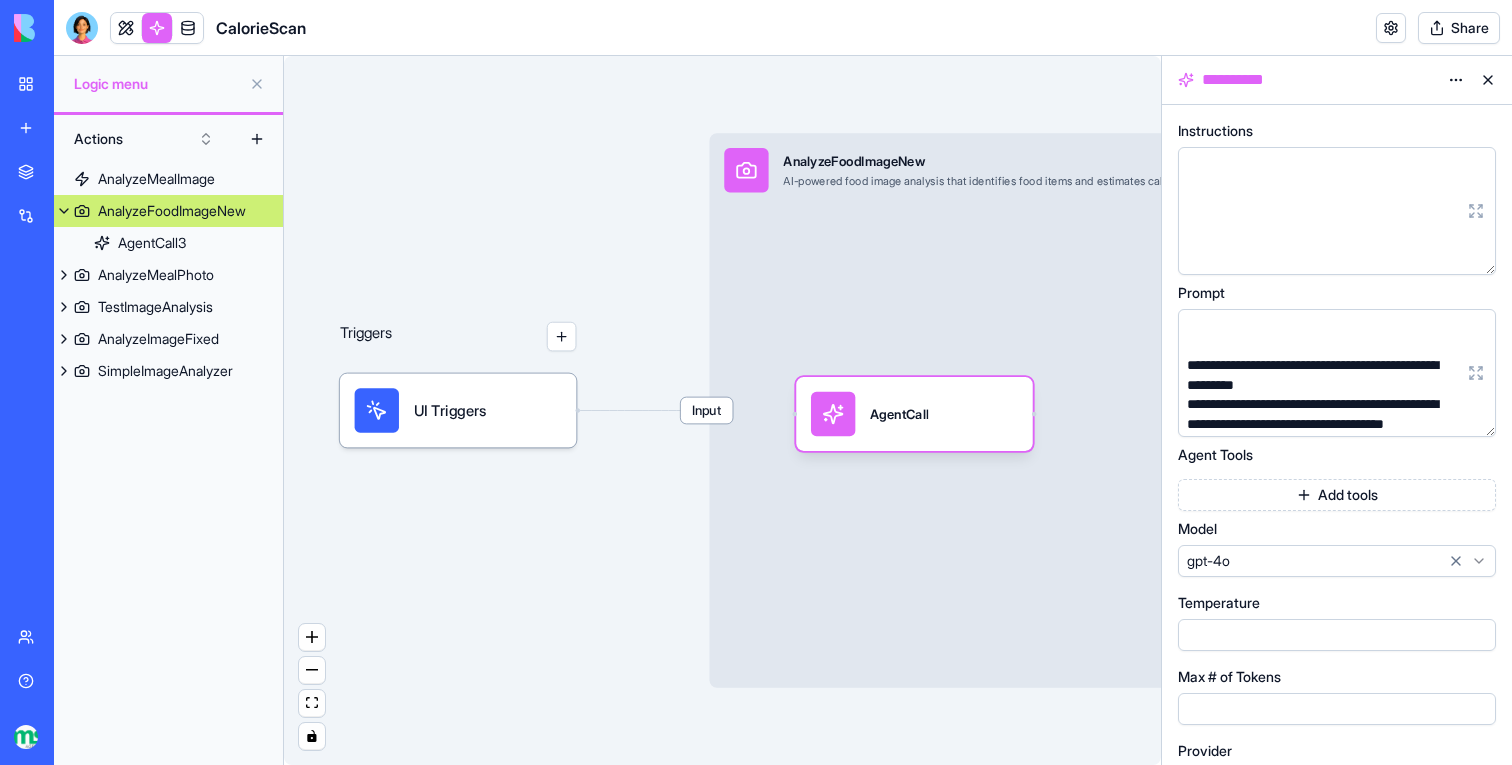 scroll, scrollTop: 634, scrollLeft: 0, axis: vertical 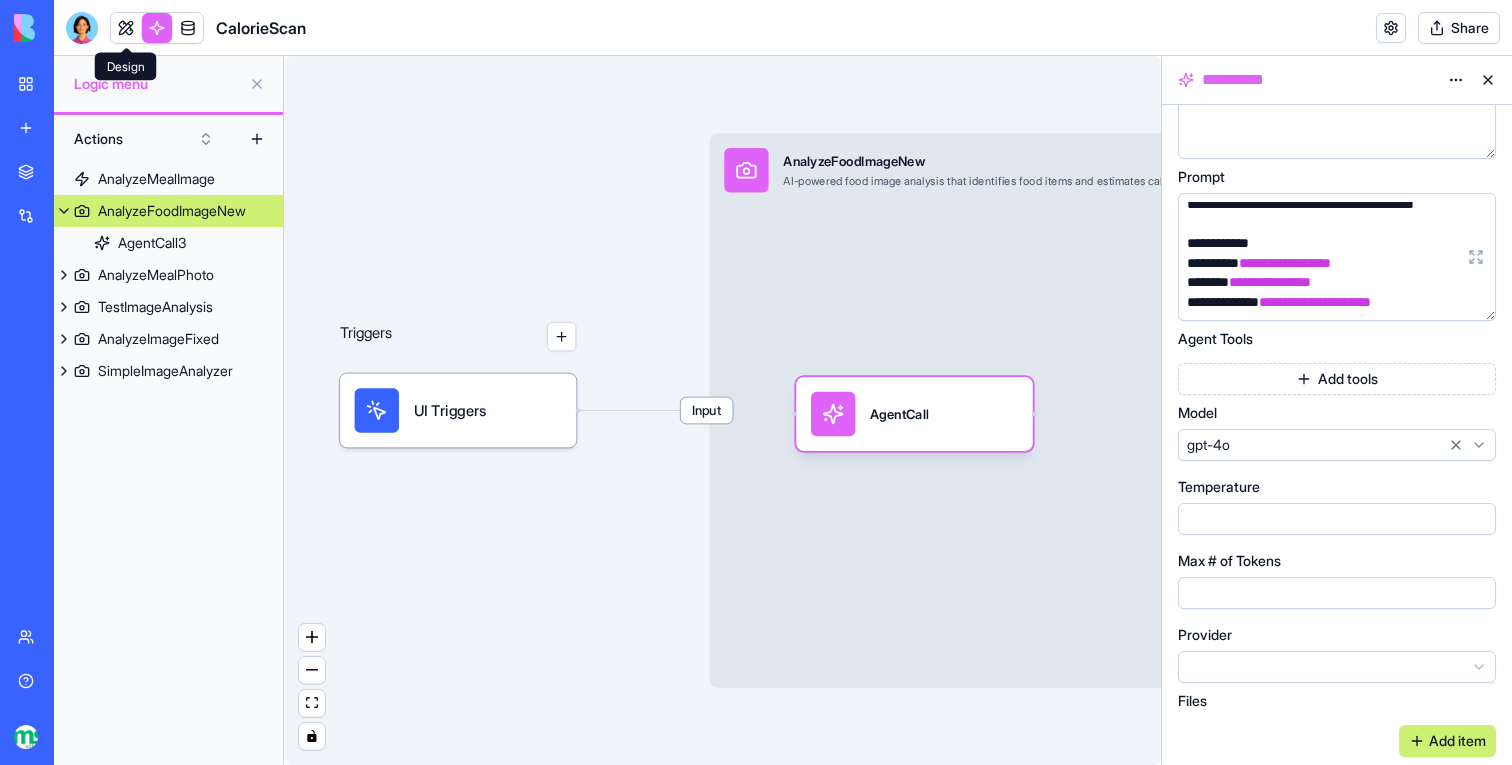 click at bounding box center [126, 28] 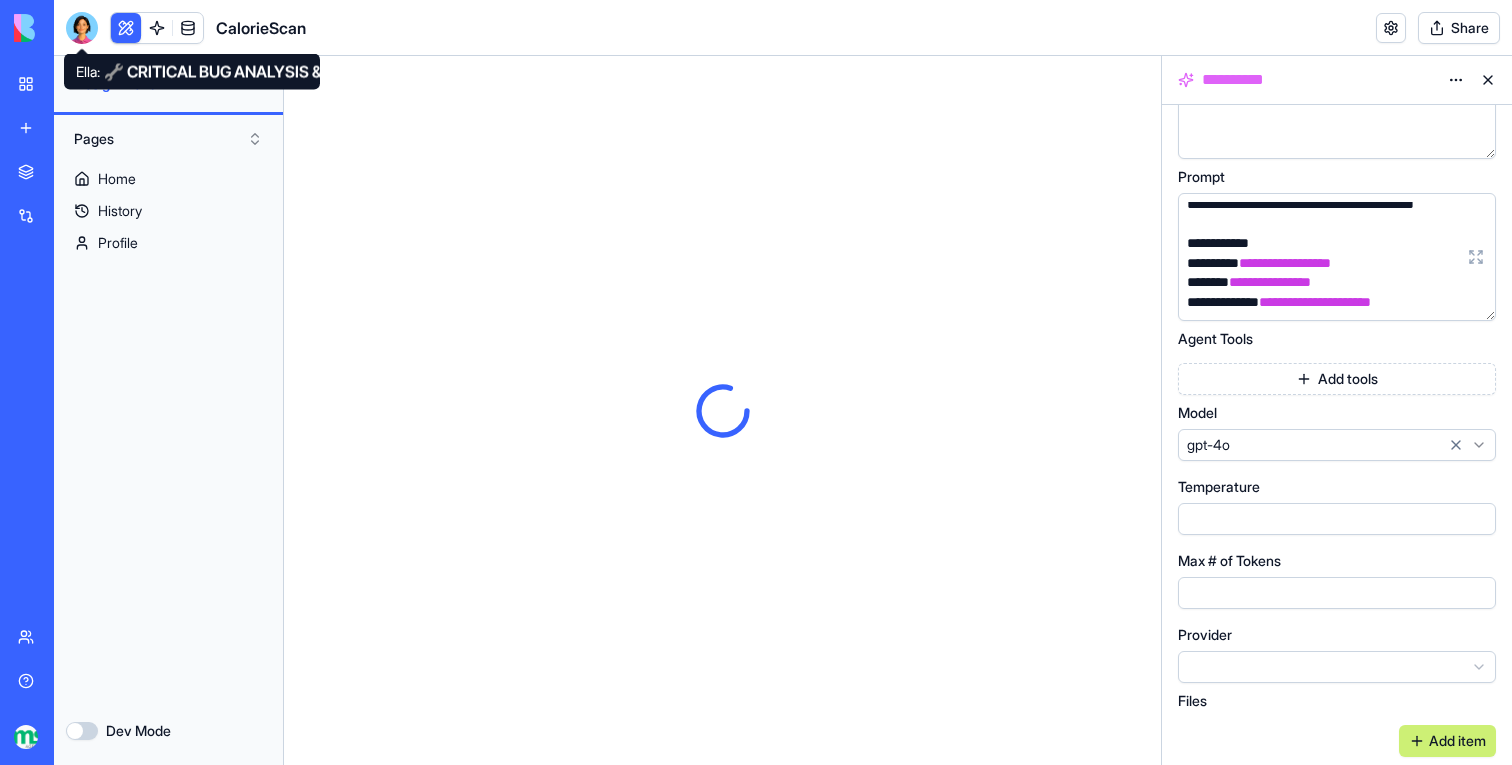 scroll, scrollTop: 0, scrollLeft: 0, axis: both 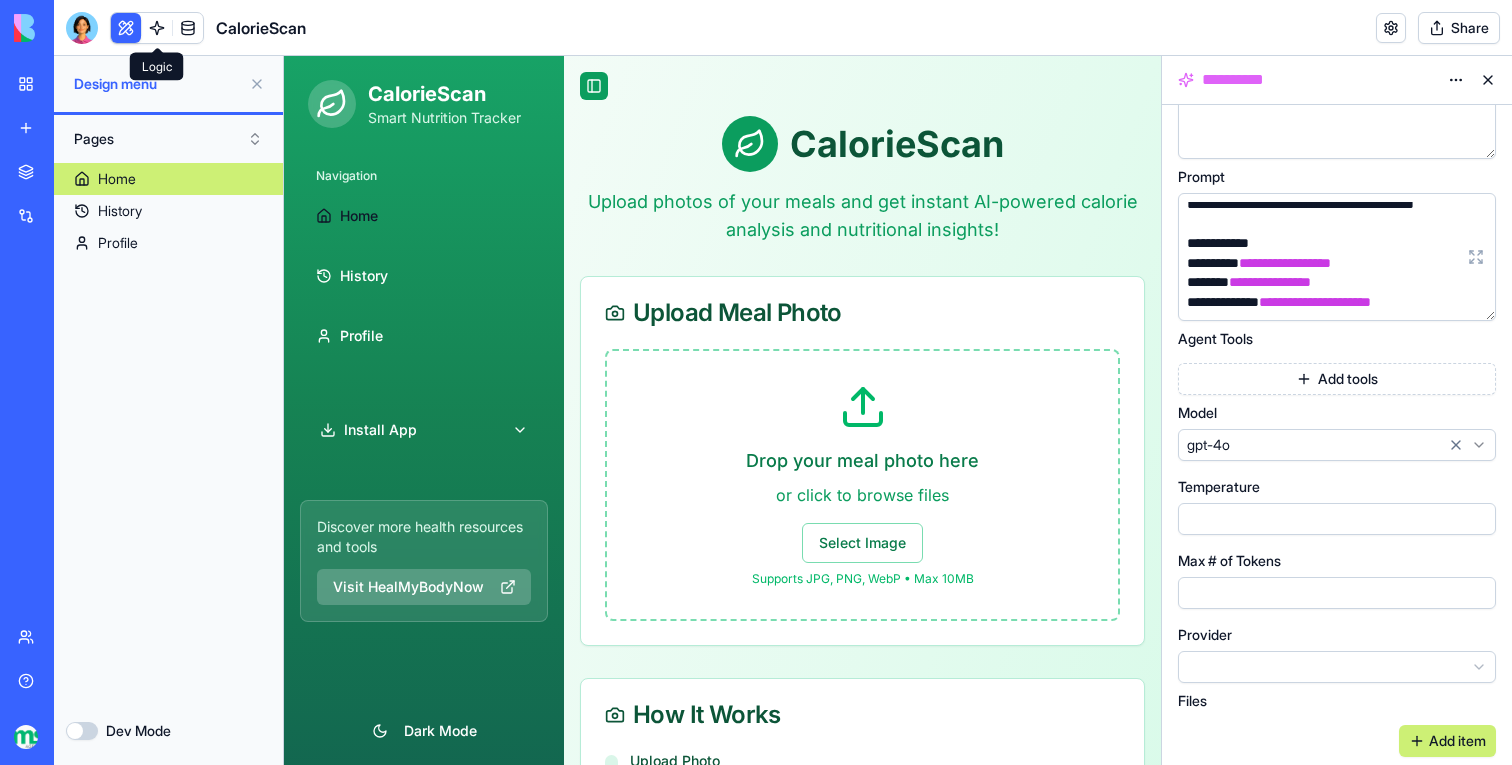 click at bounding box center (157, 28) 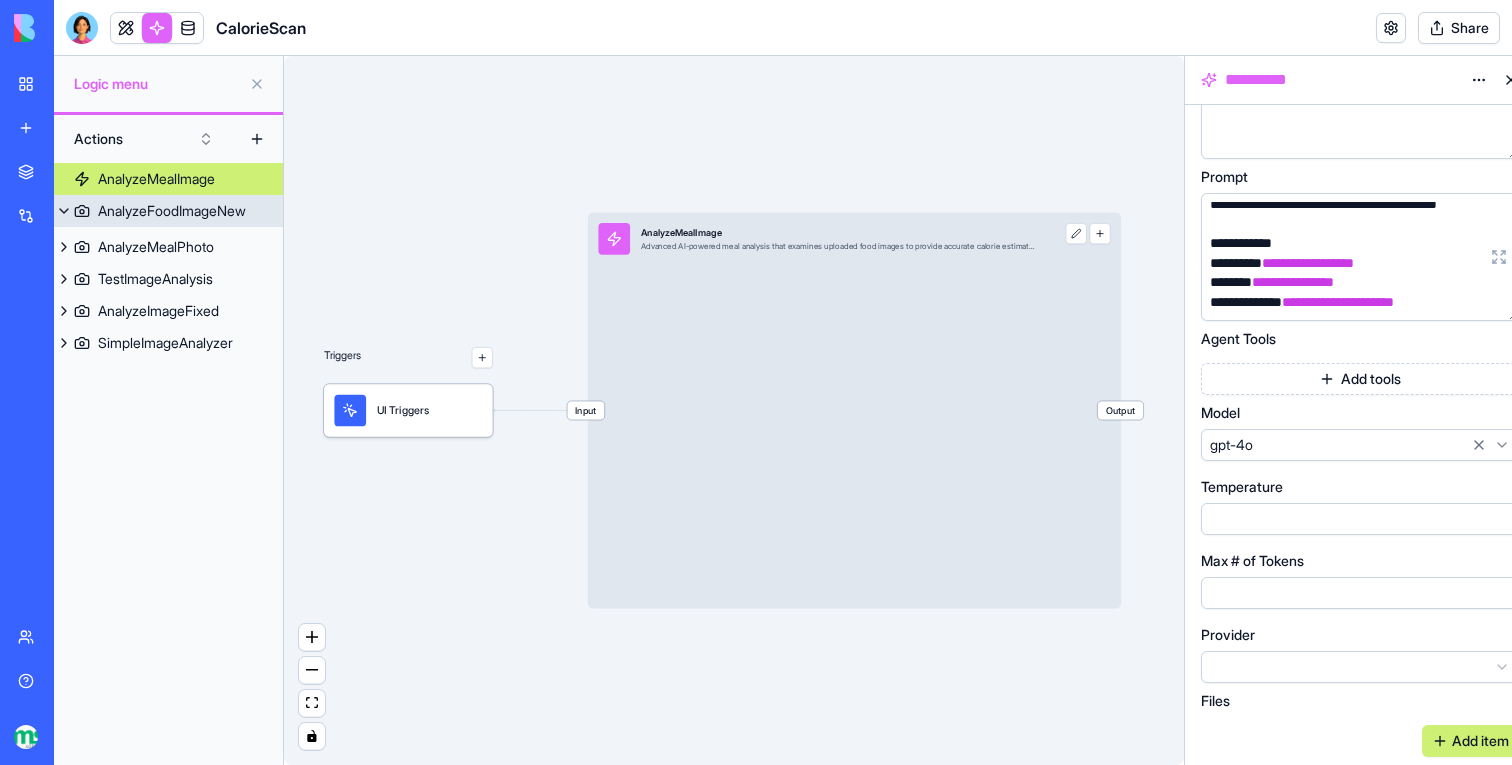 click on "AnalyzeFoodImageNew" at bounding box center [172, 211] 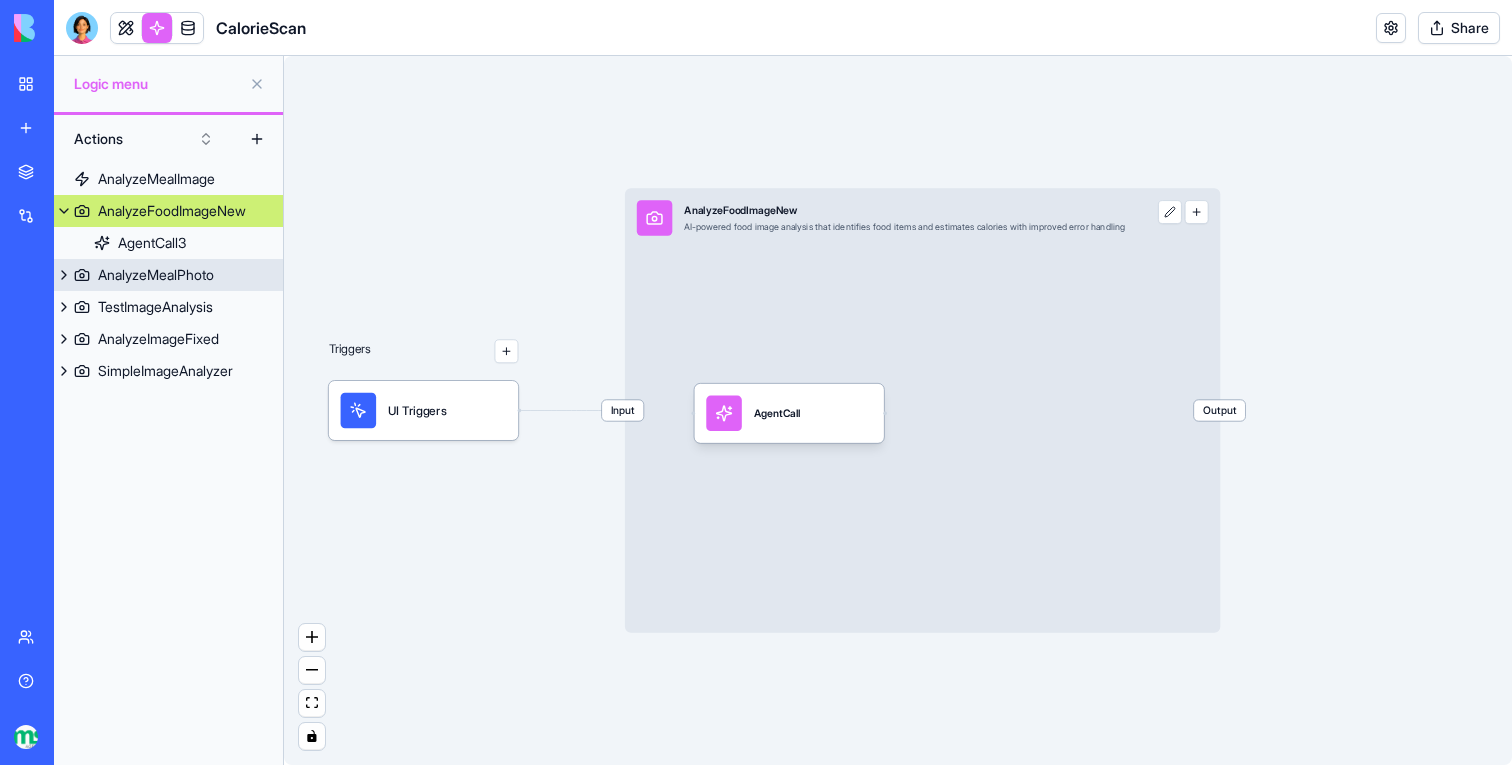 click on "AnalyzeMealPhoto" at bounding box center (168, 275) 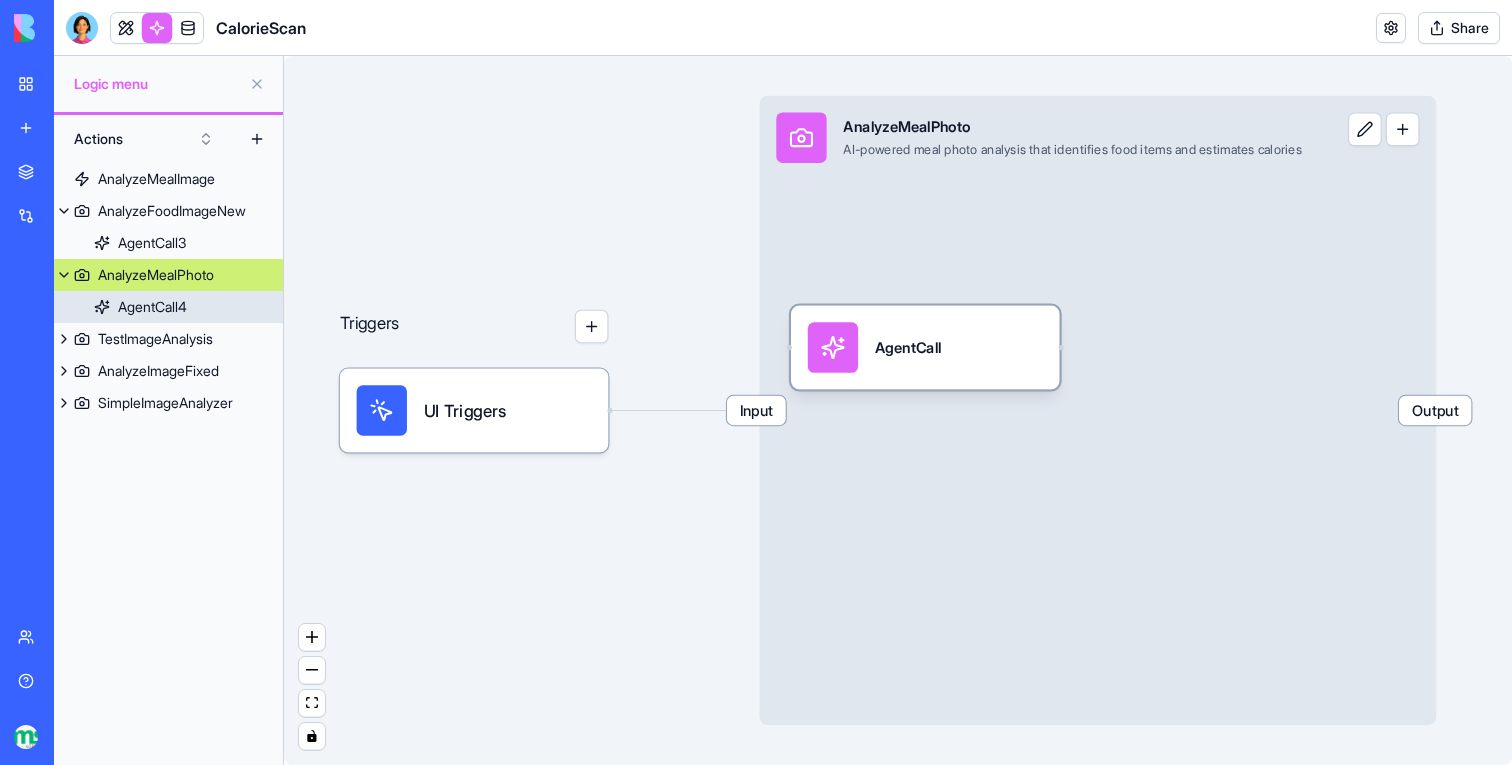 click on "AgentCall4" at bounding box center (168, 307) 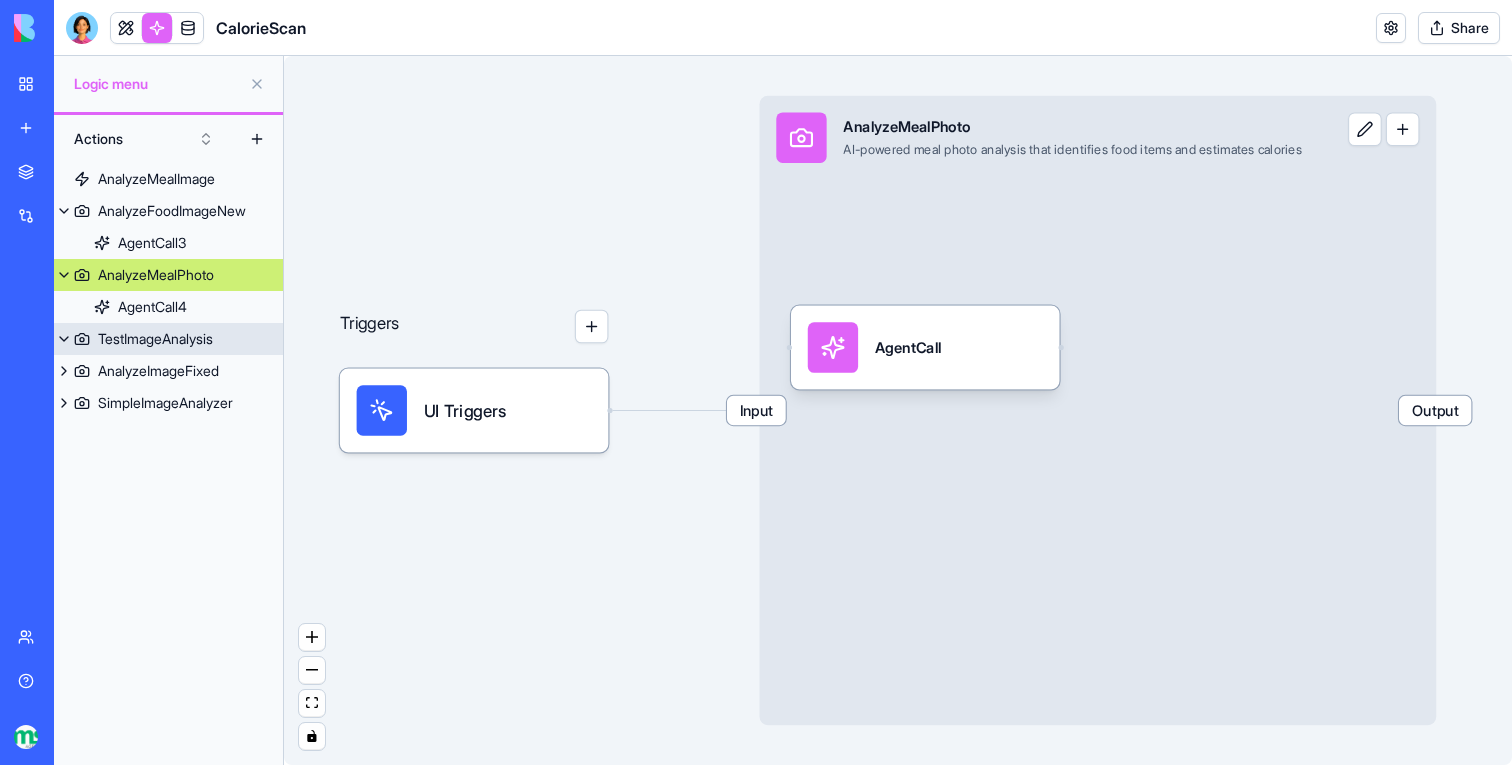 click on "TestImageAnalysis" at bounding box center (168, 339) 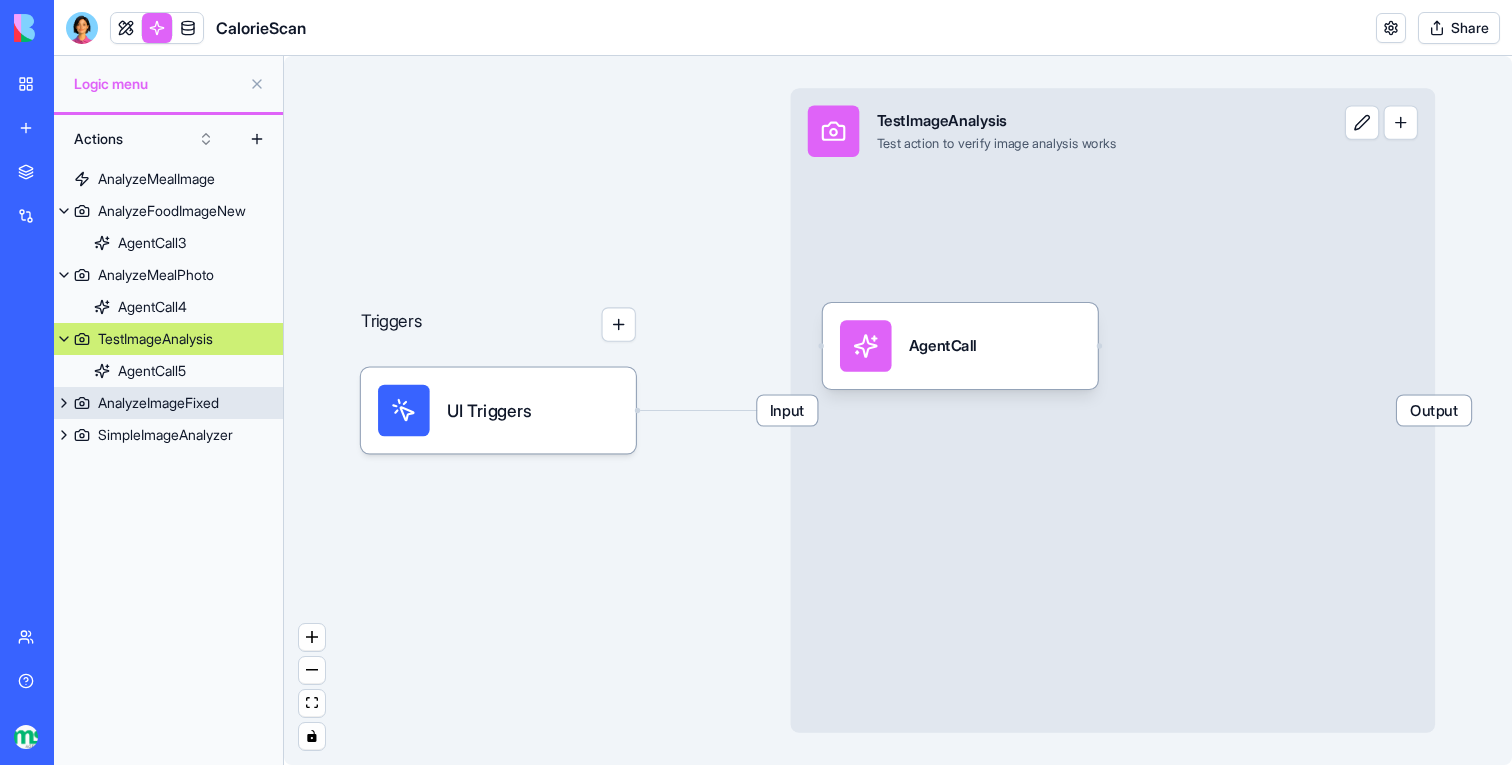 click on "AnalyzeImageFixed" at bounding box center (168, 403) 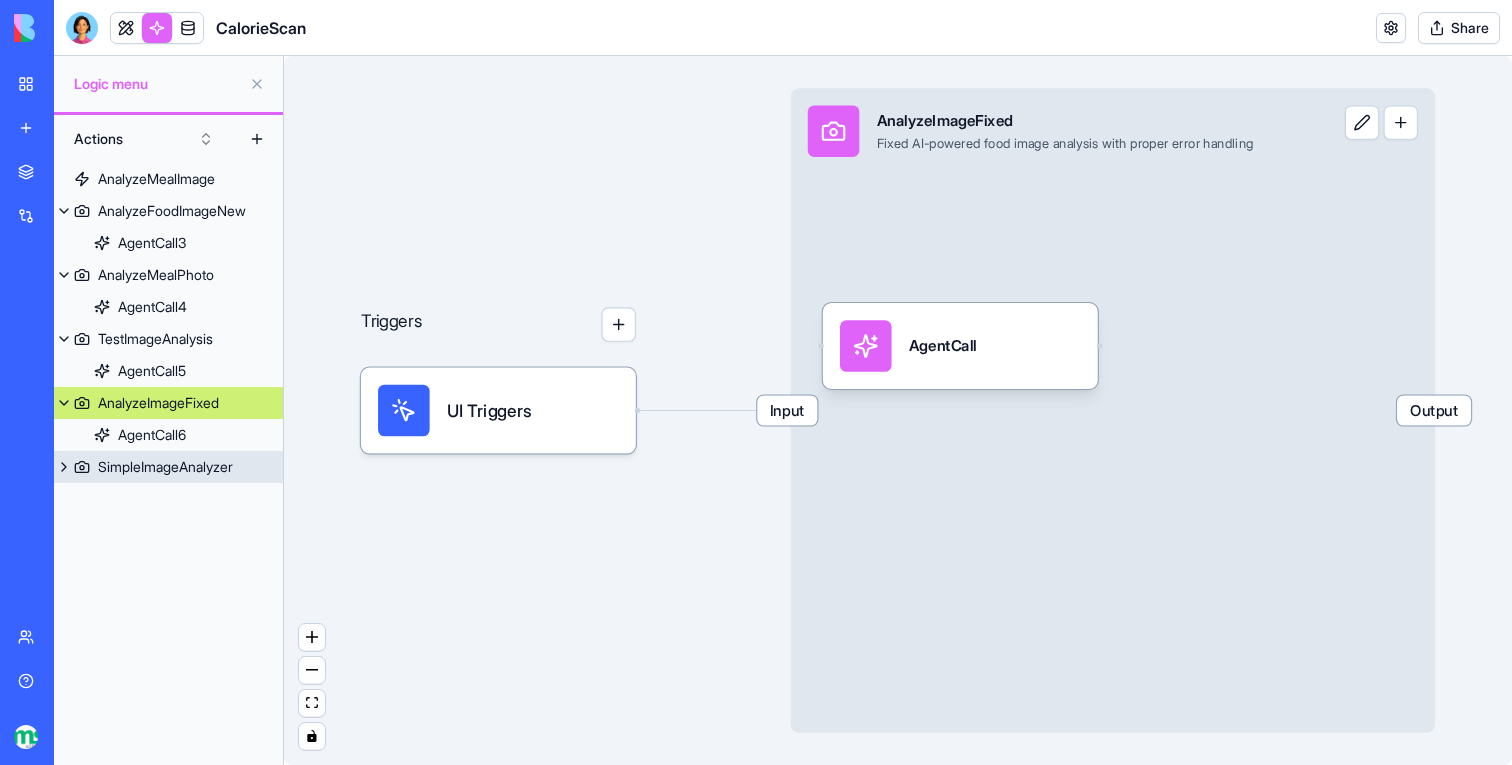 click on "SimpleImageAnalyzer" at bounding box center [165, 467] 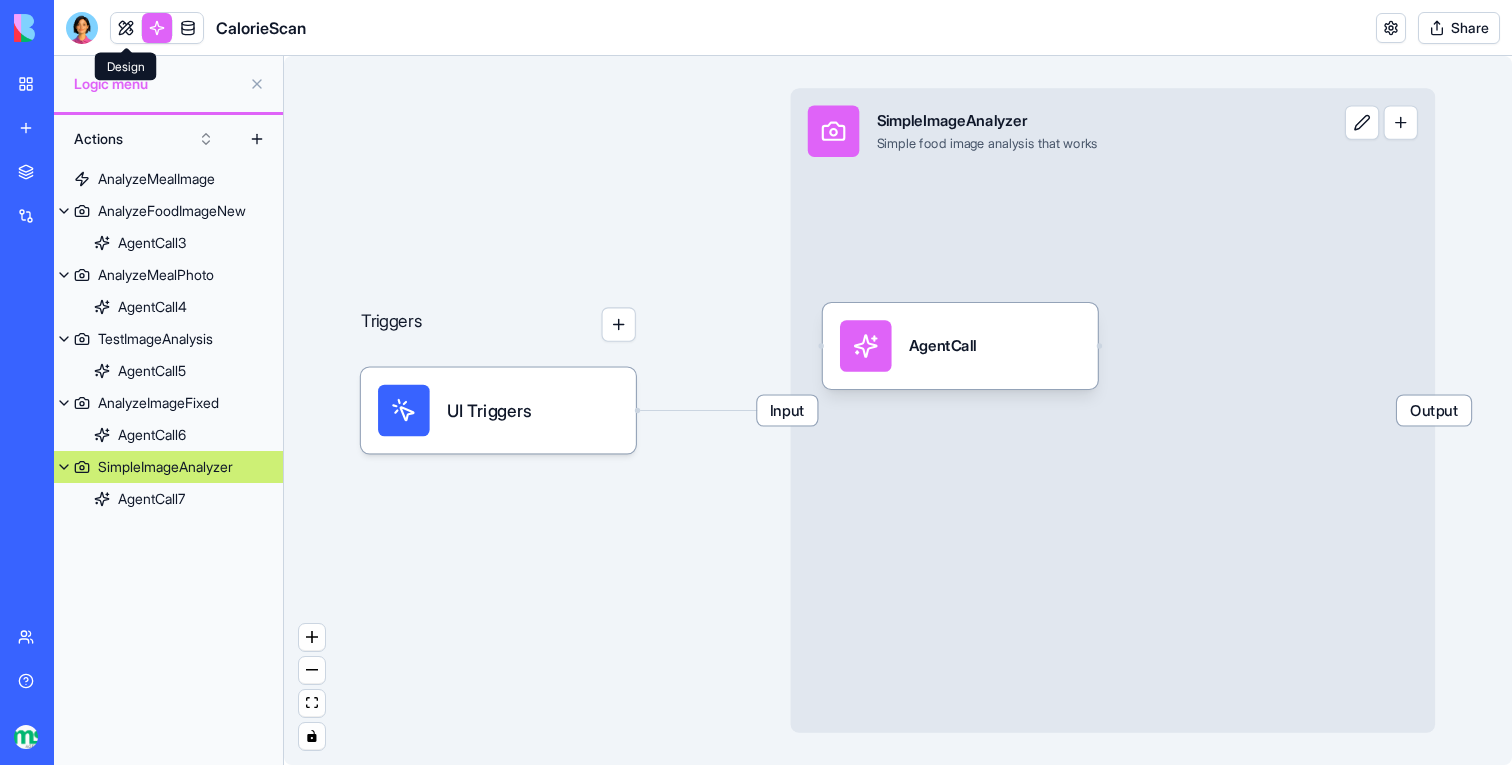 click at bounding box center [126, 28] 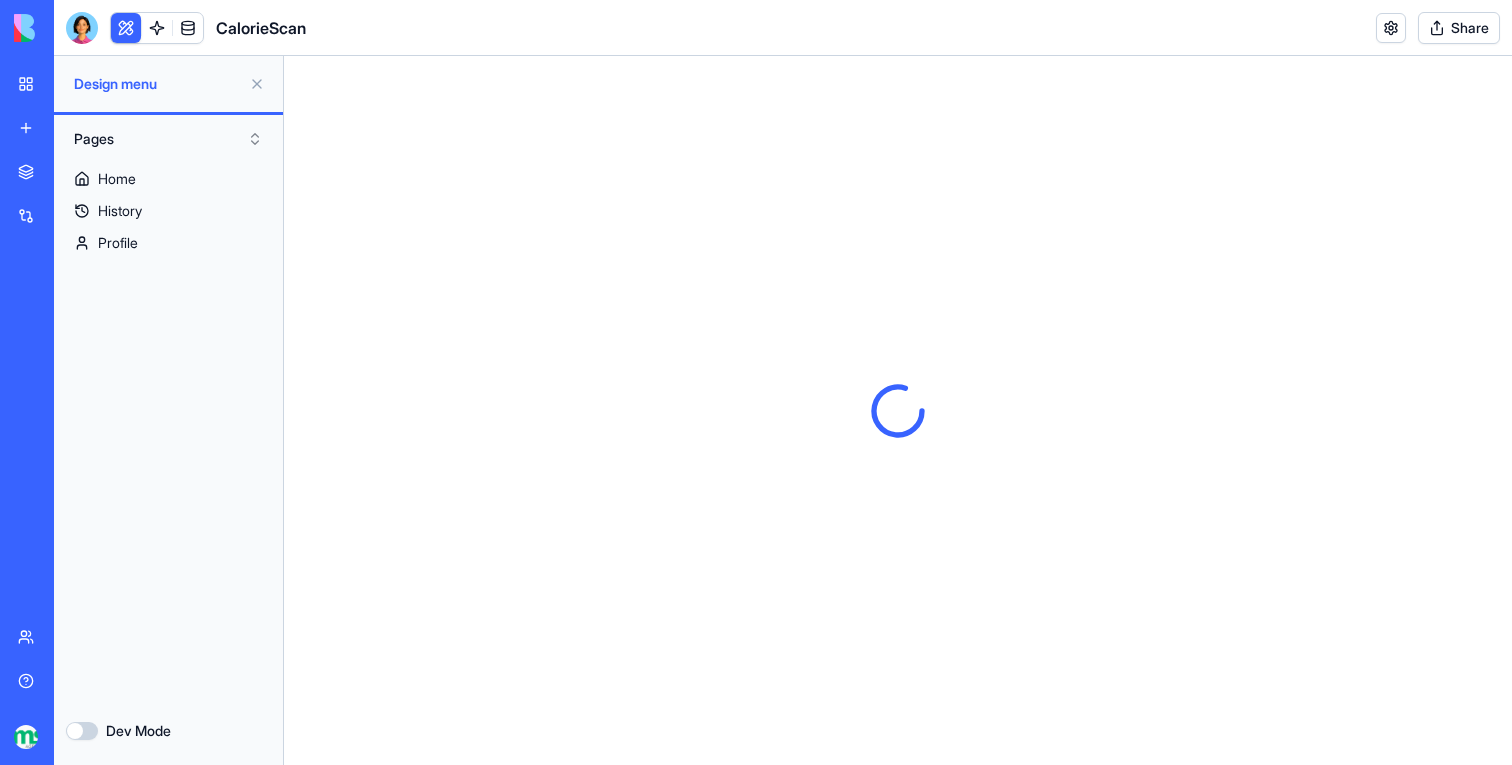 scroll, scrollTop: 0, scrollLeft: 0, axis: both 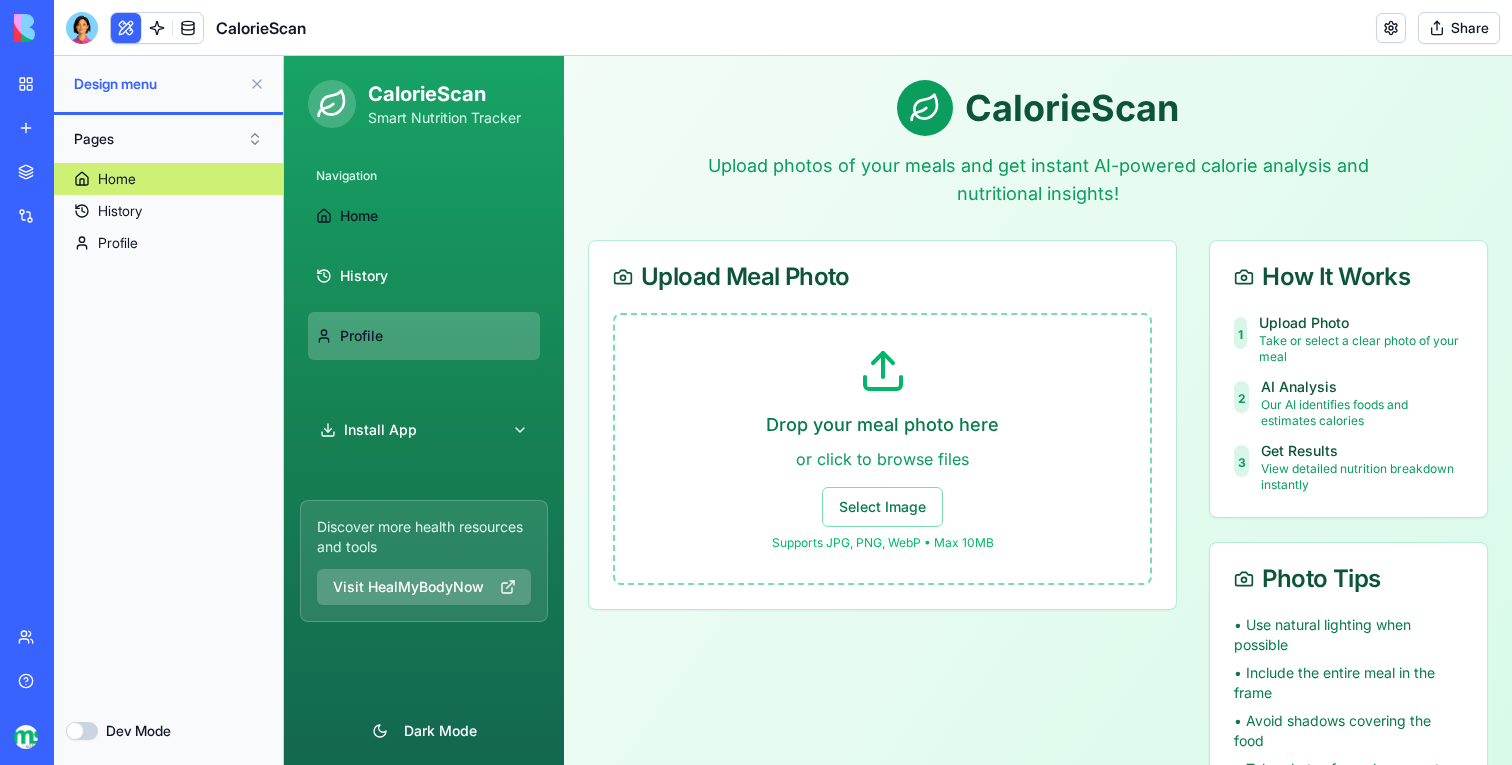 click on "Profile" at bounding box center (361, 336) 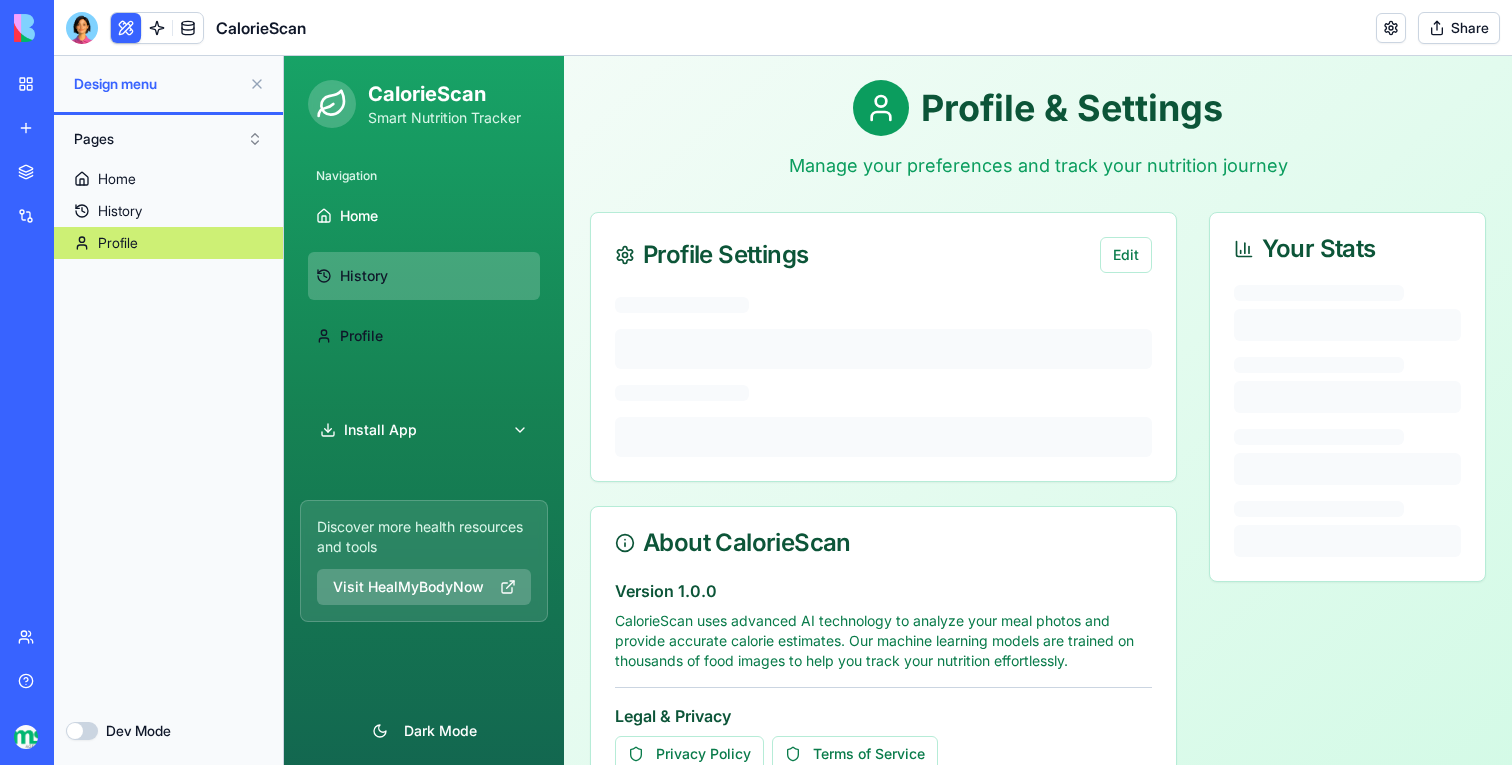 click on "History" at bounding box center (364, 276) 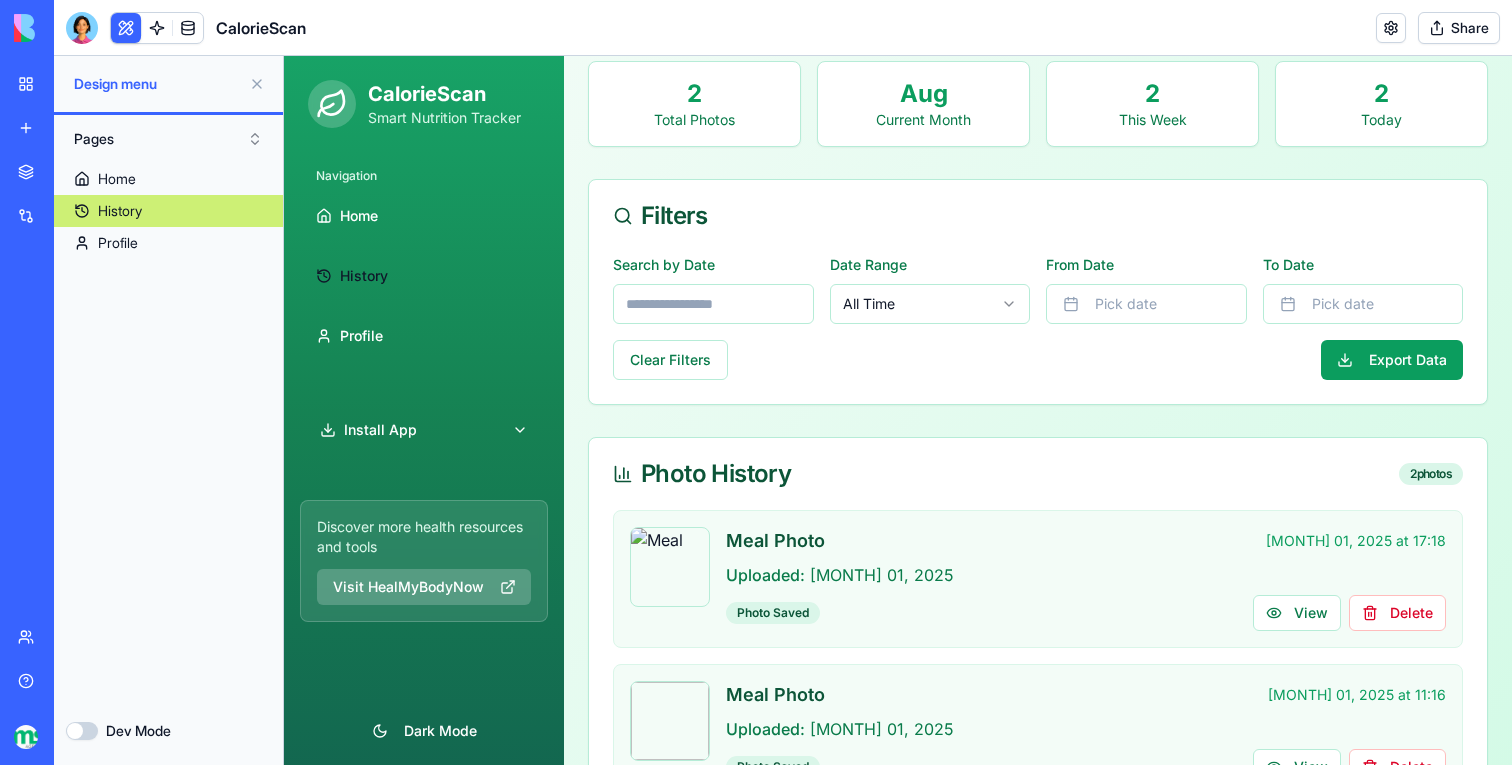 scroll, scrollTop: 246, scrollLeft: 0, axis: vertical 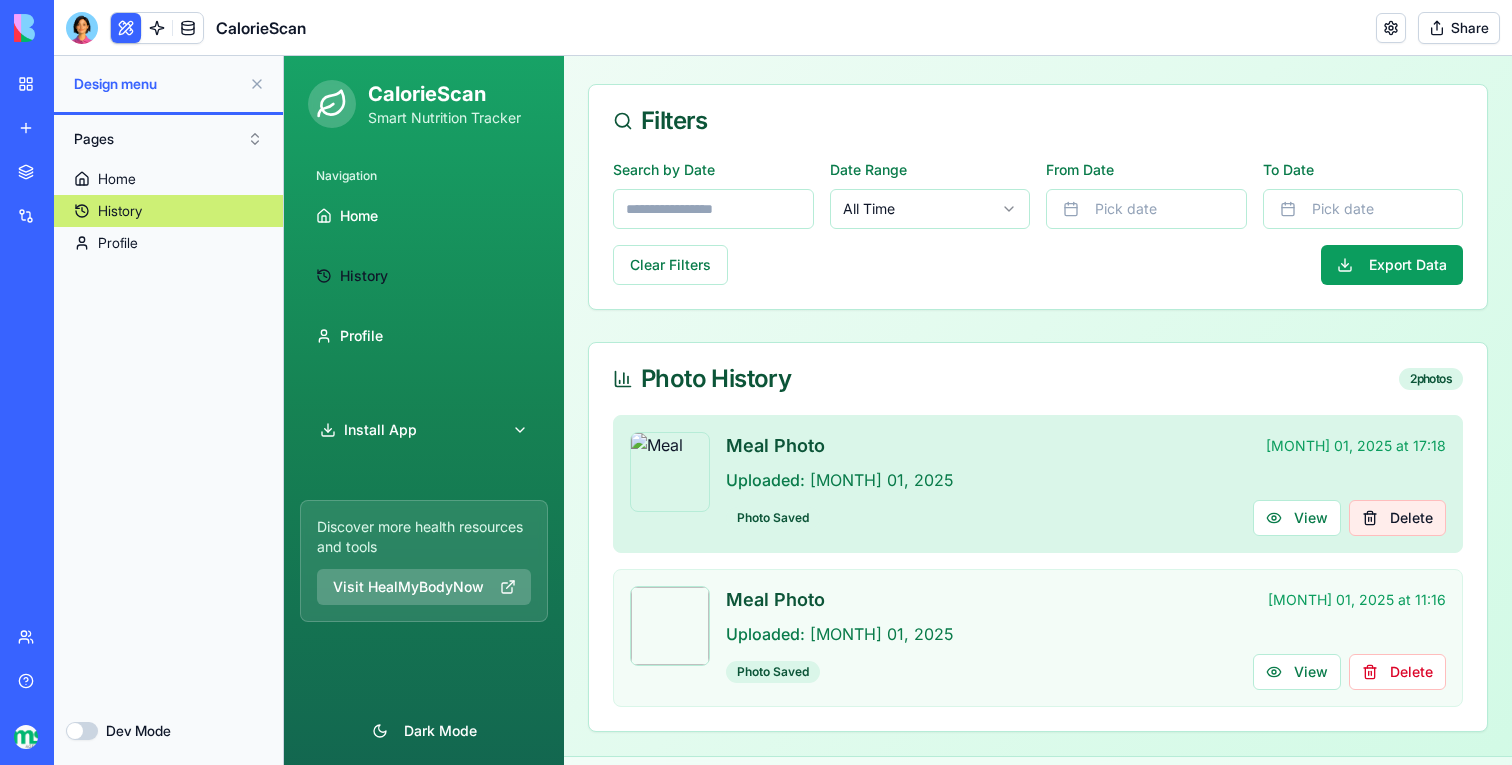 click on "Delete" at bounding box center [1397, 518] 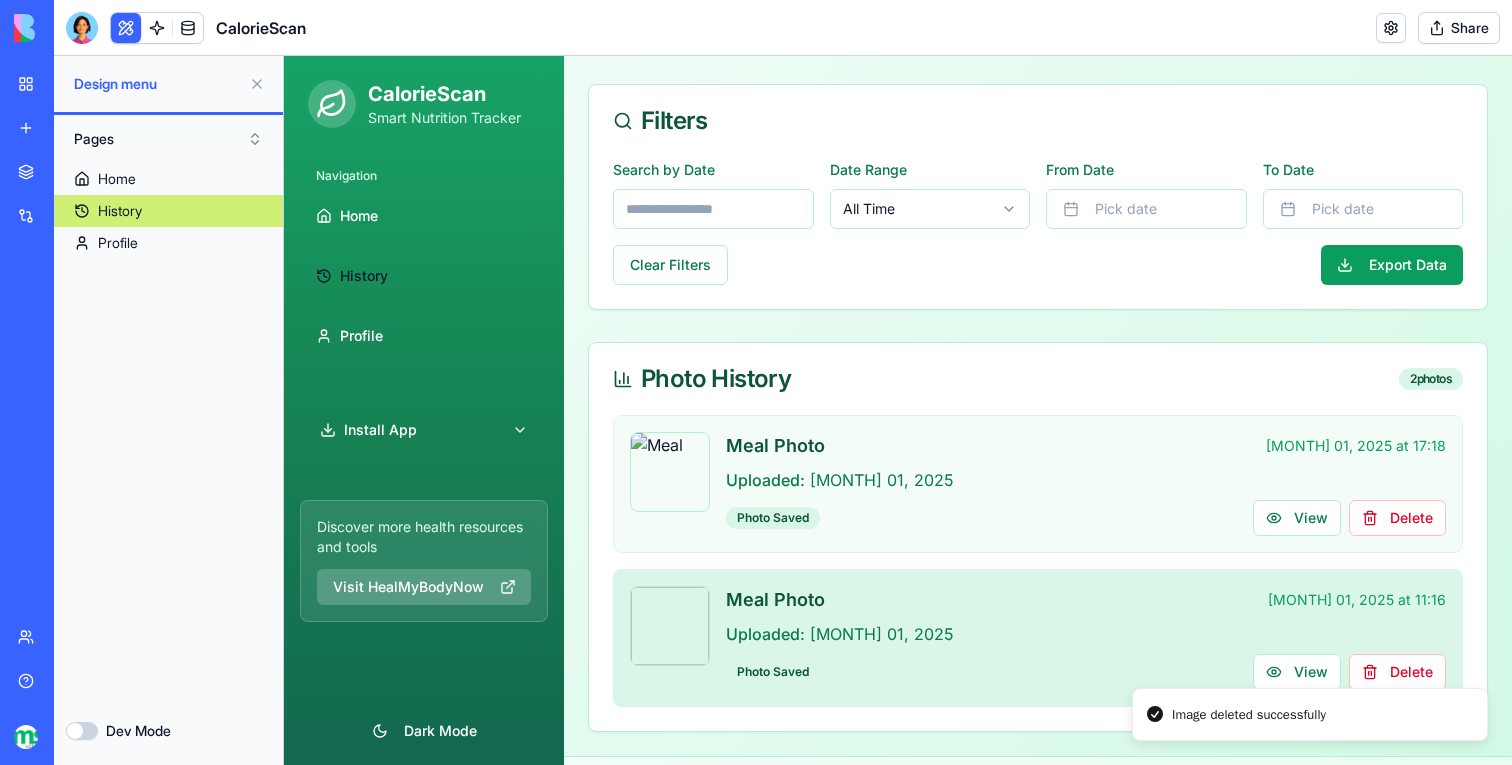 scroll, scrollTop: 177, scrollLeft: 0, axis: vertical 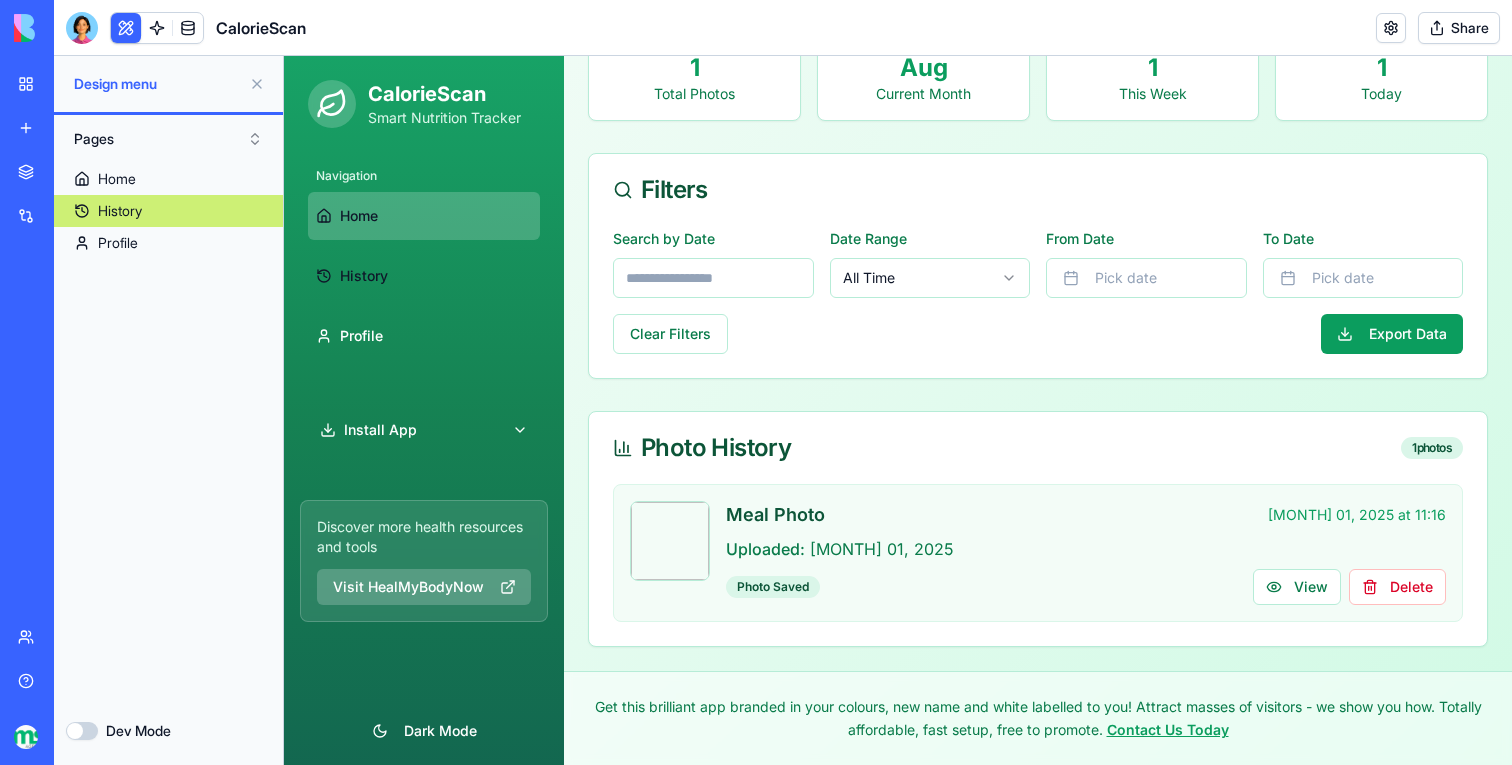 click on "Home" at bounding box center [424, 216] 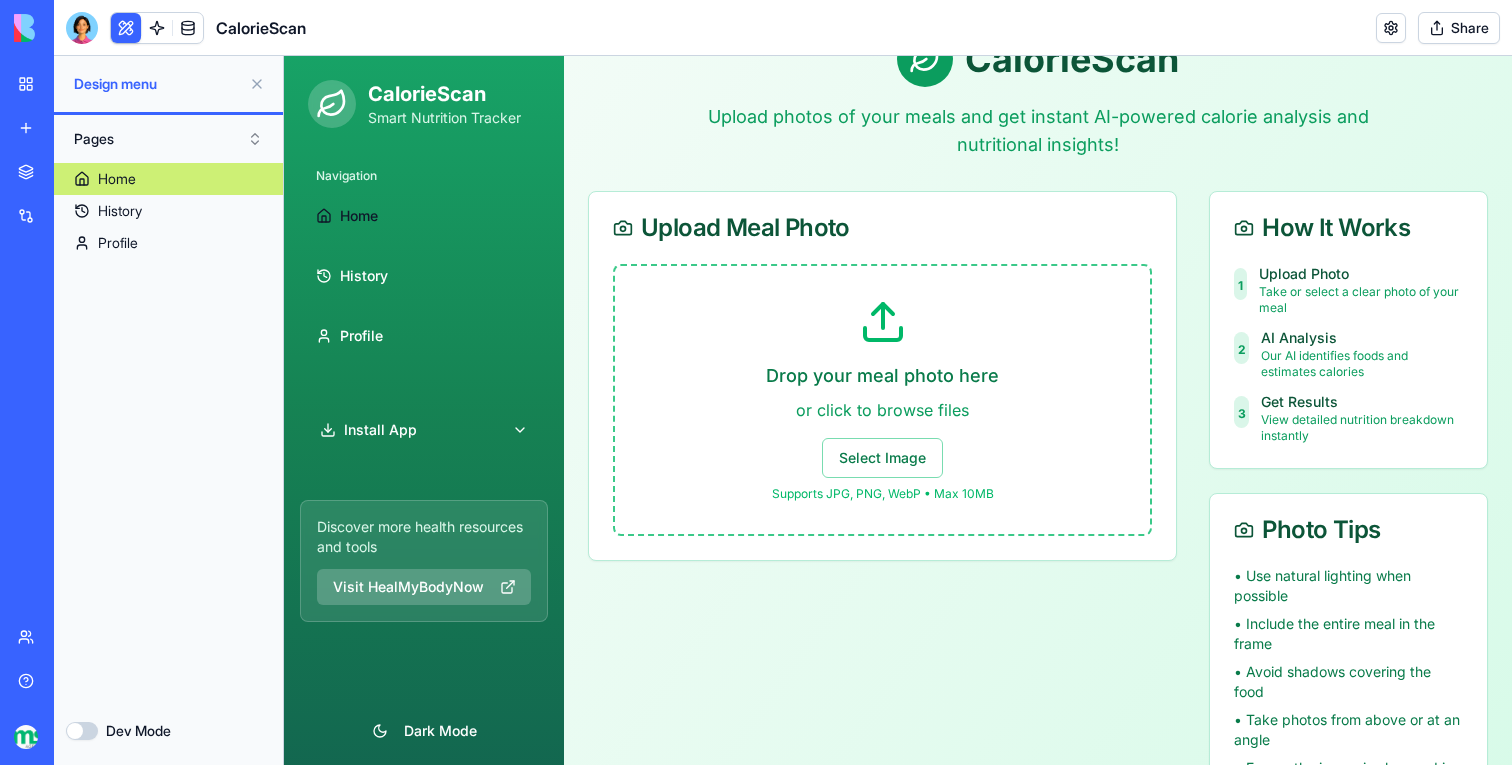 scroll, scrollTop: 0, scrollLeft: 0, axis: both 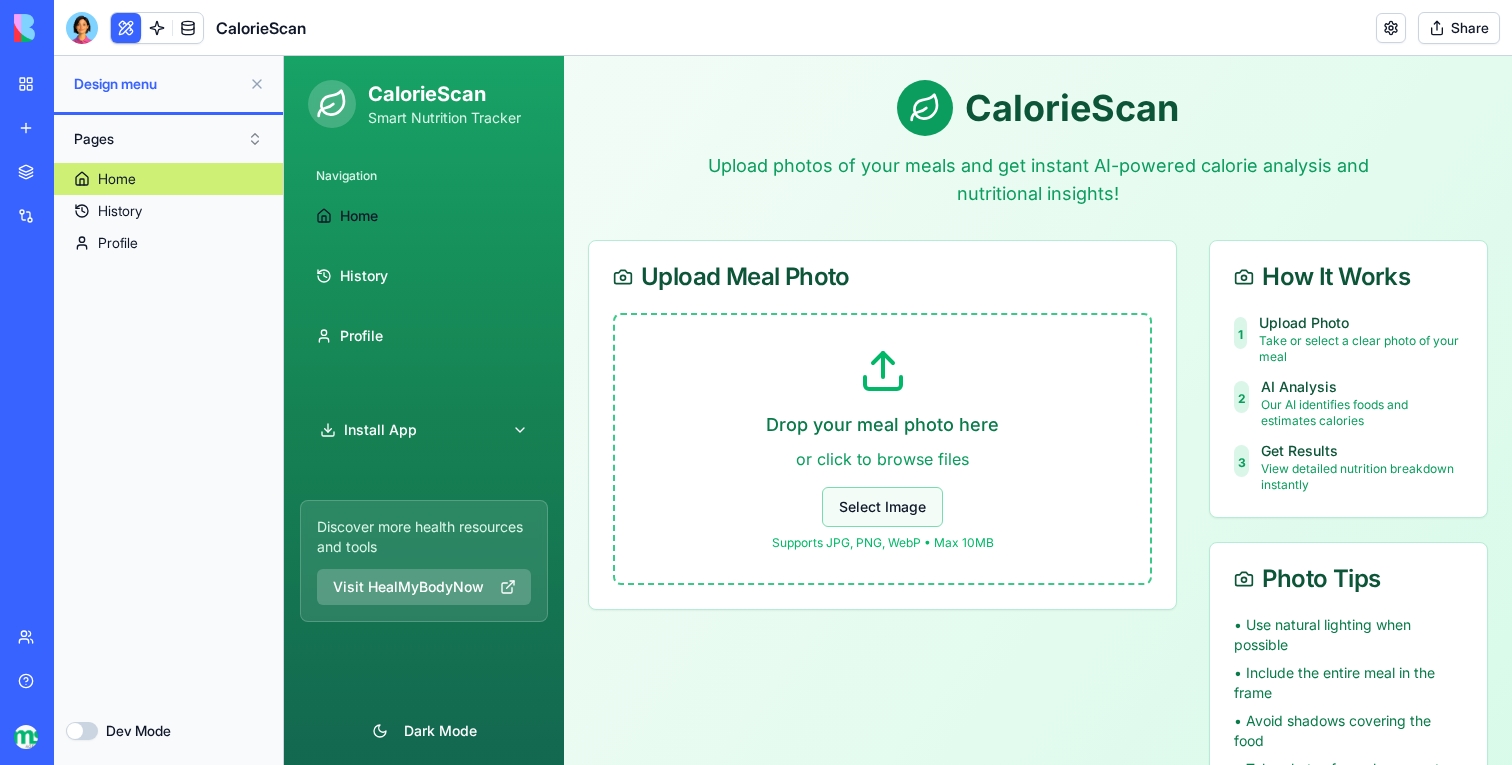 click on "Select Image" at bounding box center [882, 507] 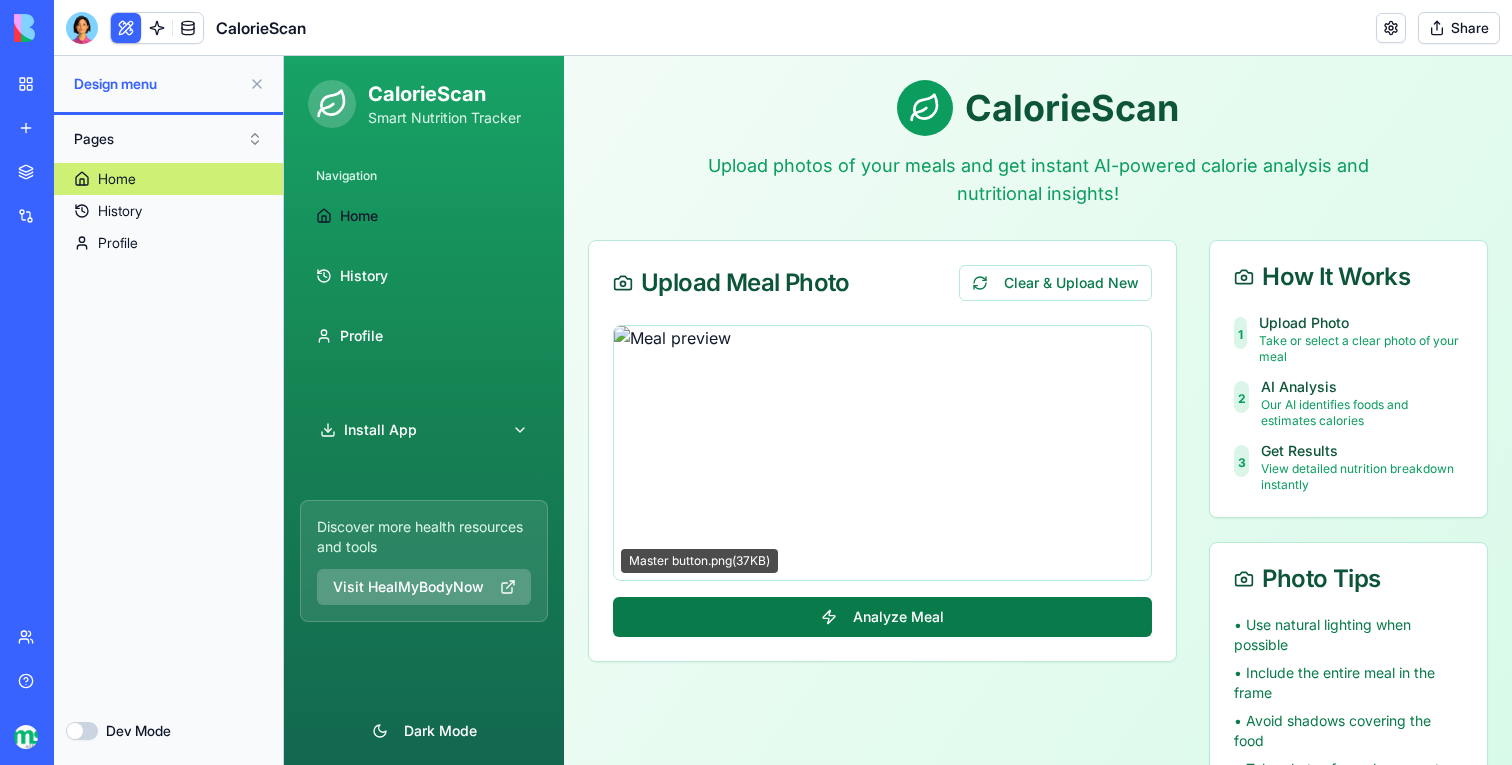 click on "Analyze Meal" at bounding box center [882, 617] 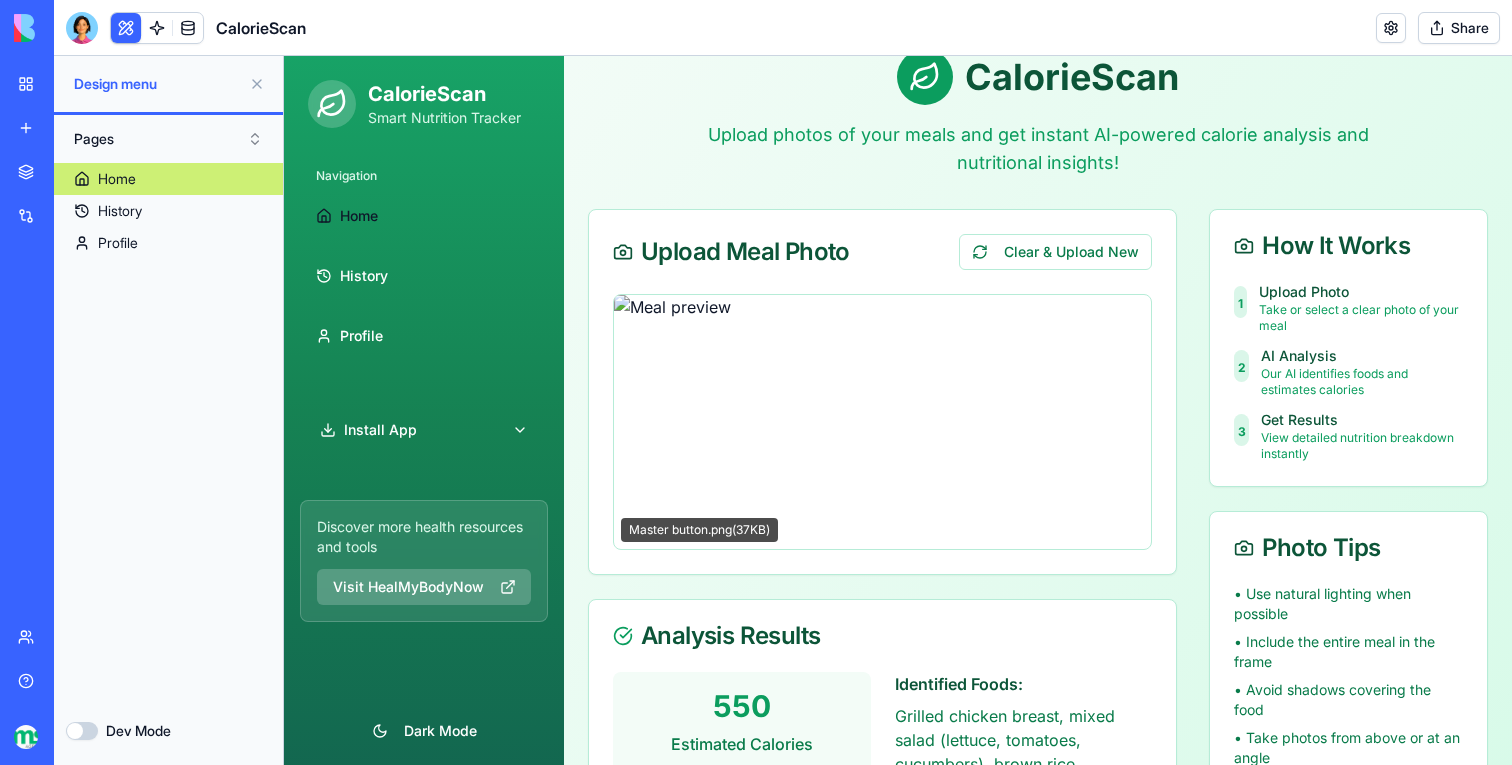 scroll, scrollTop: 0, scrollLeft: 0, axis: both 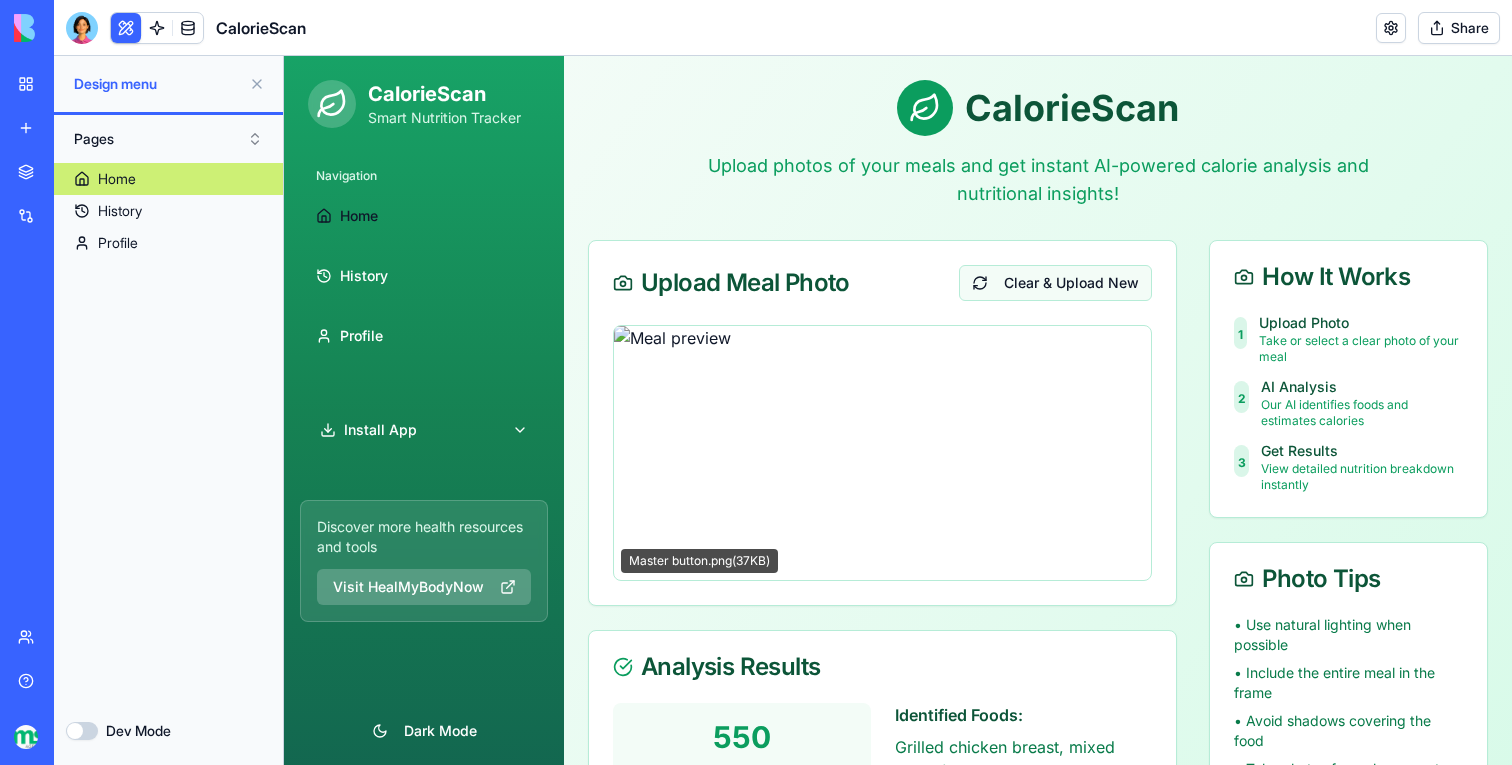 click on "Clear & Upload New" at bounding box center [1055, 283] 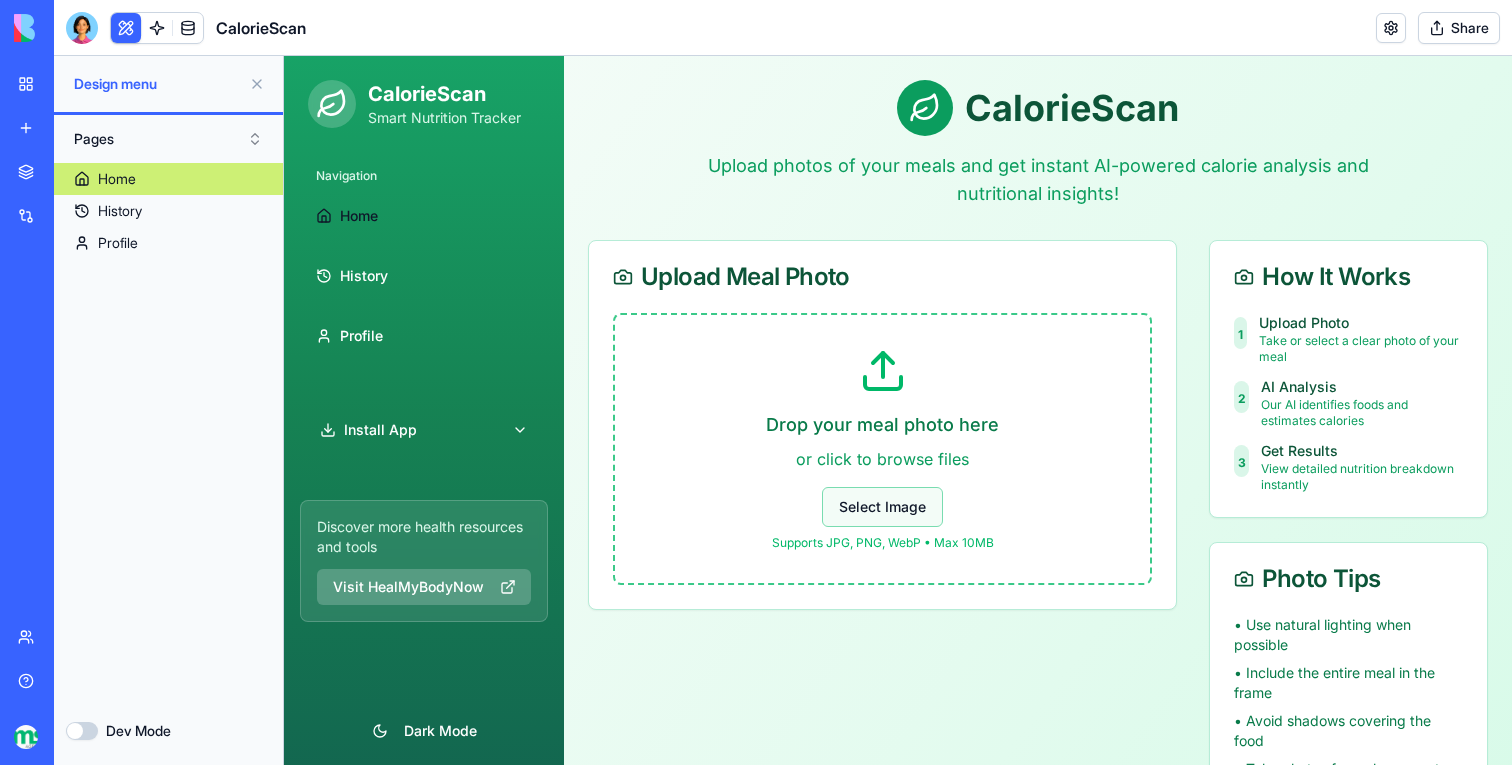 click on "Select Image" at bounding box center [882, 507] 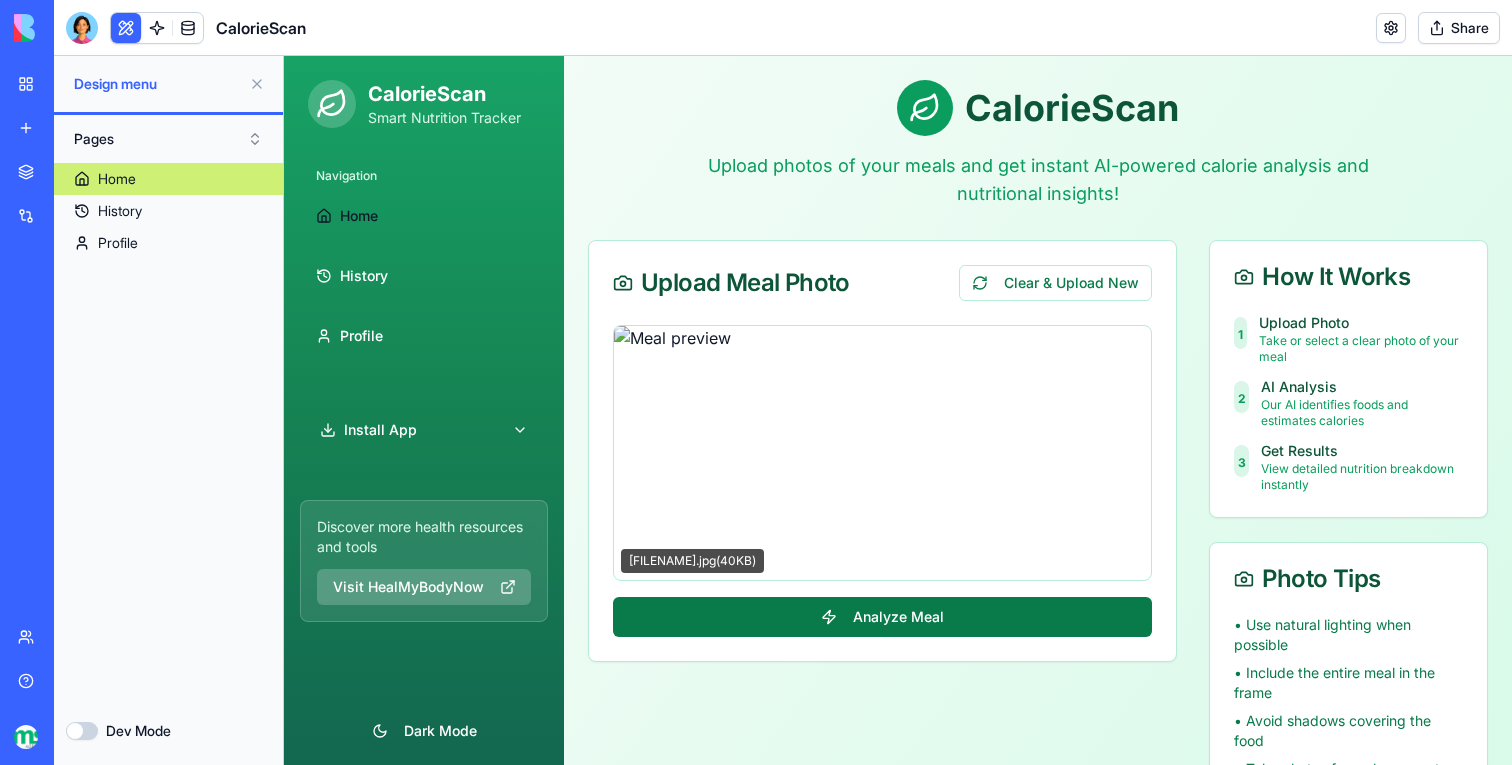 click on "Analyze Meal" at bounding box center [882, 617] 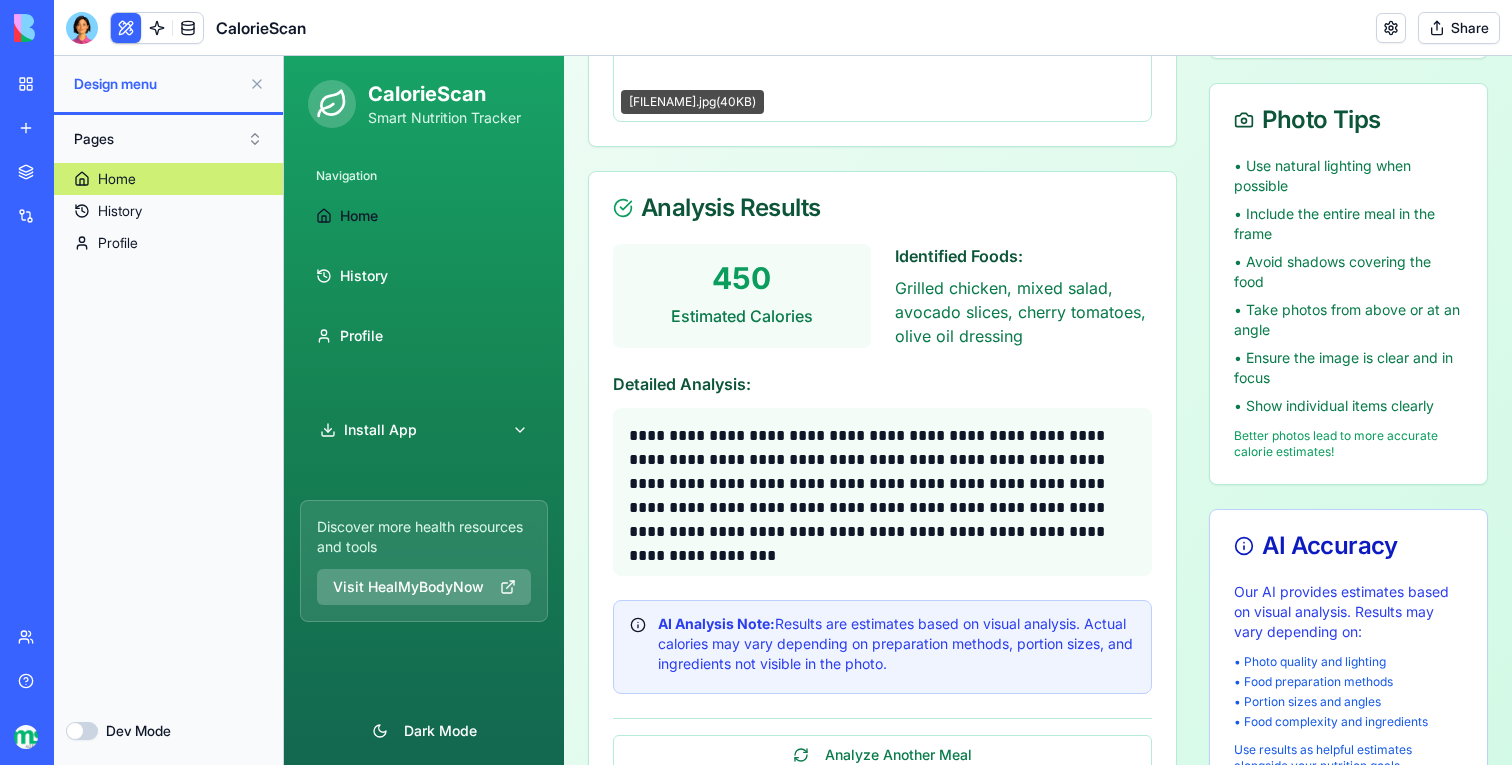 scroll, scrollTop: 461, scrollLeft: 0, axis: vertical 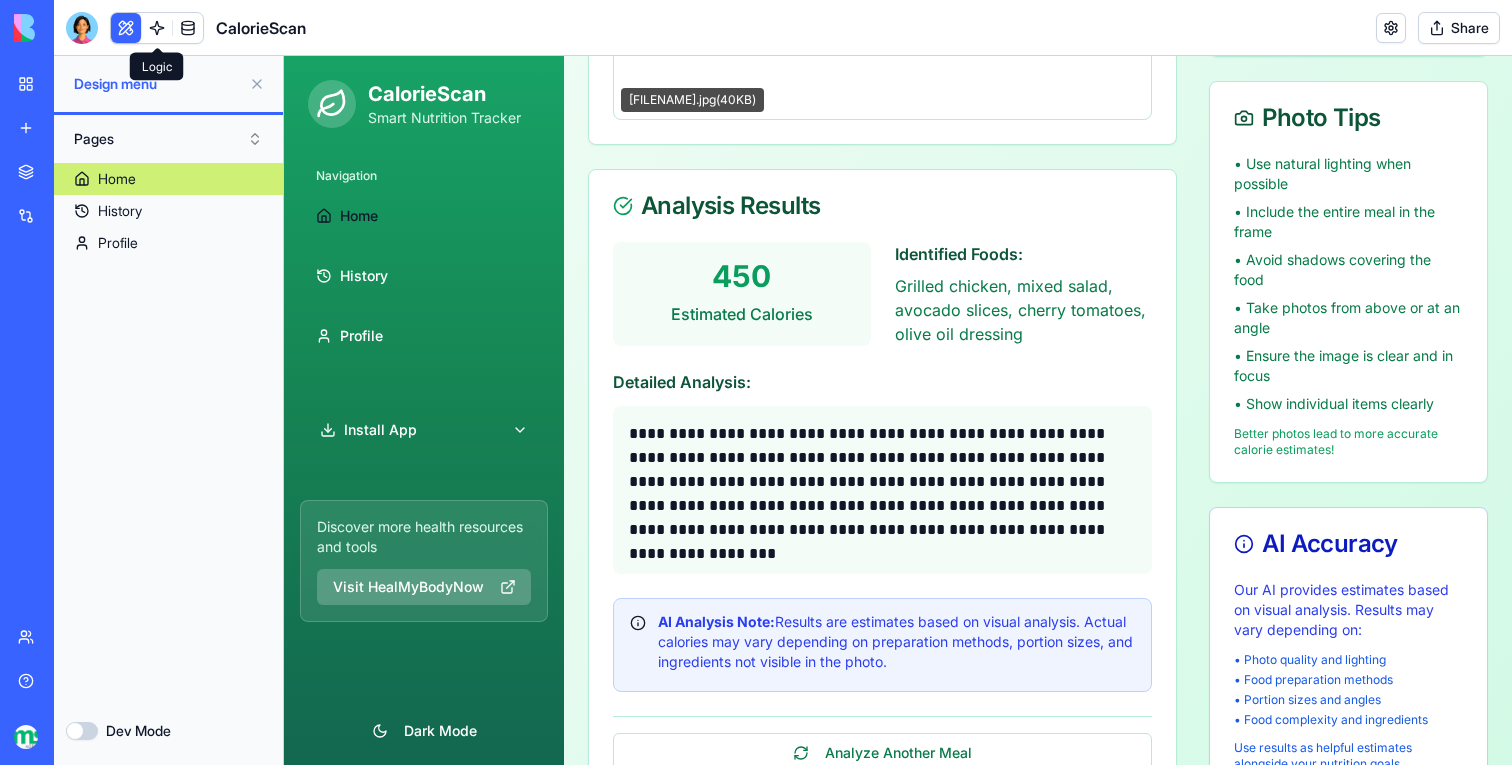 click at bounding box center (157, 28) 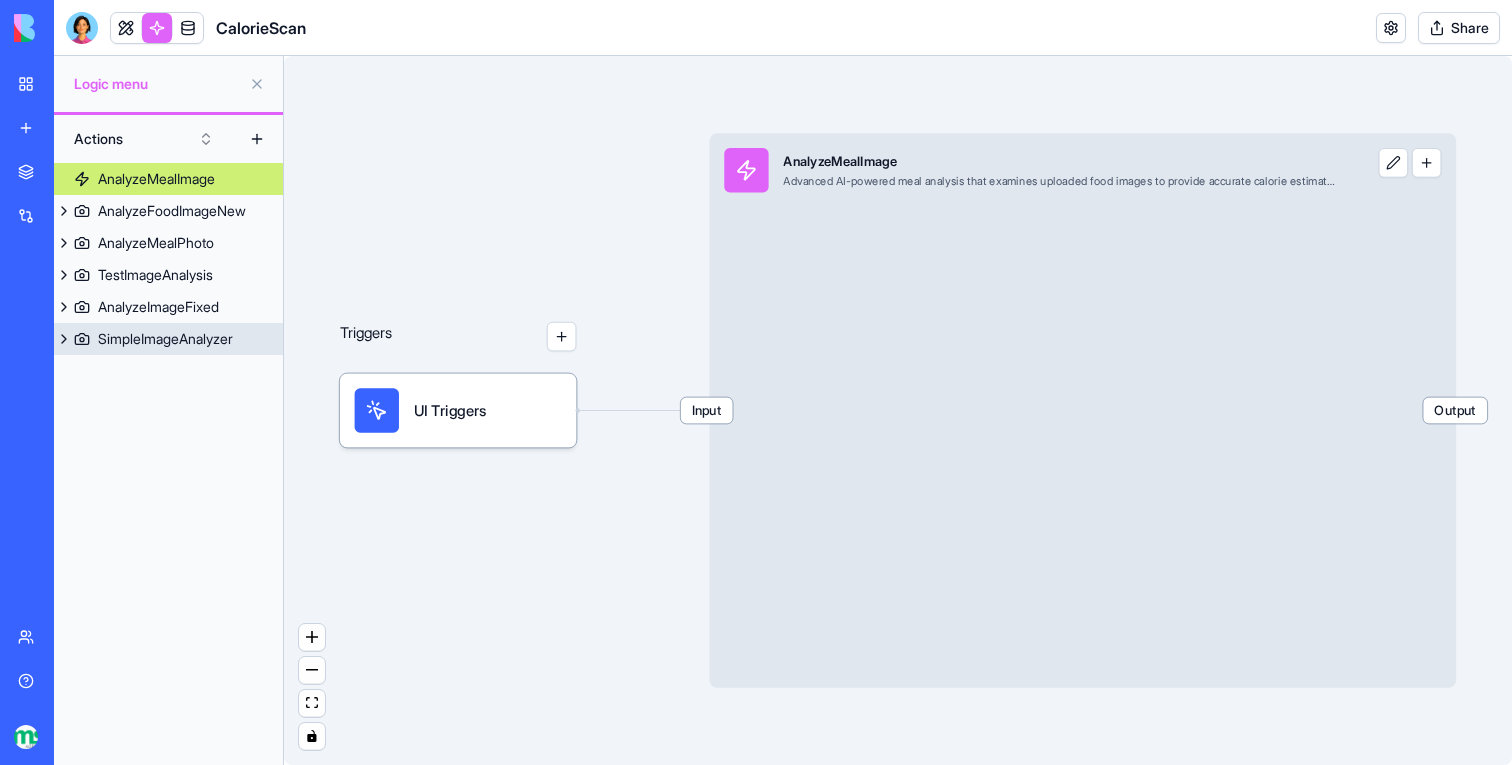 click on "SimpleImageAnalyzer" at bounding box center [168, 339] 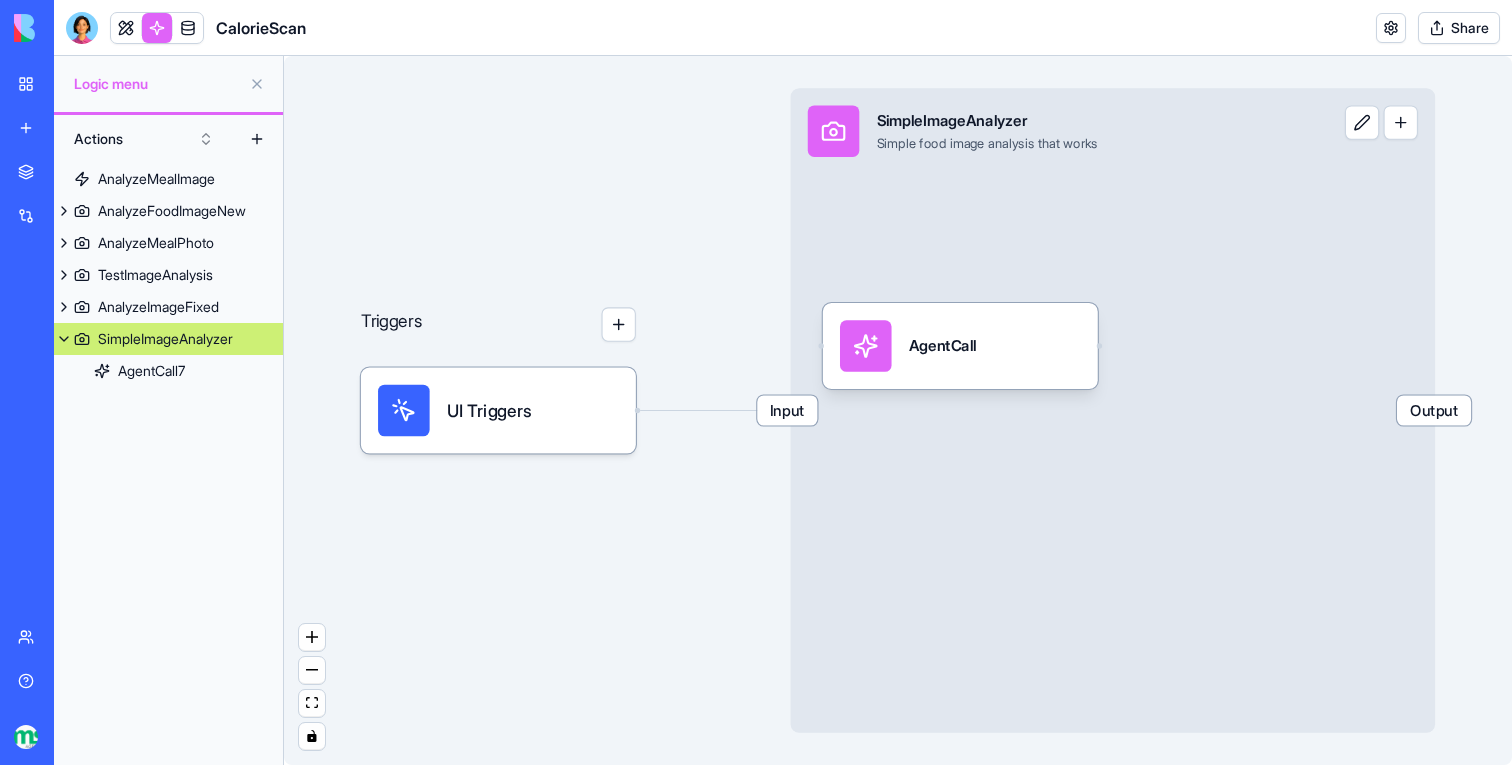 click on "BETA My workspace New app Marketplace Integrations Recent QR Code Studio QR Code Generator CalorieScan Team Help CalorieScan Share Logic menu Actions AnalyzeMealImage AnalyzeFoodImageNew AnalyzeMealPhoto TestImageAnalysis AnalyzeImageFixed SimpleImageAnalyzer AgentCall7 Triggers UI Triggers Input SimpleImageAnalyzer Simple food image analysis that works Output AgentCall Press enter or space to select a node. You can then use the arrow keys to move the node around.  Press delete to remove it and escape to cancel.   Press enter or space to select an edge. You can then press delete to remove it or escape to cancel. Command Palette Search for a command to run..." at bounding box center [756, 382] 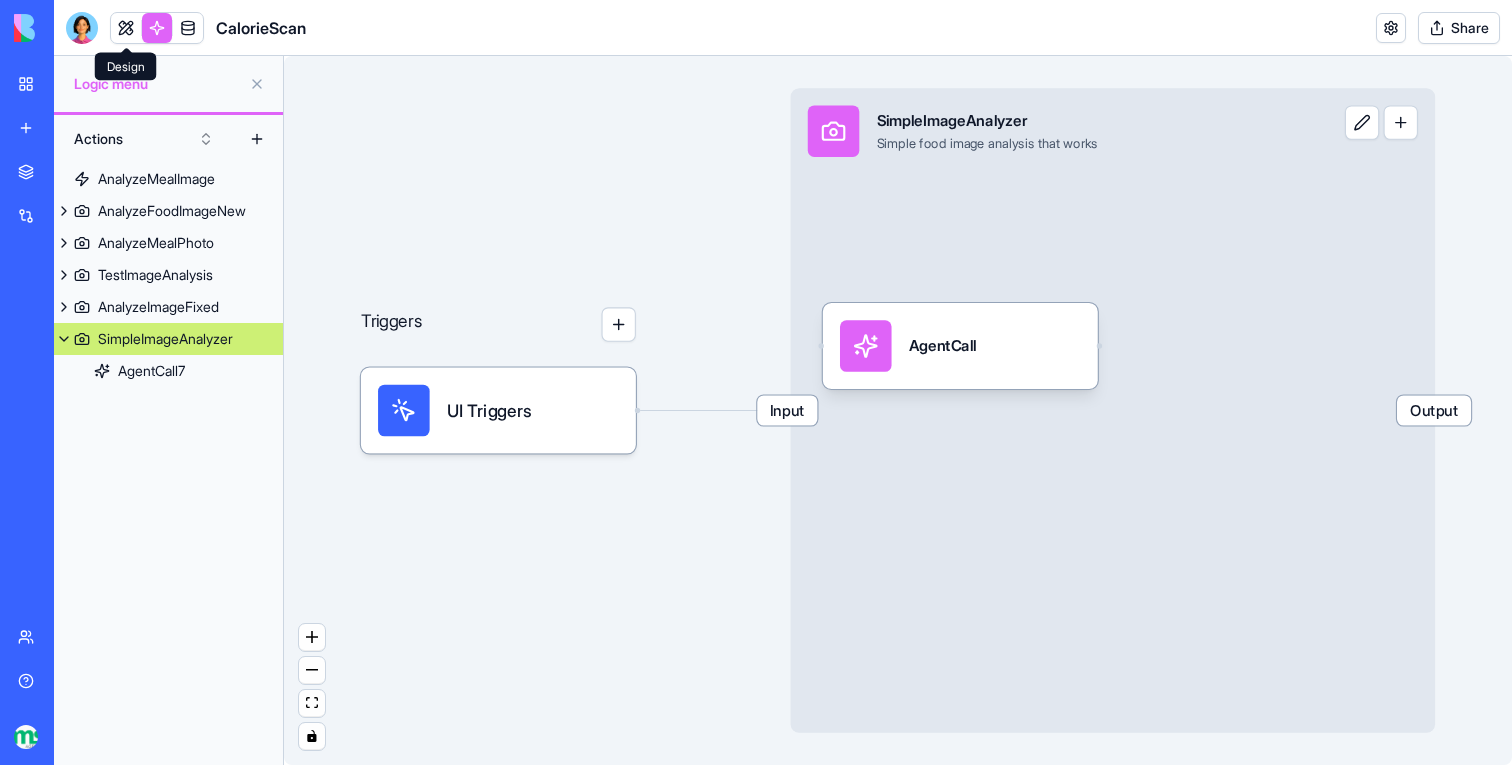 click at bounding box center (126, 28) 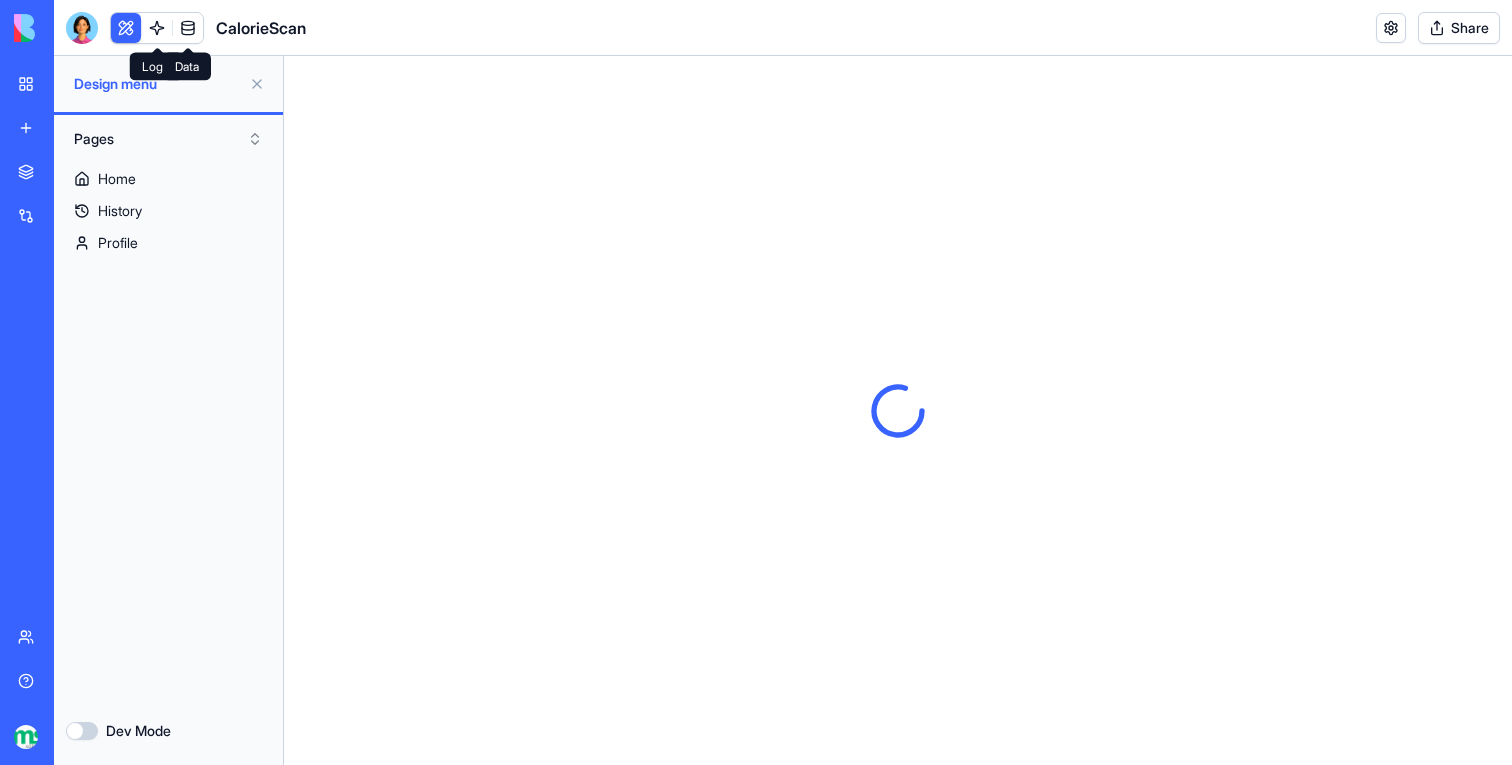 scroll, scrollTop: 0, scrollLeft: 0, axis: both 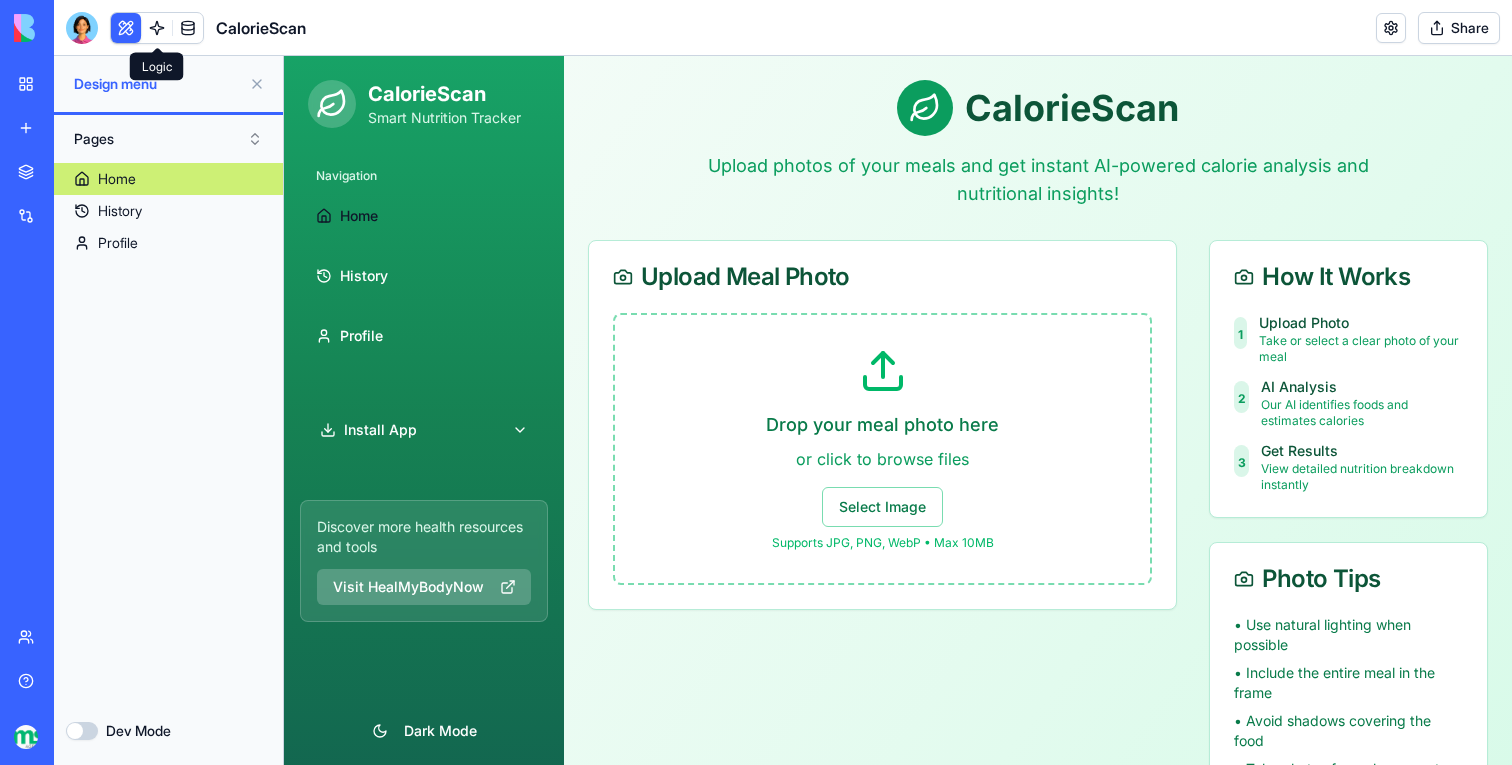 click at bounding box center (157, 28) 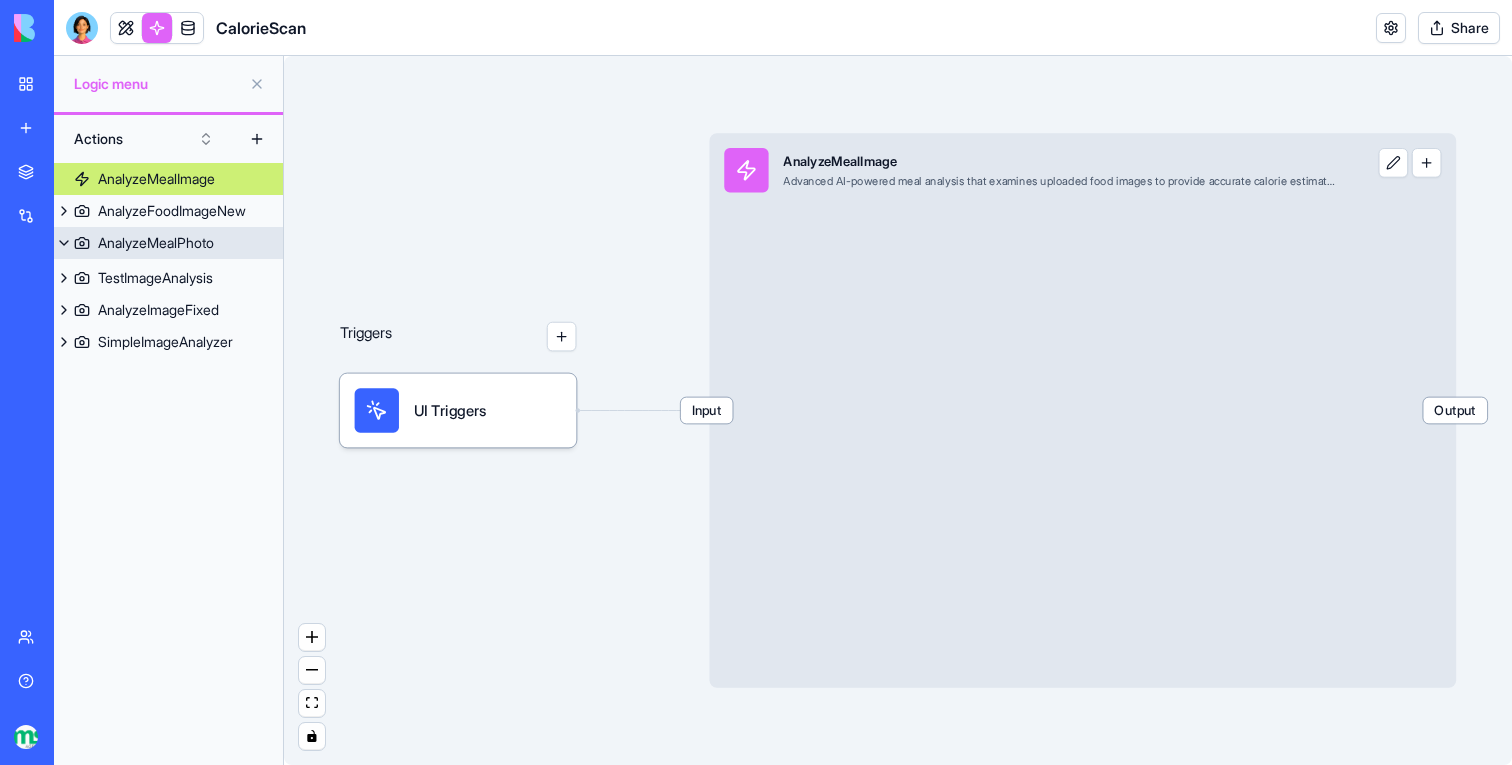 click on "AnalyzeMealPhoto" at bounding box center [156, 243] 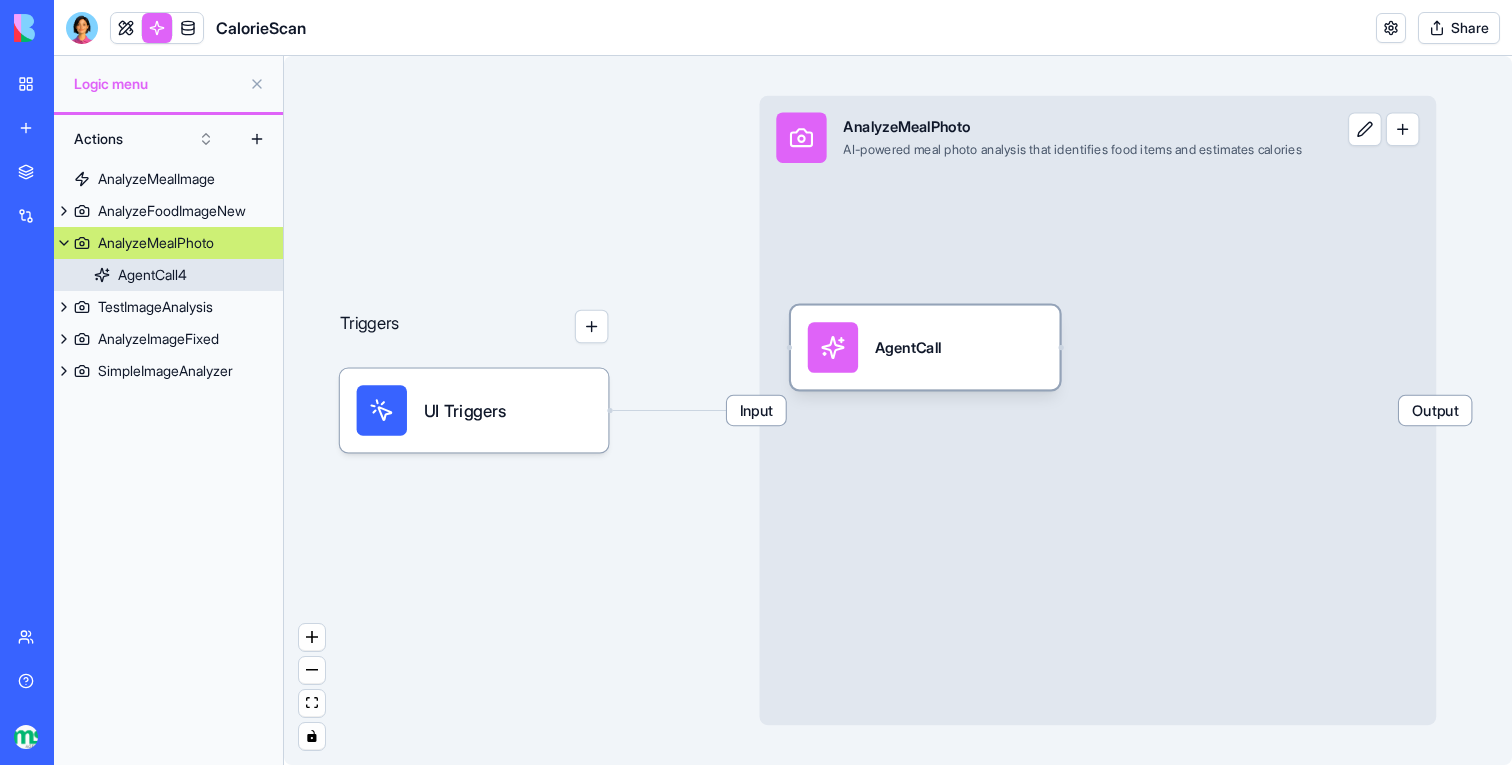 click on "AgentCall" at bounding box center (925, 347) 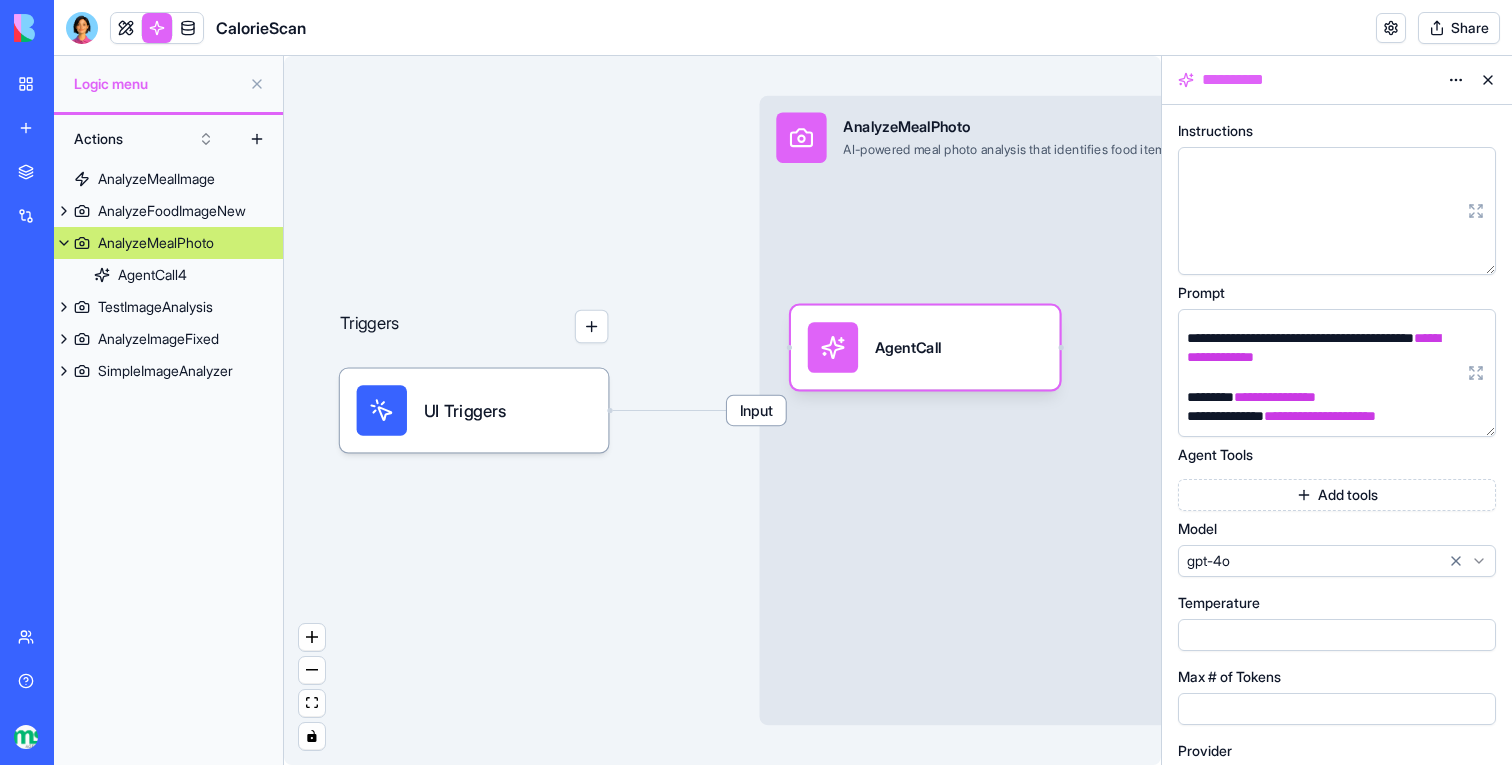 scroll, scrollTop: 49, scrollLeft: 0, axis: vertical 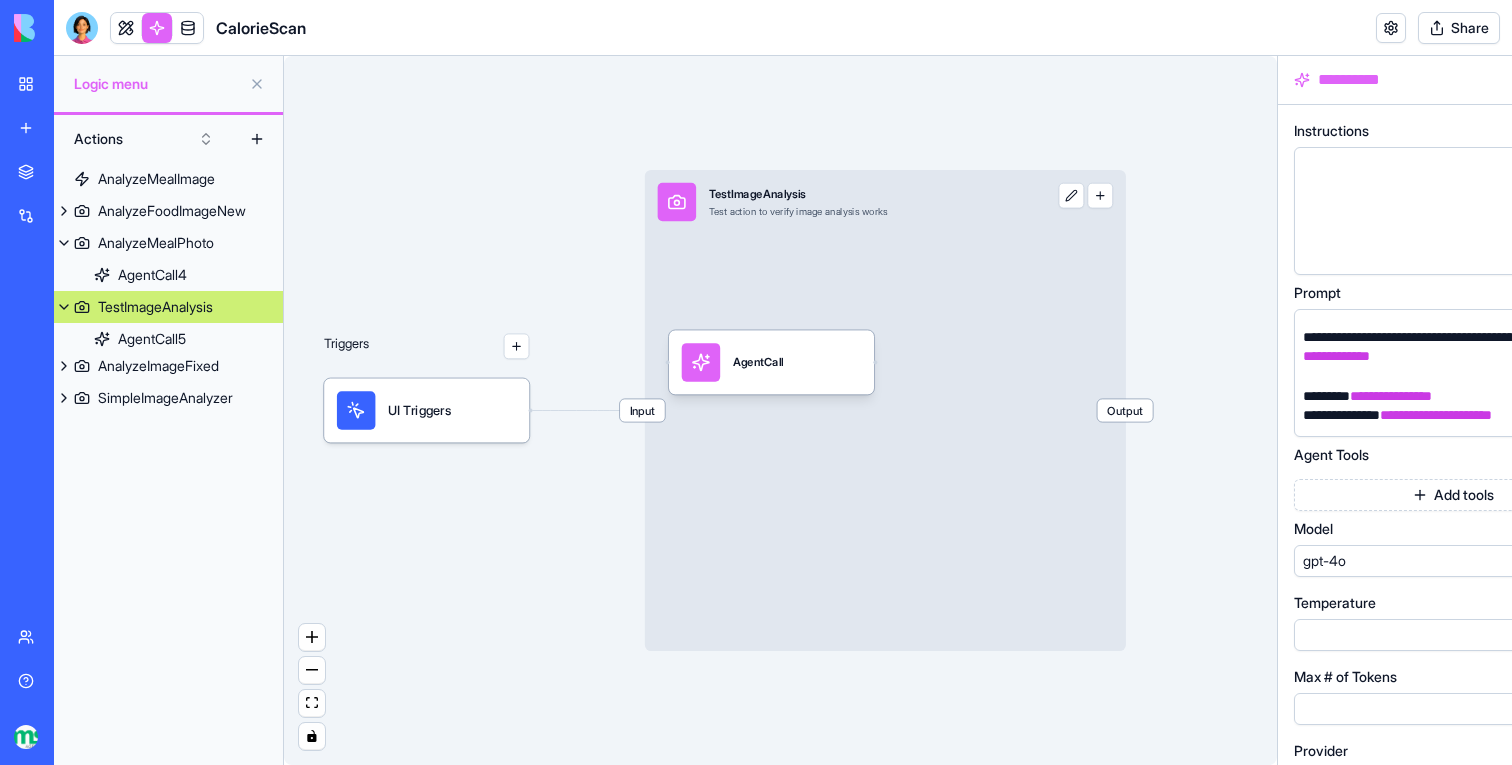 click on "TestImageAnalysis" at bounding box center (155, 307) 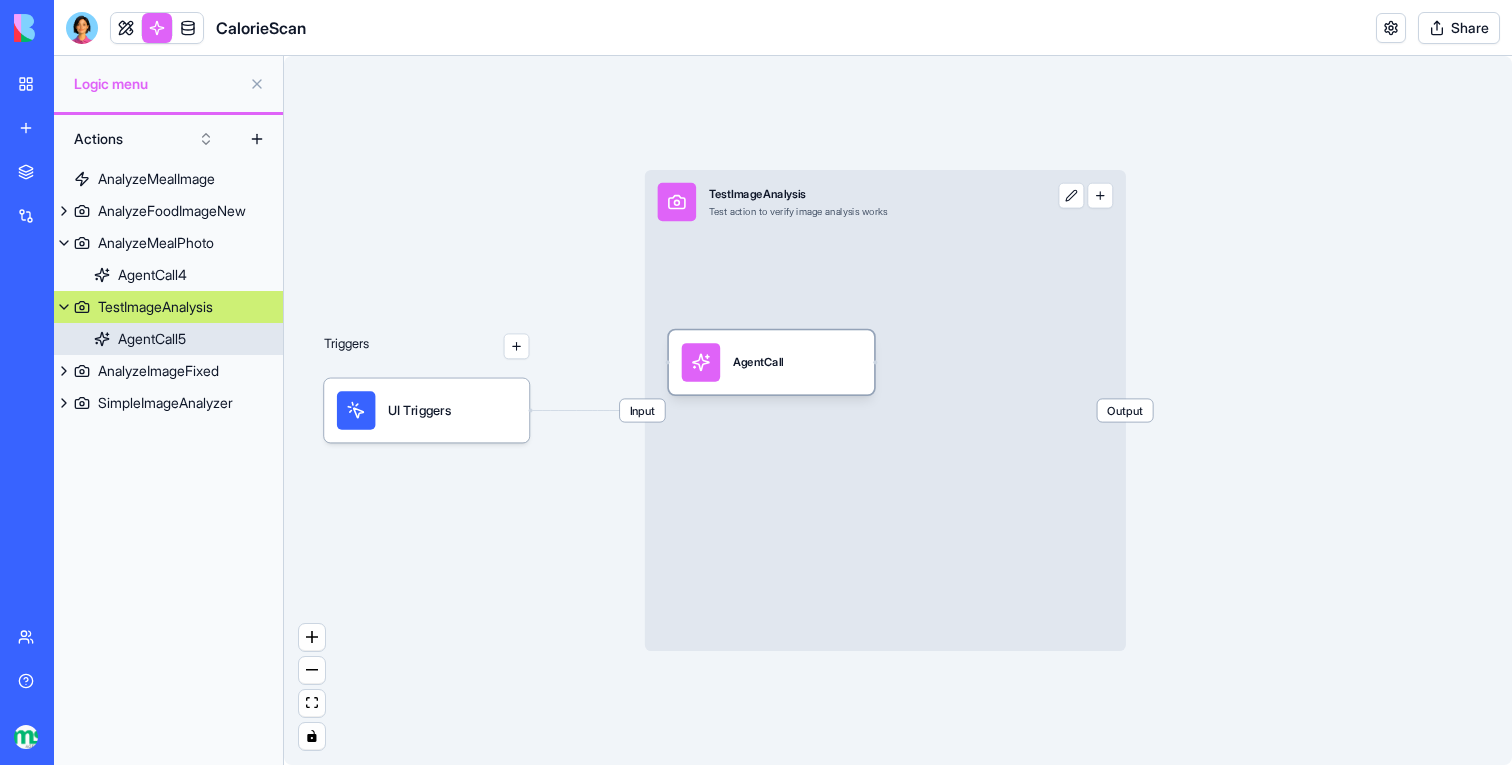 click on "AgentCall" at bounding box center (772, 362) 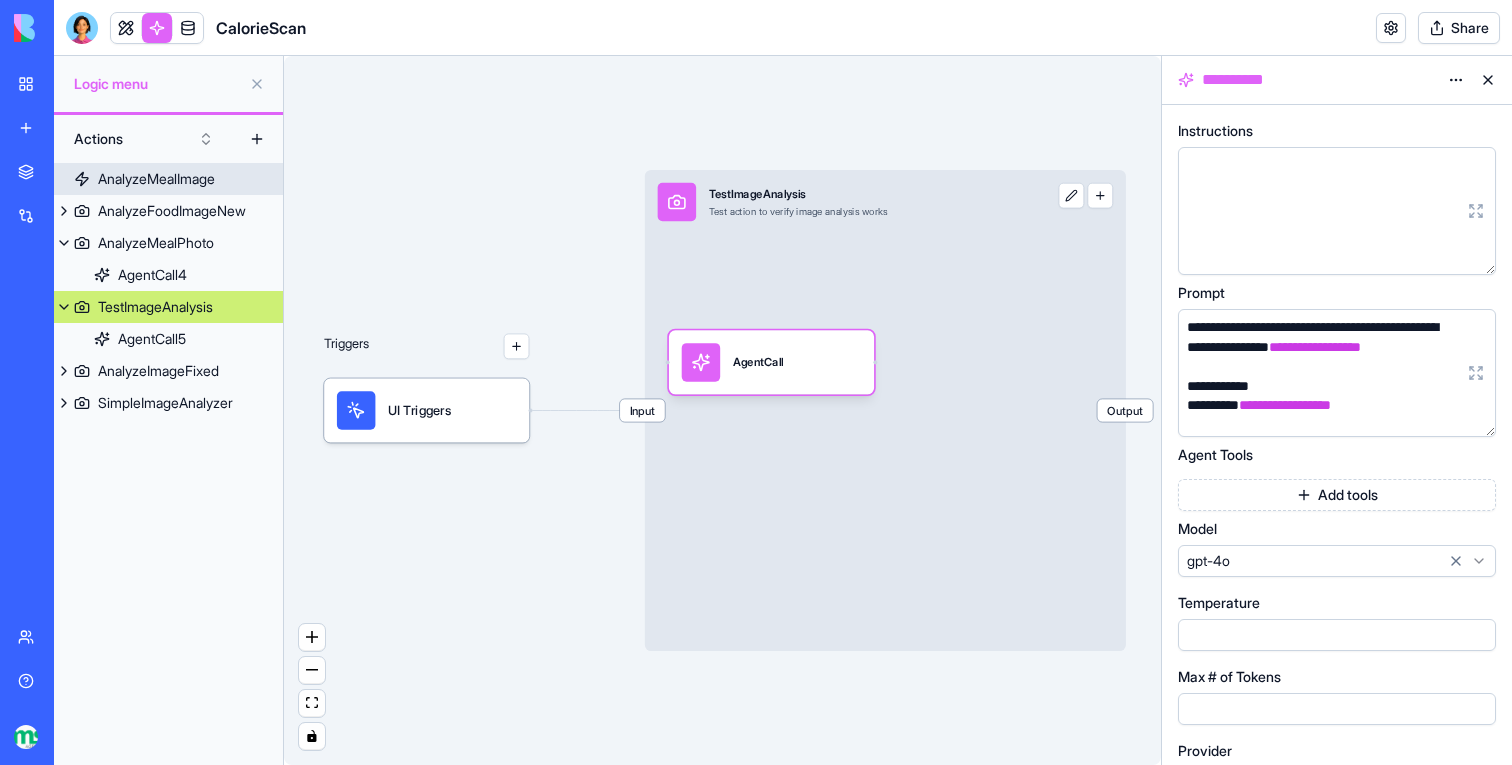 click on "AnalyzeMealImage" at bounding box center (156, 179) 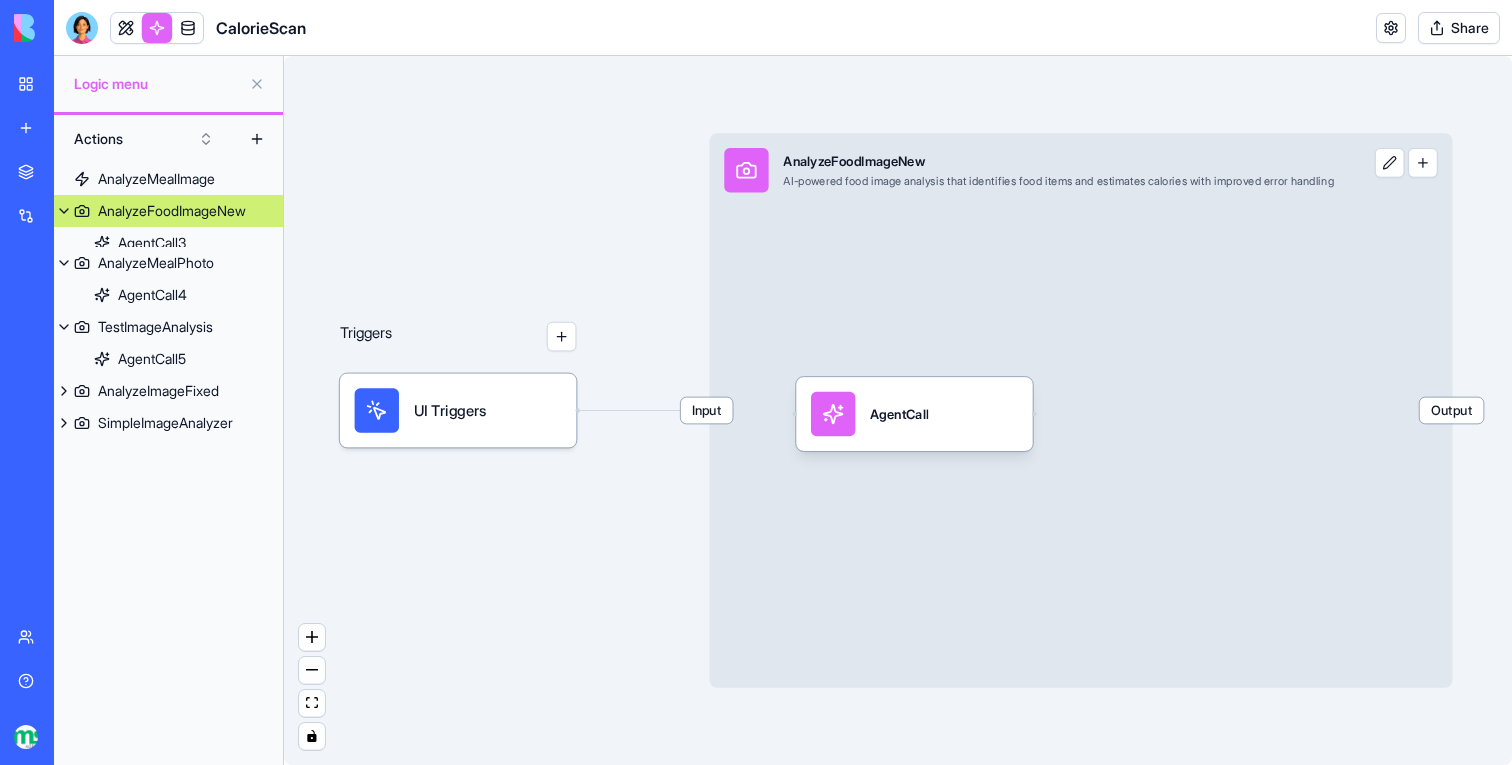 click on "AnalyzeFoodImageNew" at bounding box center [172, 211] 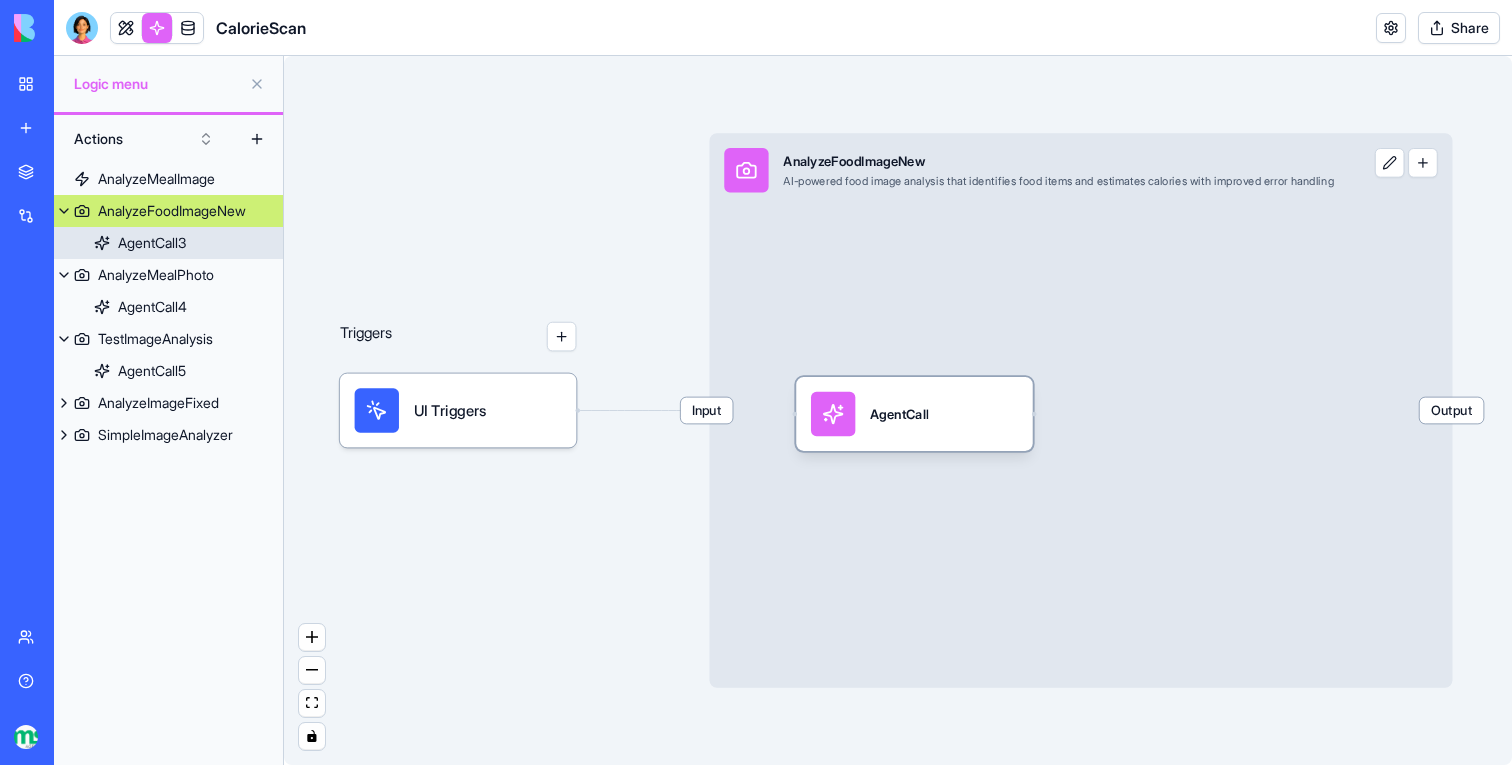 click on "AgentCall3" at bounding box center (152, 243) 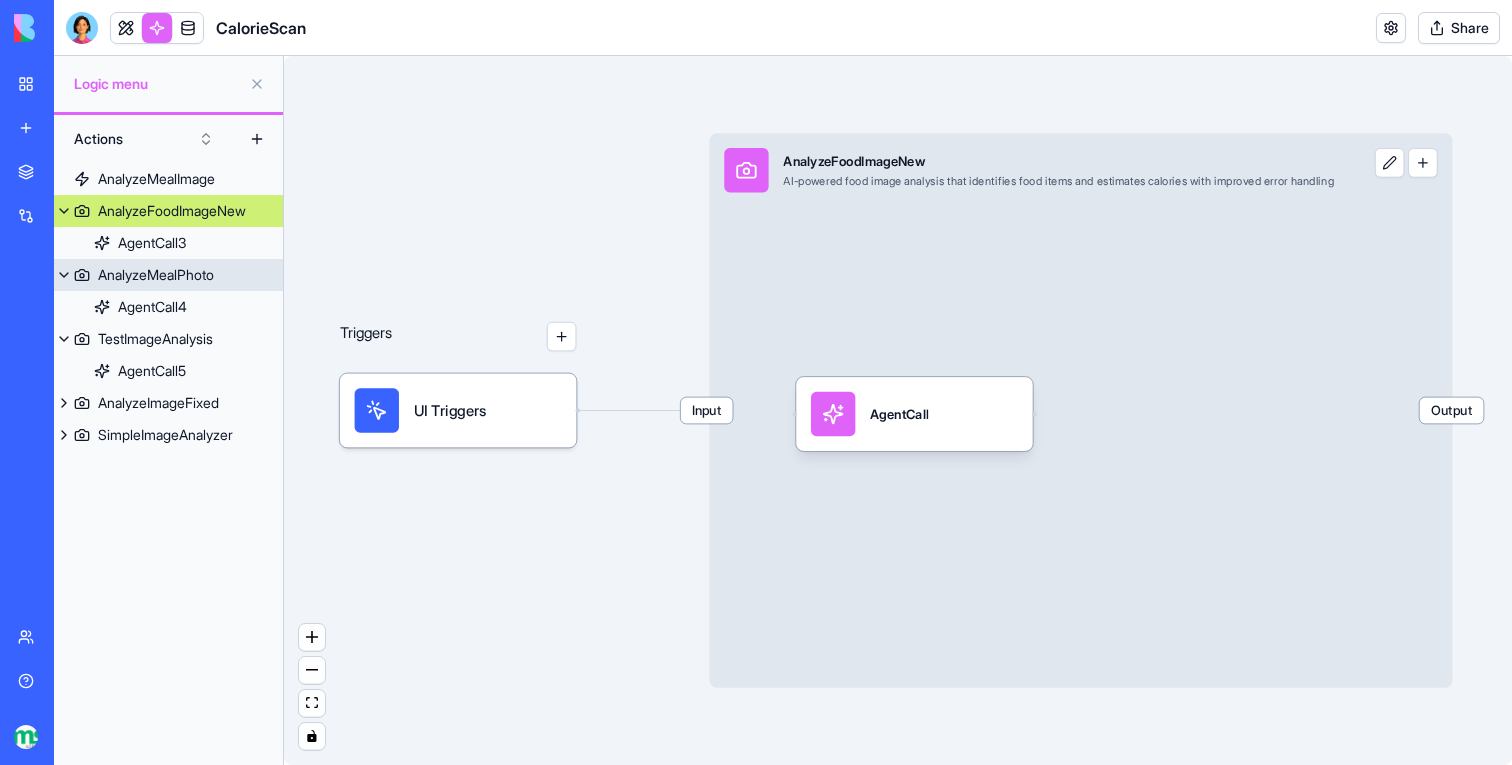 click on "AnalyzeMealPhoto" at bounding box center (156, 275) 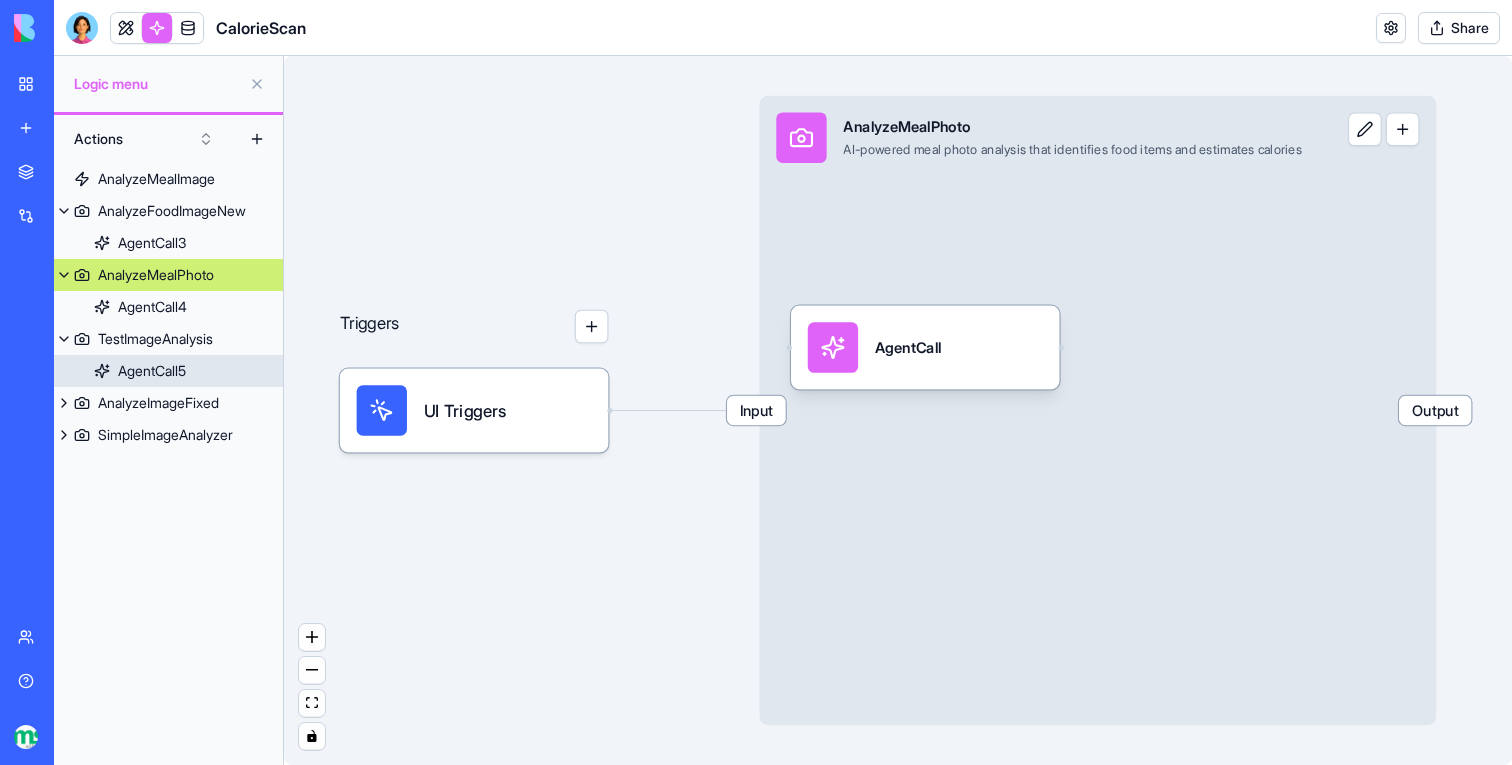 click on "AgentCall5" at bounding box center (168, 371) 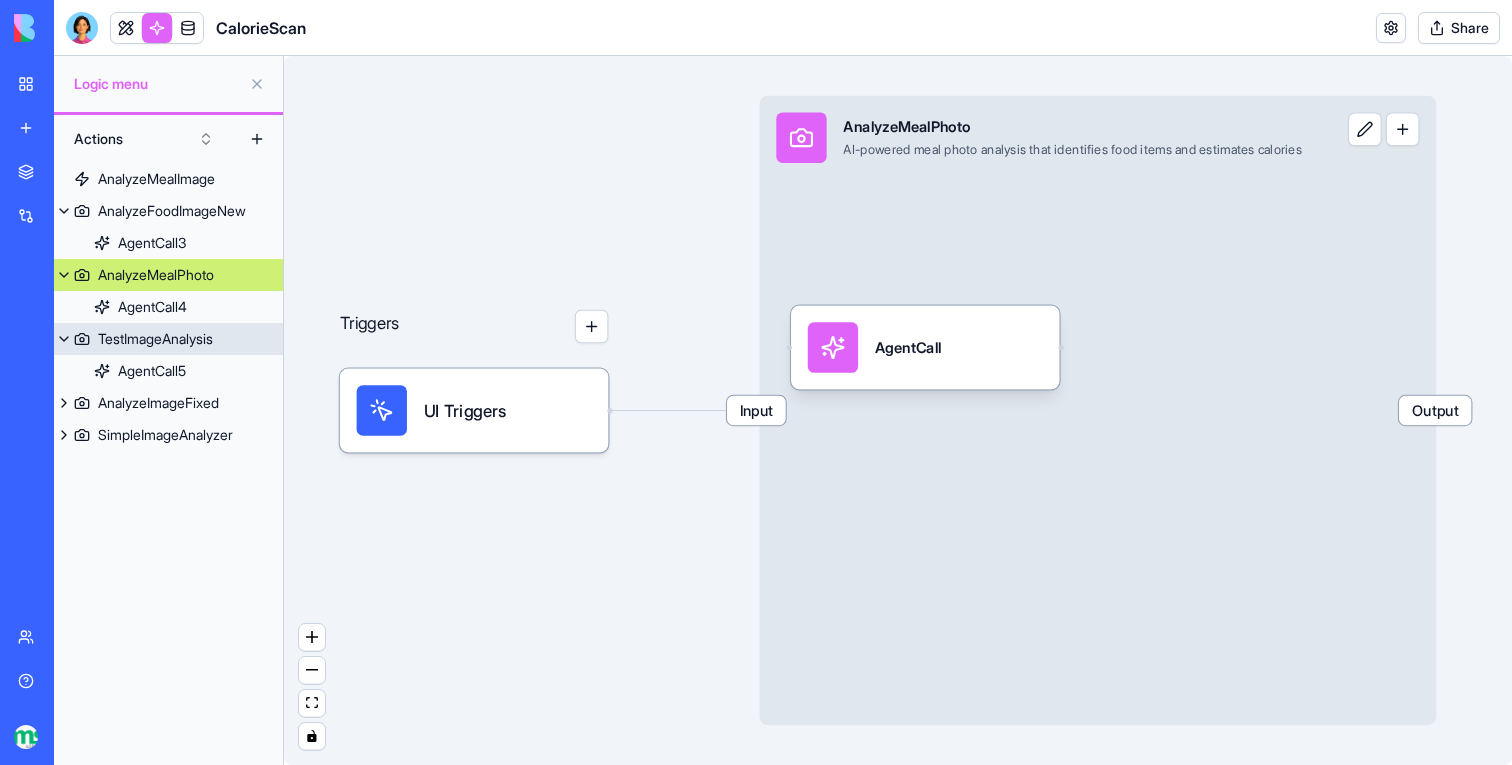 click on "TestImageAnalysis" at bounding box center (155, 339) 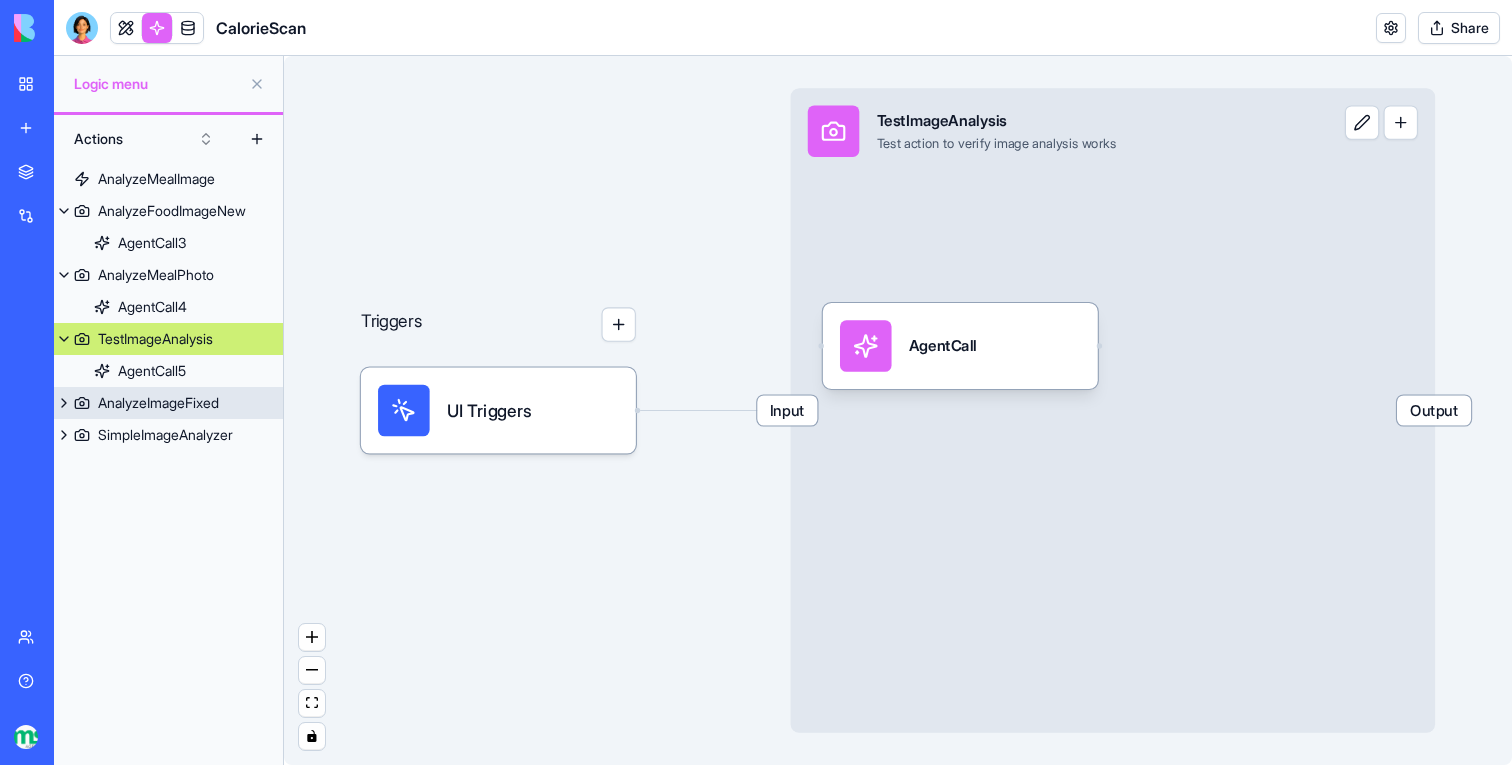 click on "AnalyzeImageFixed" at bounding box center (168, 403) 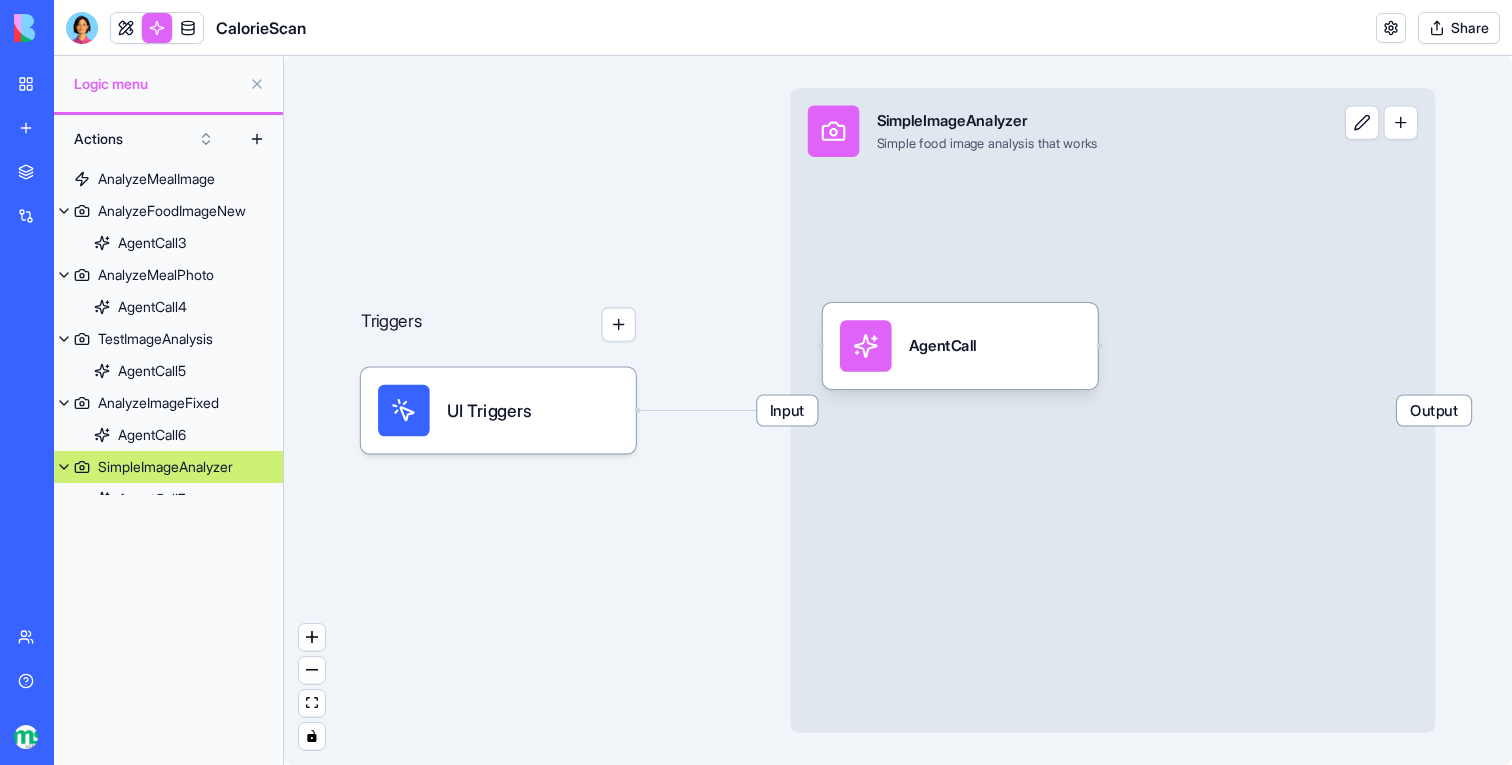 click on "SimpleImageAnalyzer" at bounding box center (165, 467) 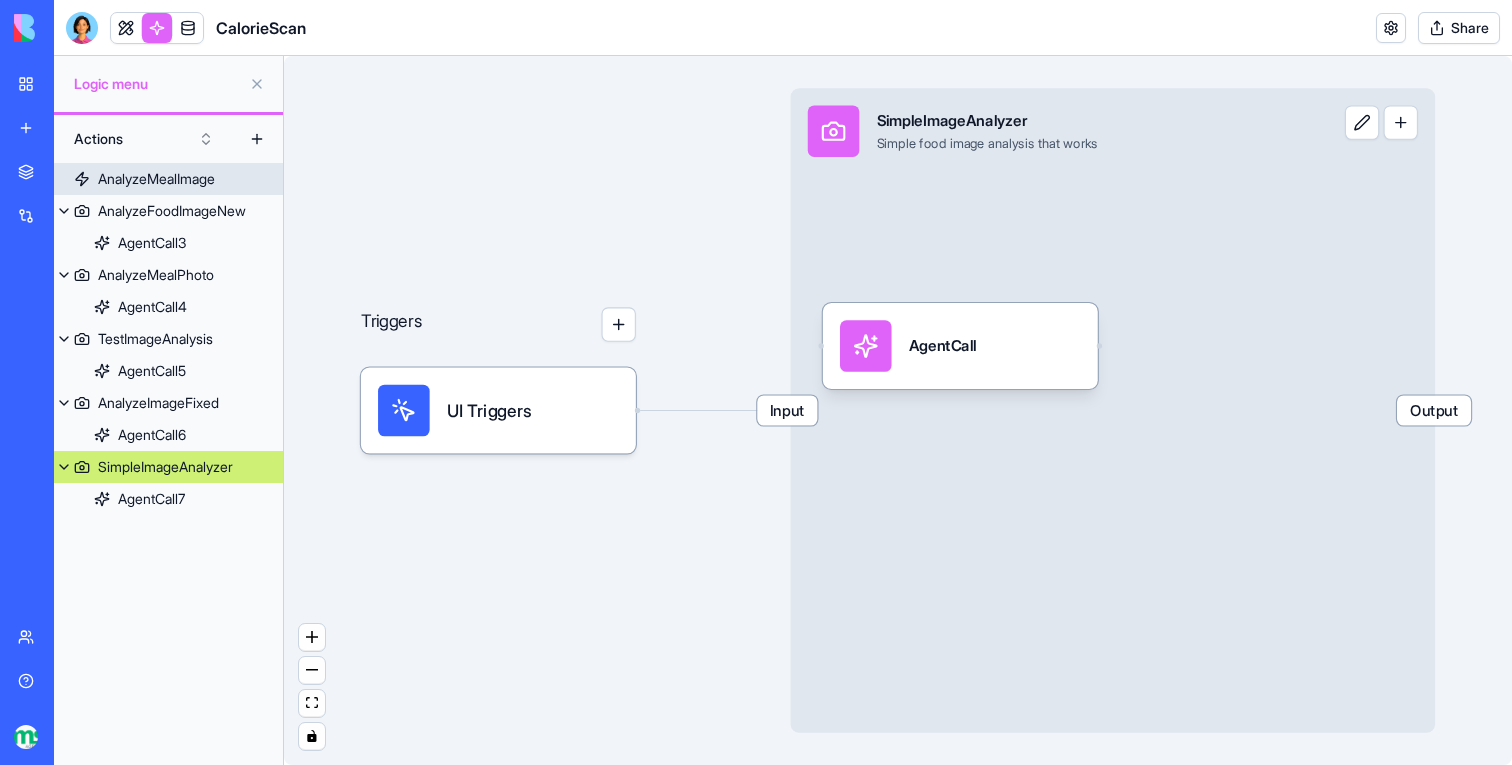 click on "AnalyzeMealImage" at bounding box center [156, 179] 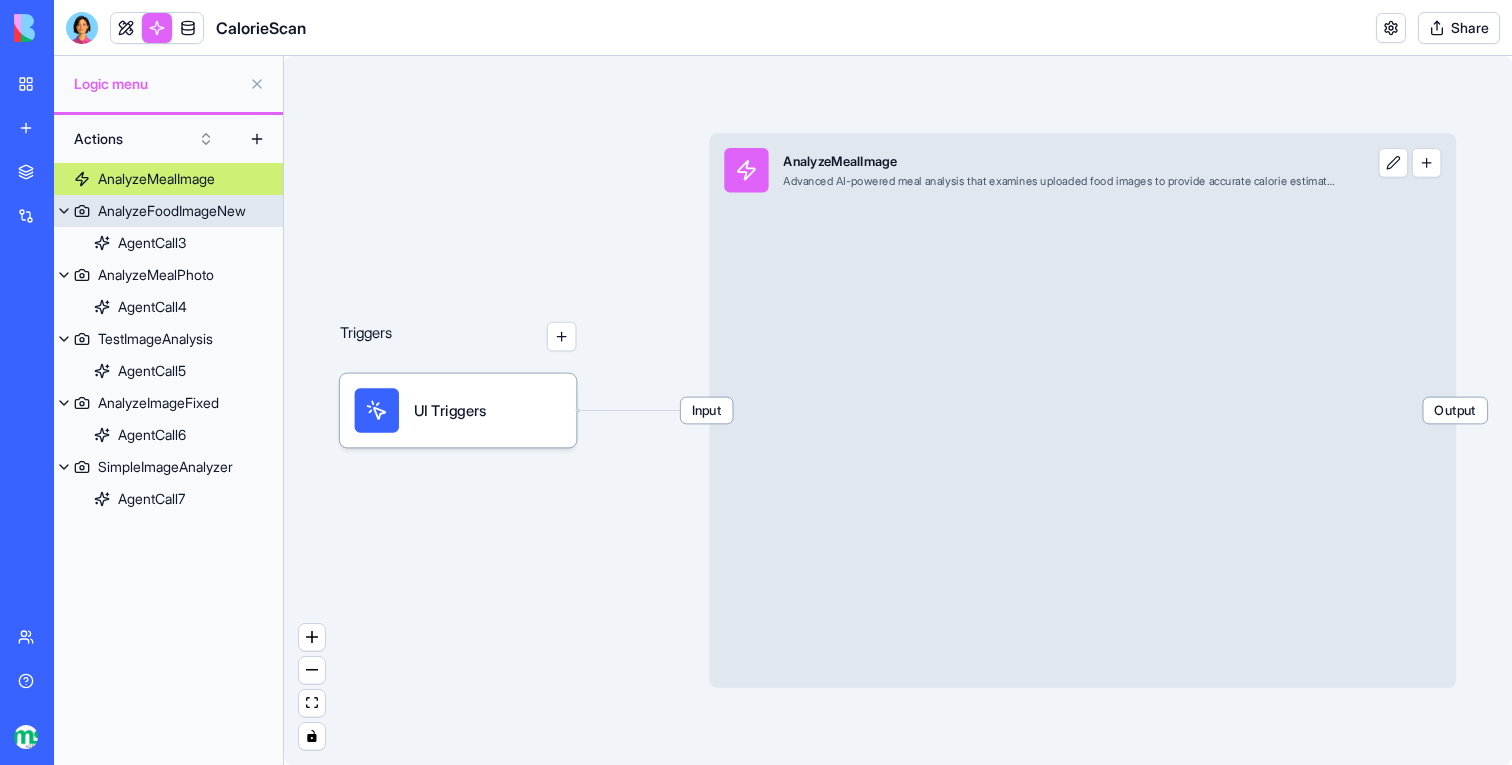 click on "AgentCall3" at bounding box center (152, 243) 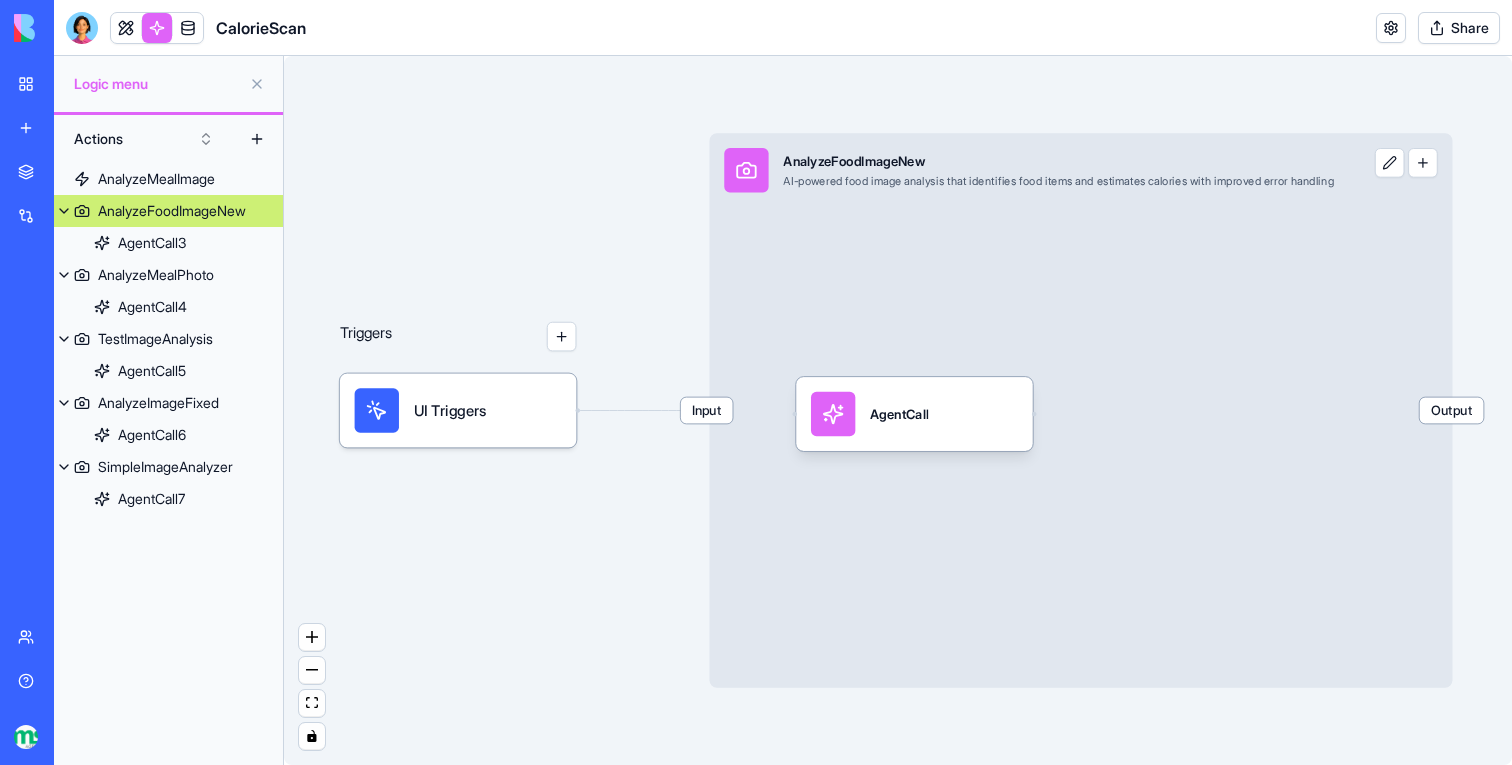 click on "AnalyzeFoodImageNew" at bounding box center (172, 211) 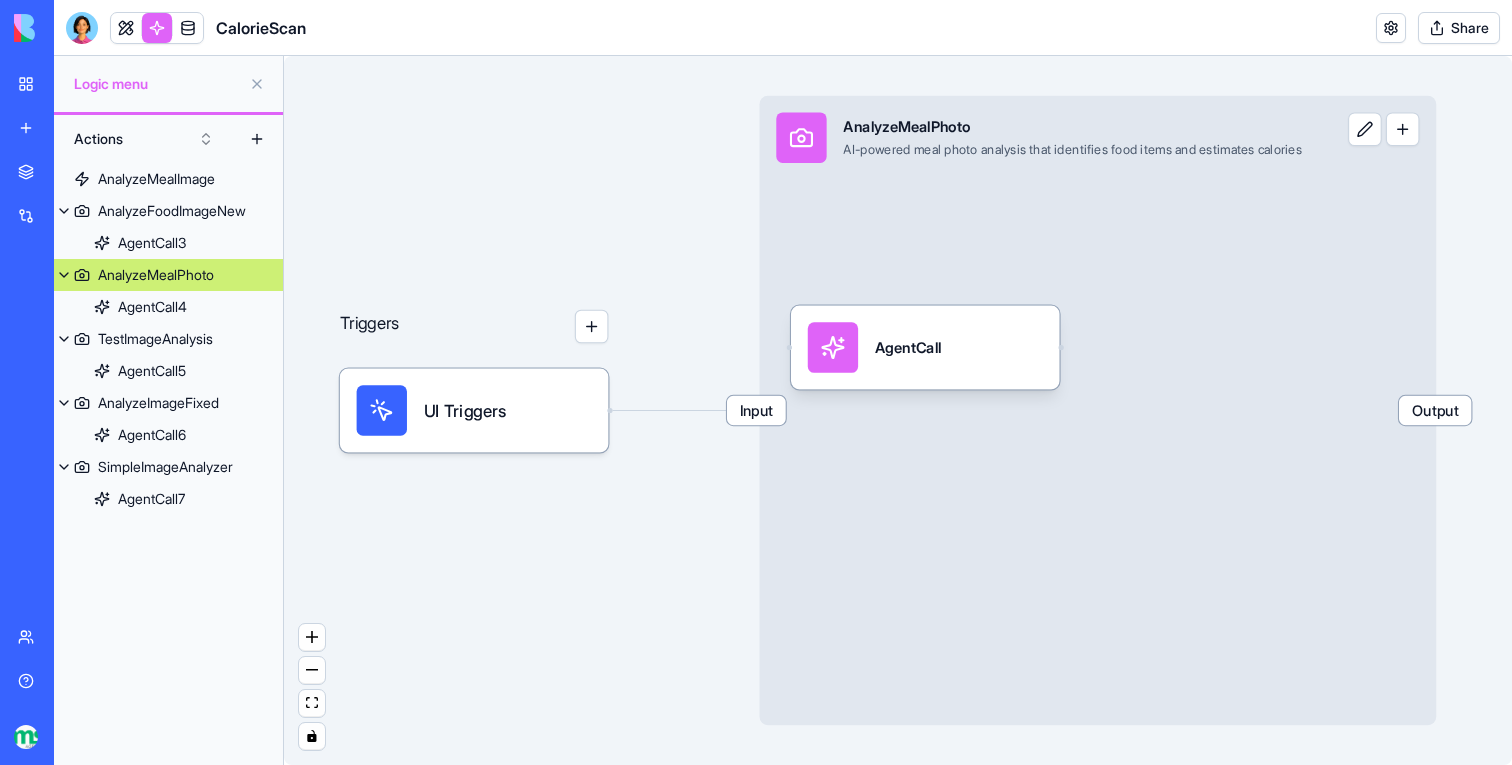 click on "AnalyzeMealPhoto" at bounding box center (156, 275) 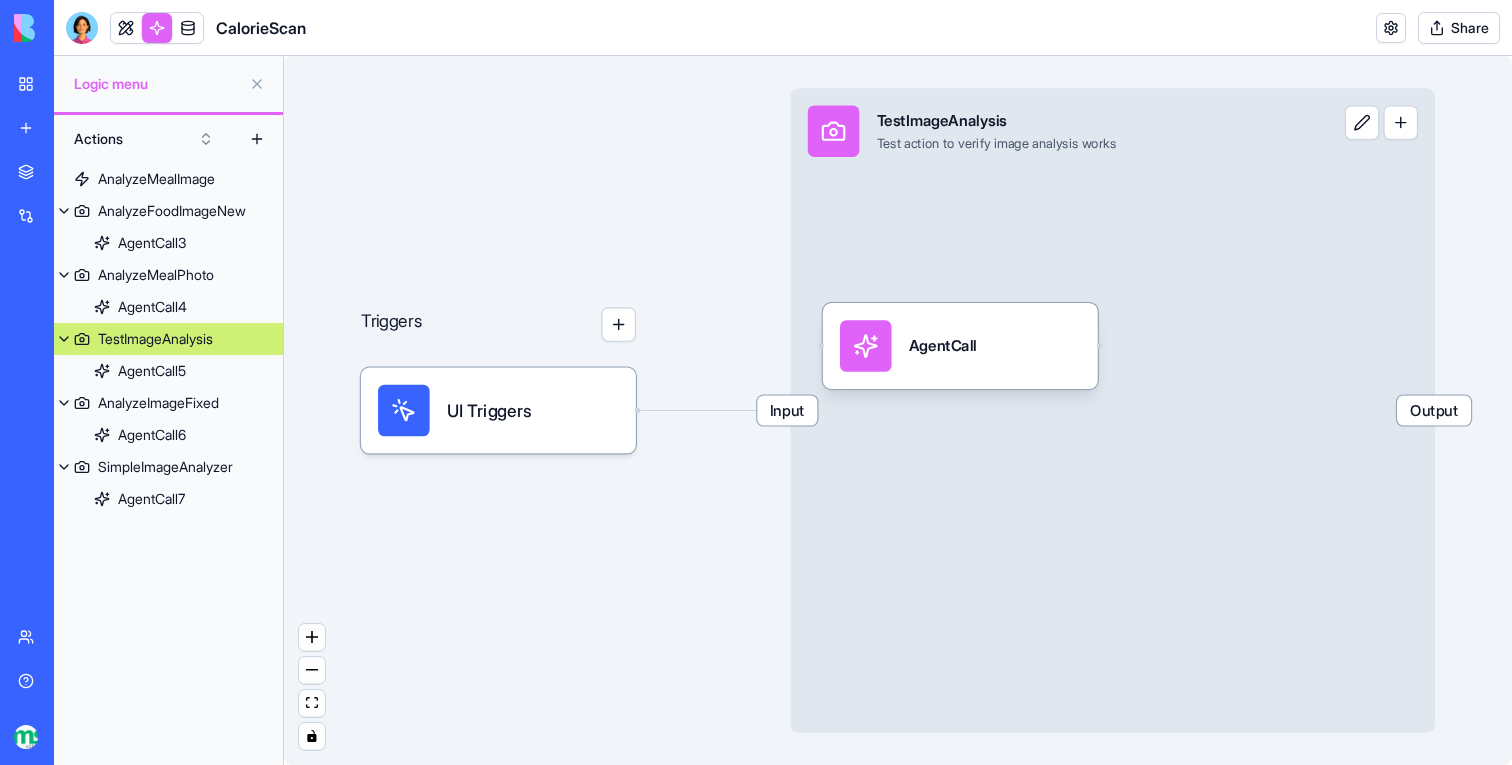 click on "TestImageAnalysis" at bounding box center (155, 339) 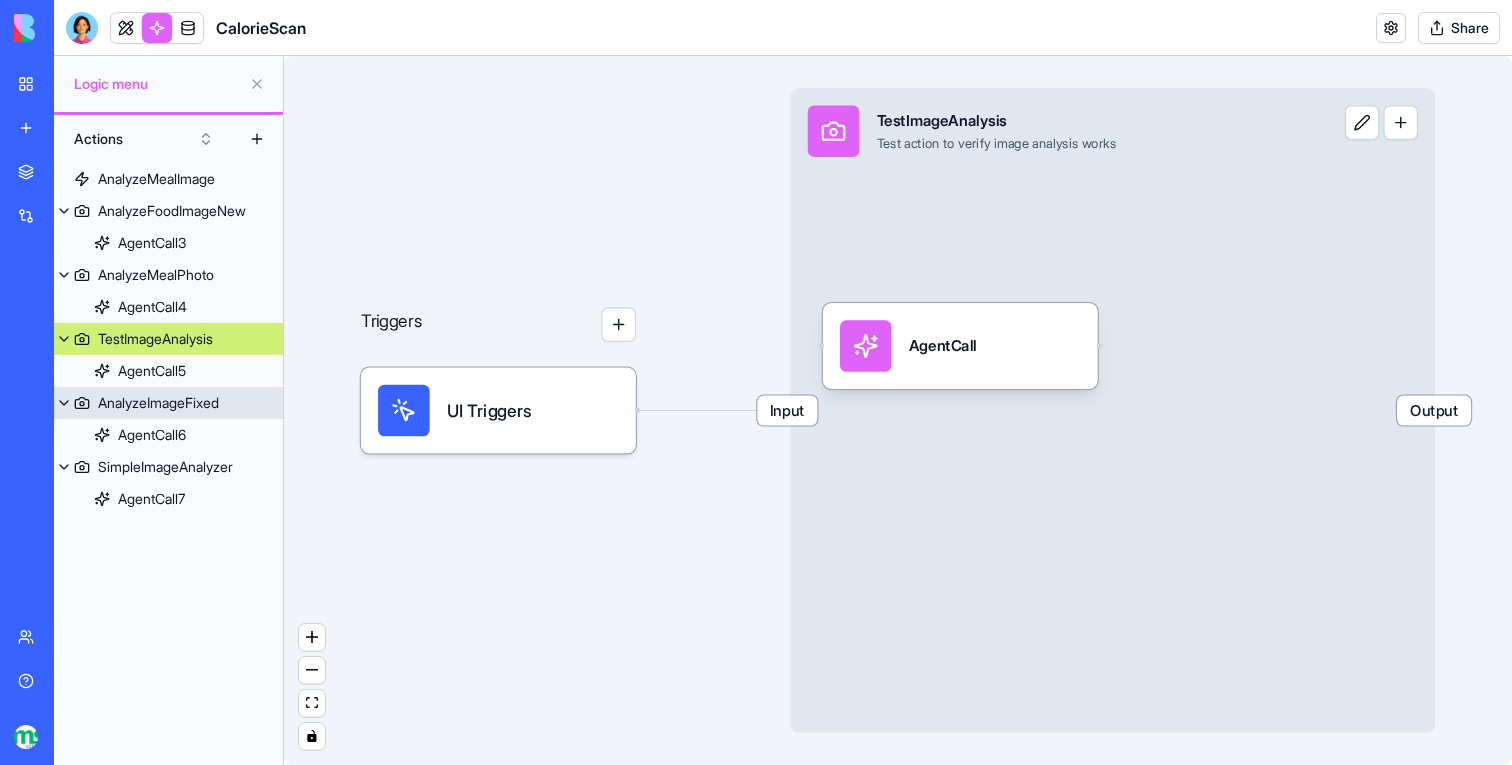 click on "AnalyzeImageFixed" at bounding box center [158, 403] 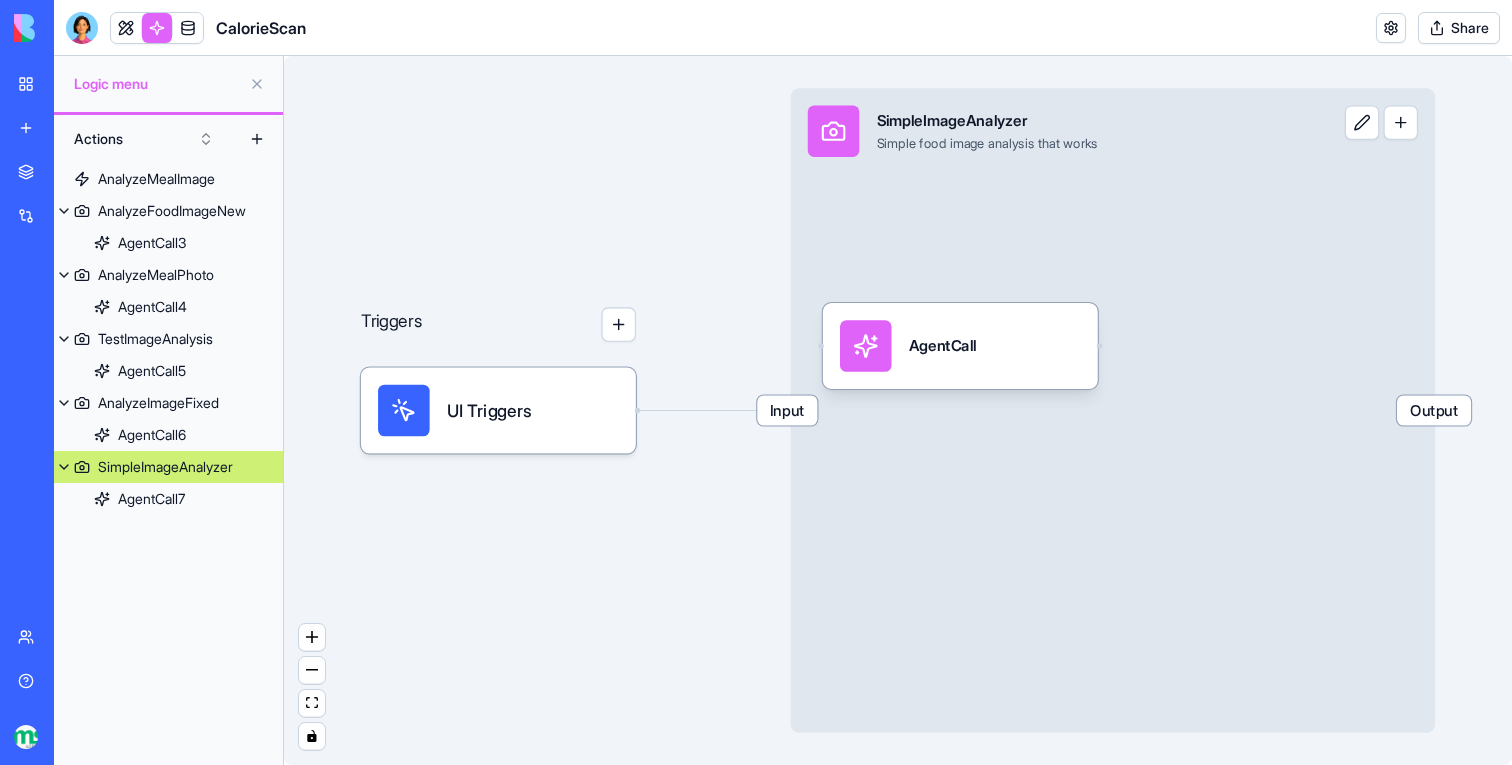 click on "SimpleImageAnalyzer" at bounding box center [165, 467] 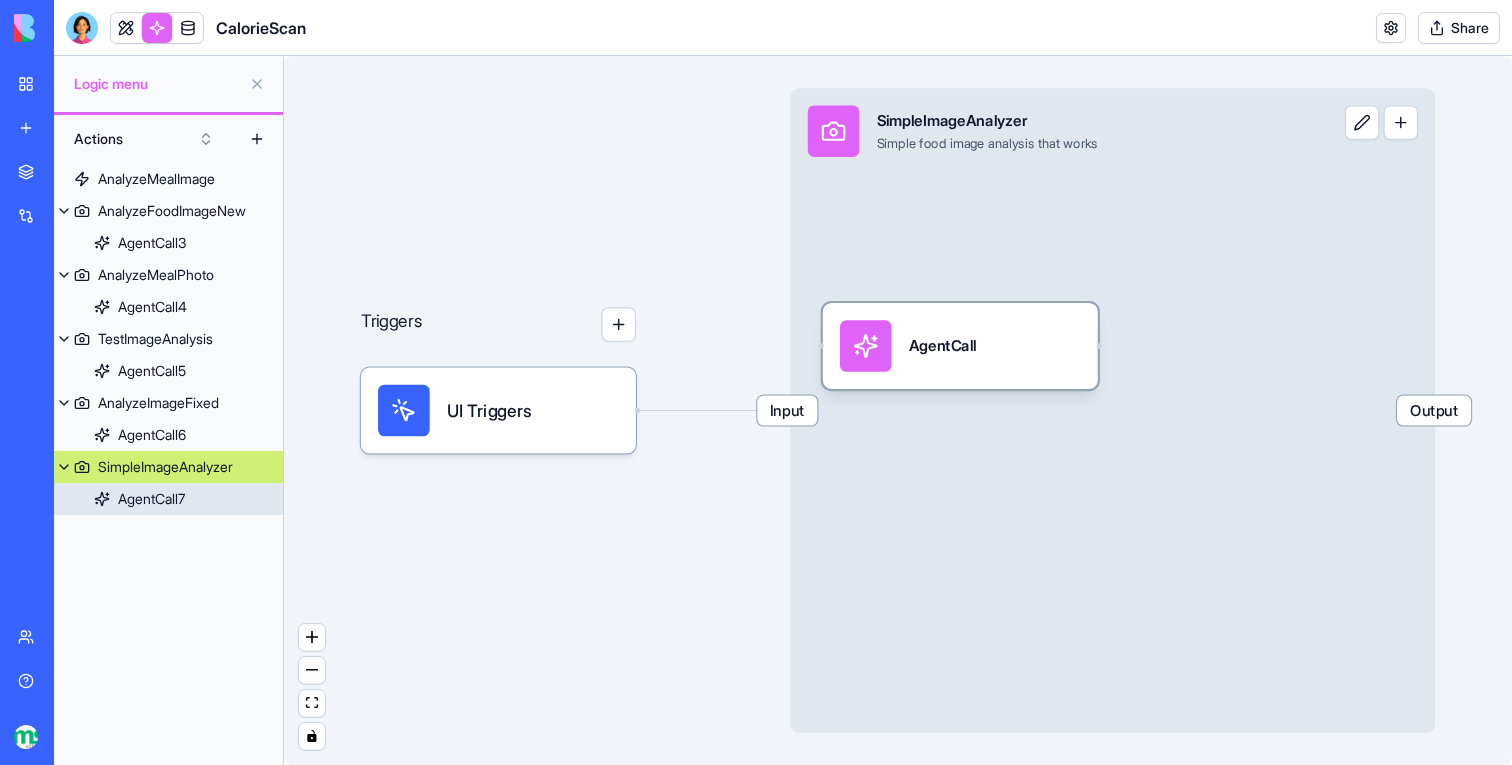 click on "AgentCall" at bounding box center [943, 346] 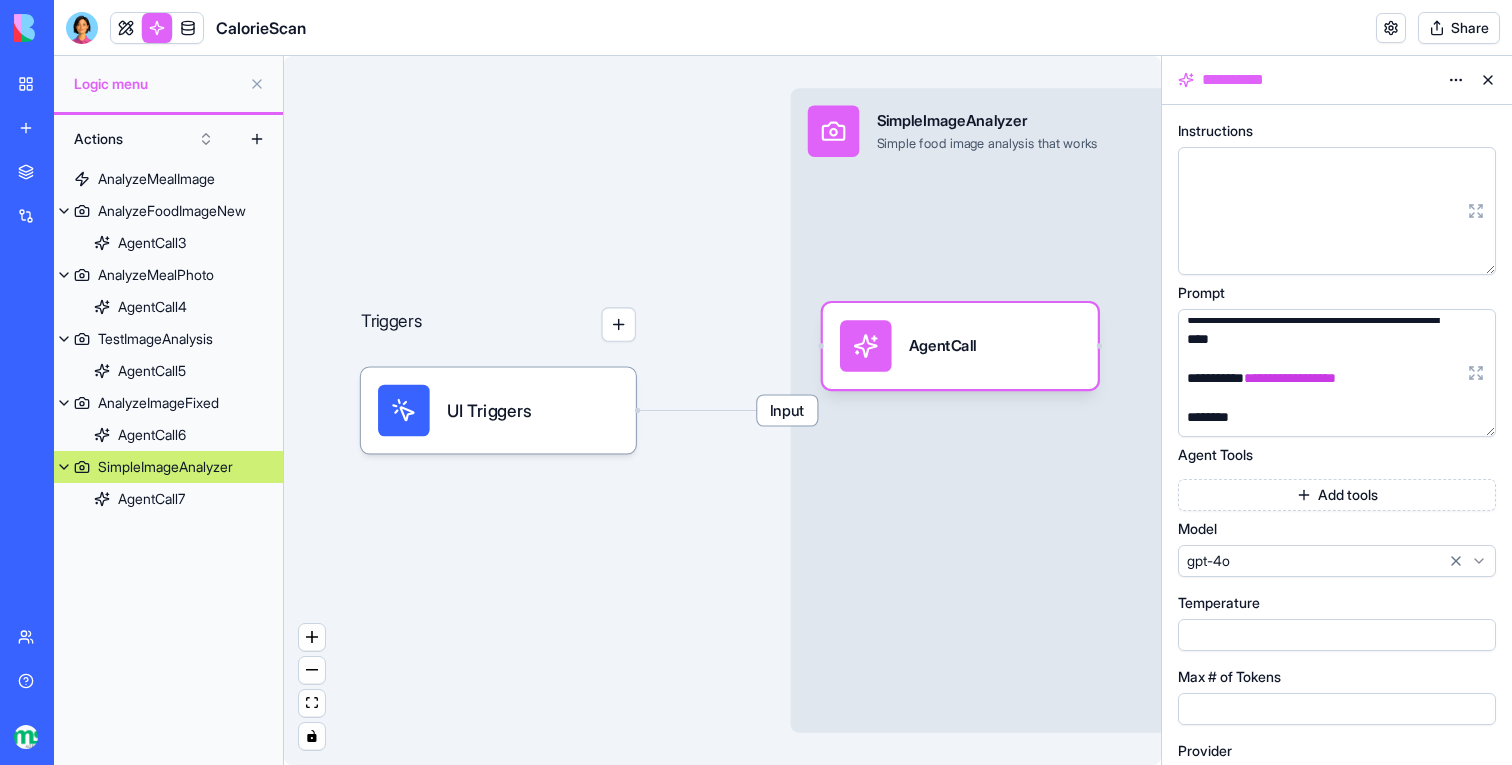 scroll, scrollTop: 0, scrollLeft: 0, axis: both 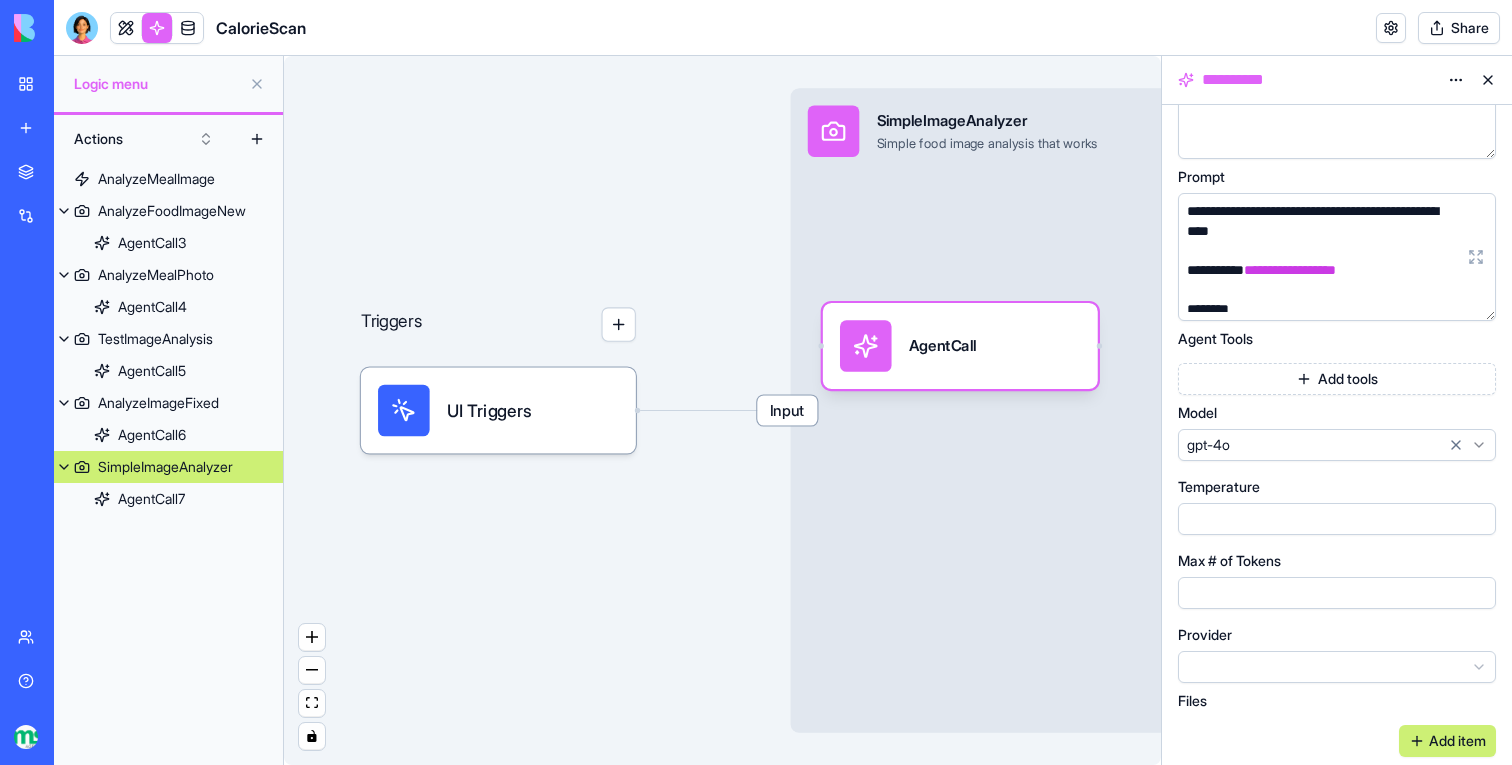 click on "Add item" at bounding box center [1447, 741] 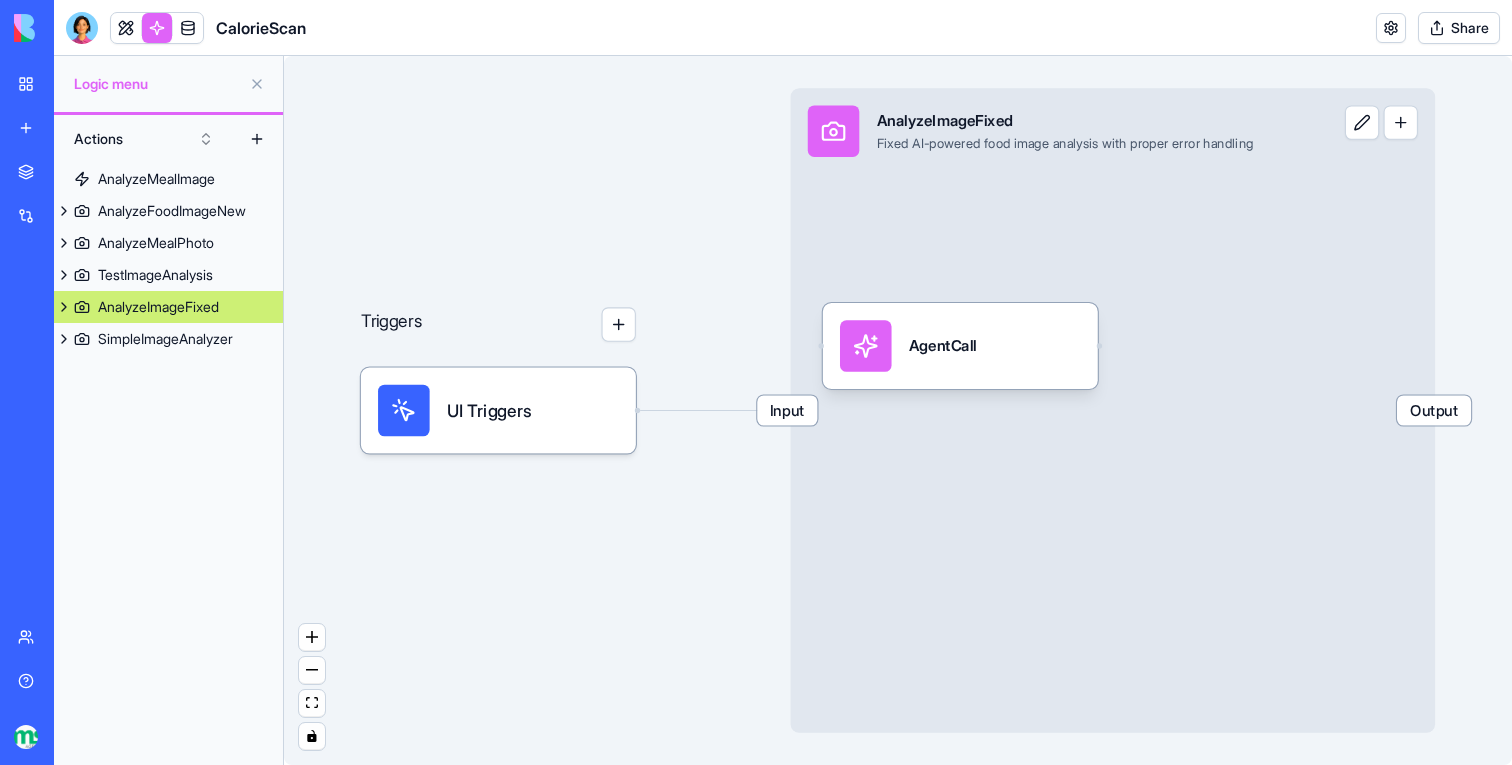 click on "AgentCall" at bounding box center (943, 346) 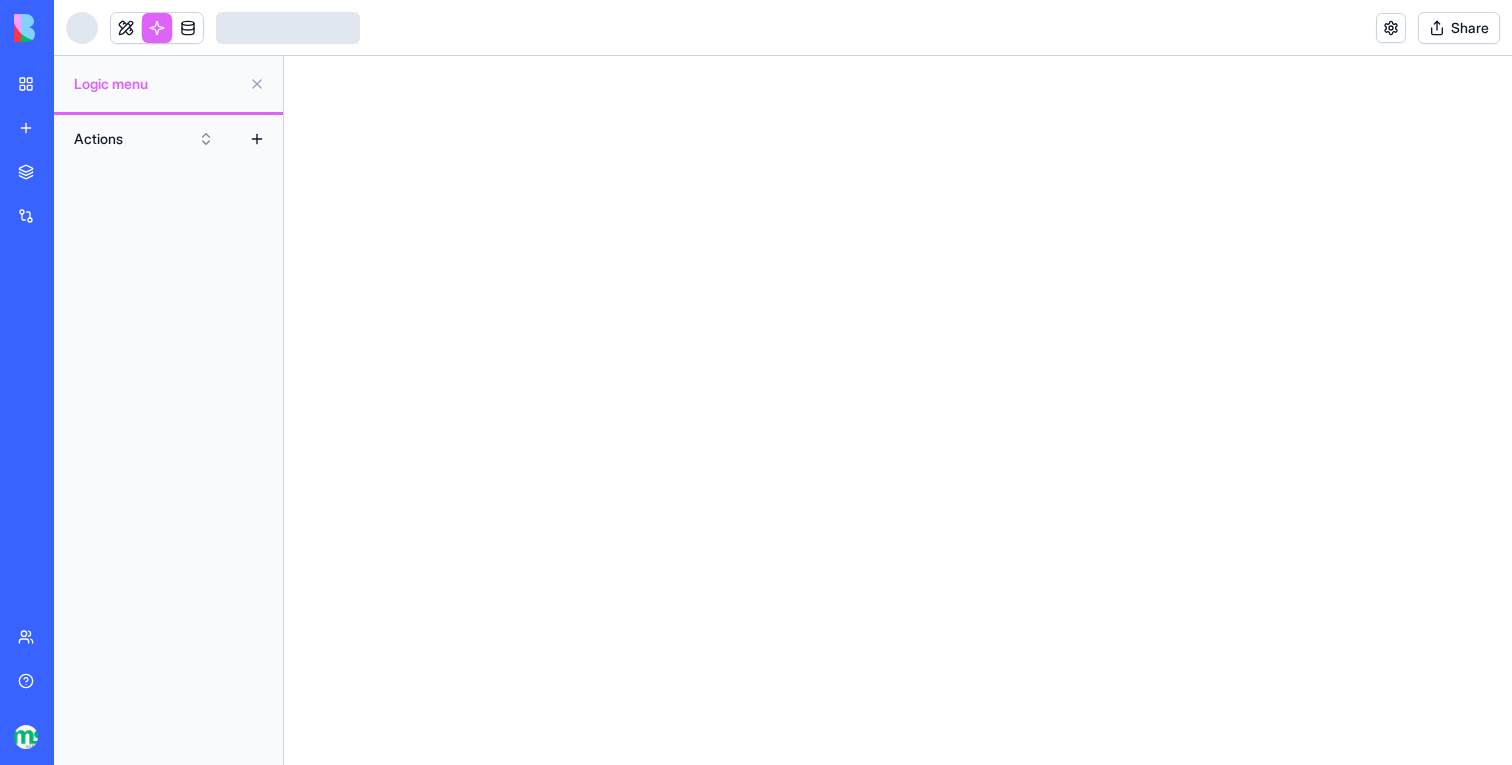 scroll, scrollTop: 0, scrollLeft: 0, axis: both 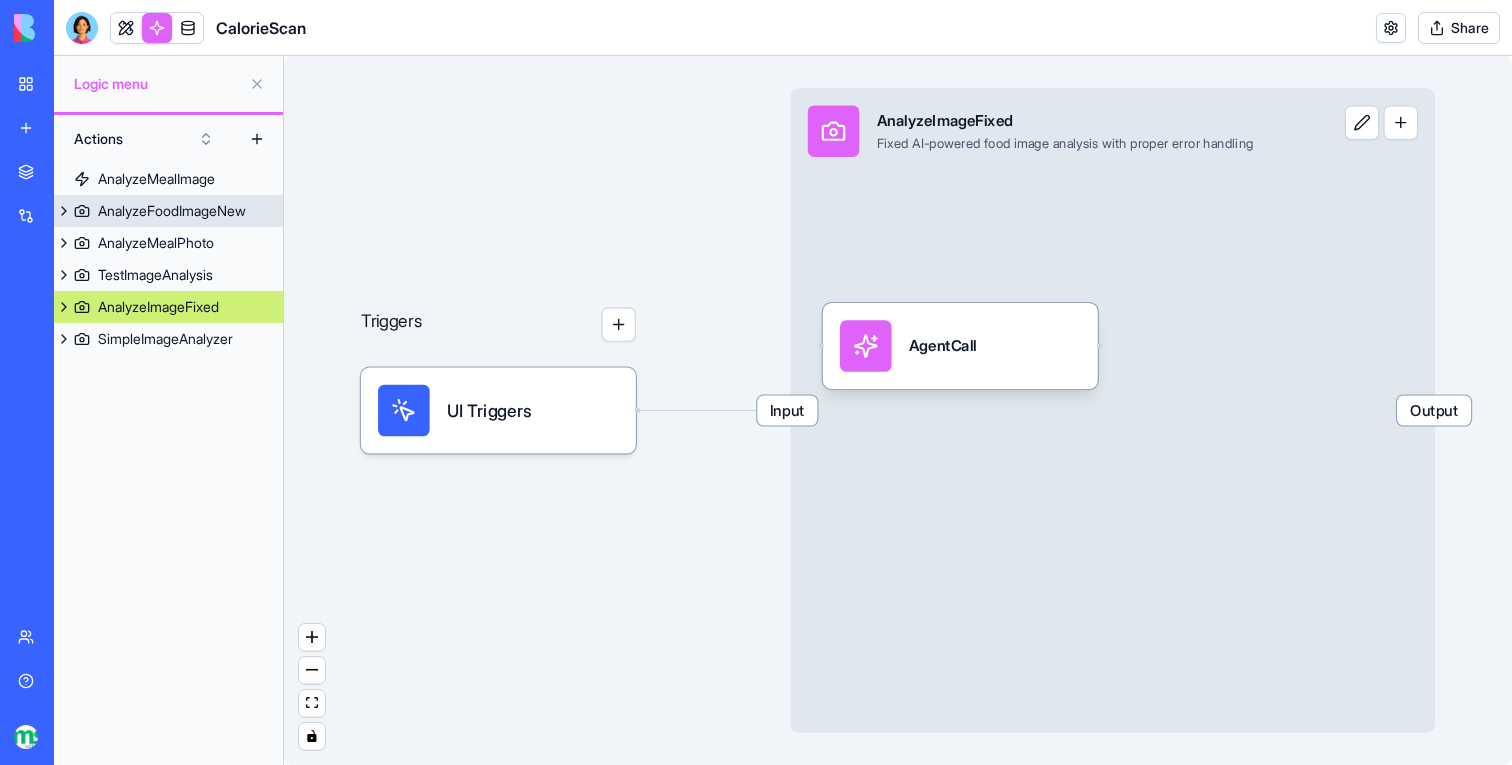 click on "AnalyzeFoodImageNew" at bounding box center [172, 211] 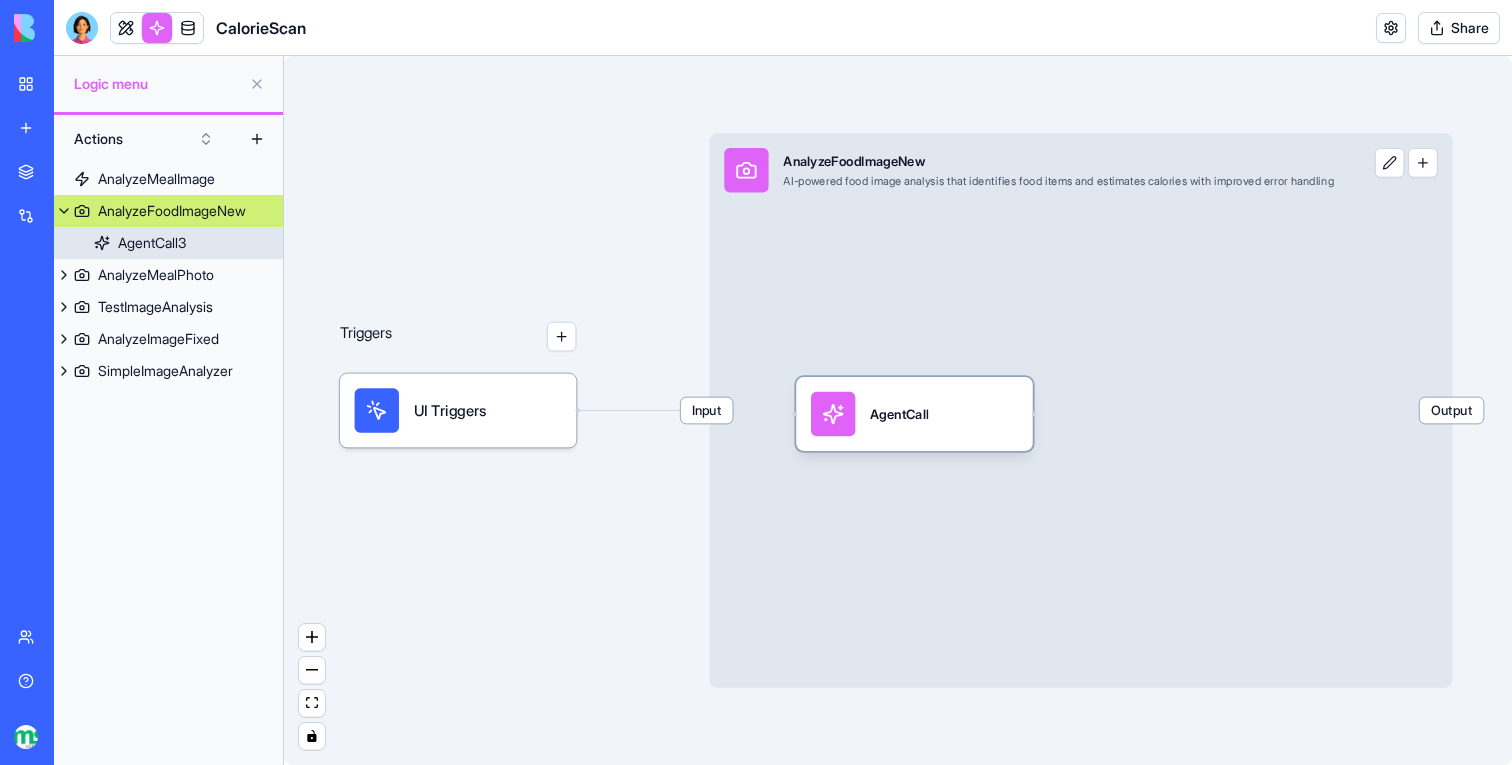 click on "AgentCall" at bounding box center [914, 414] 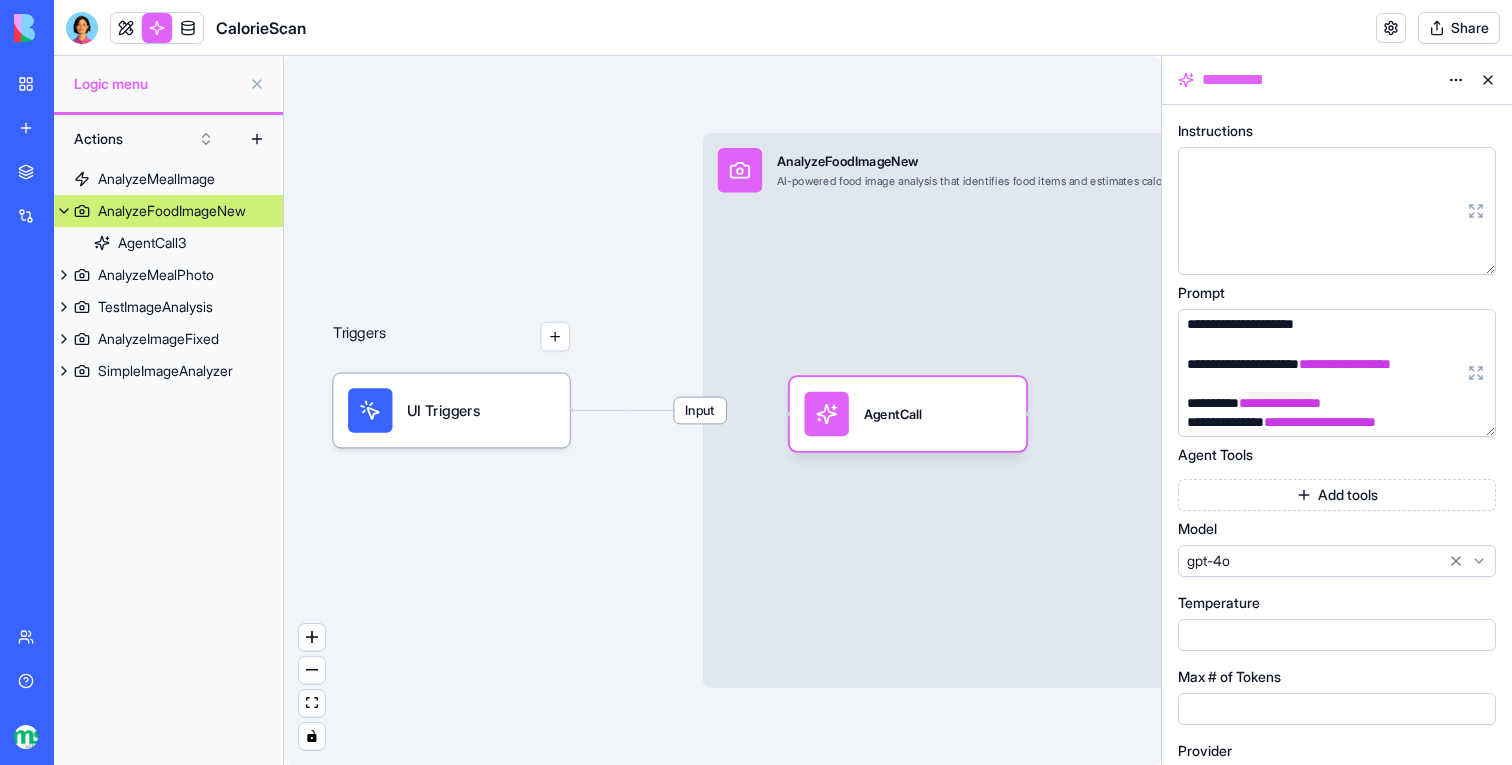 scroll, scrollTop: 83, scrollLeft: 0, axis: vertical 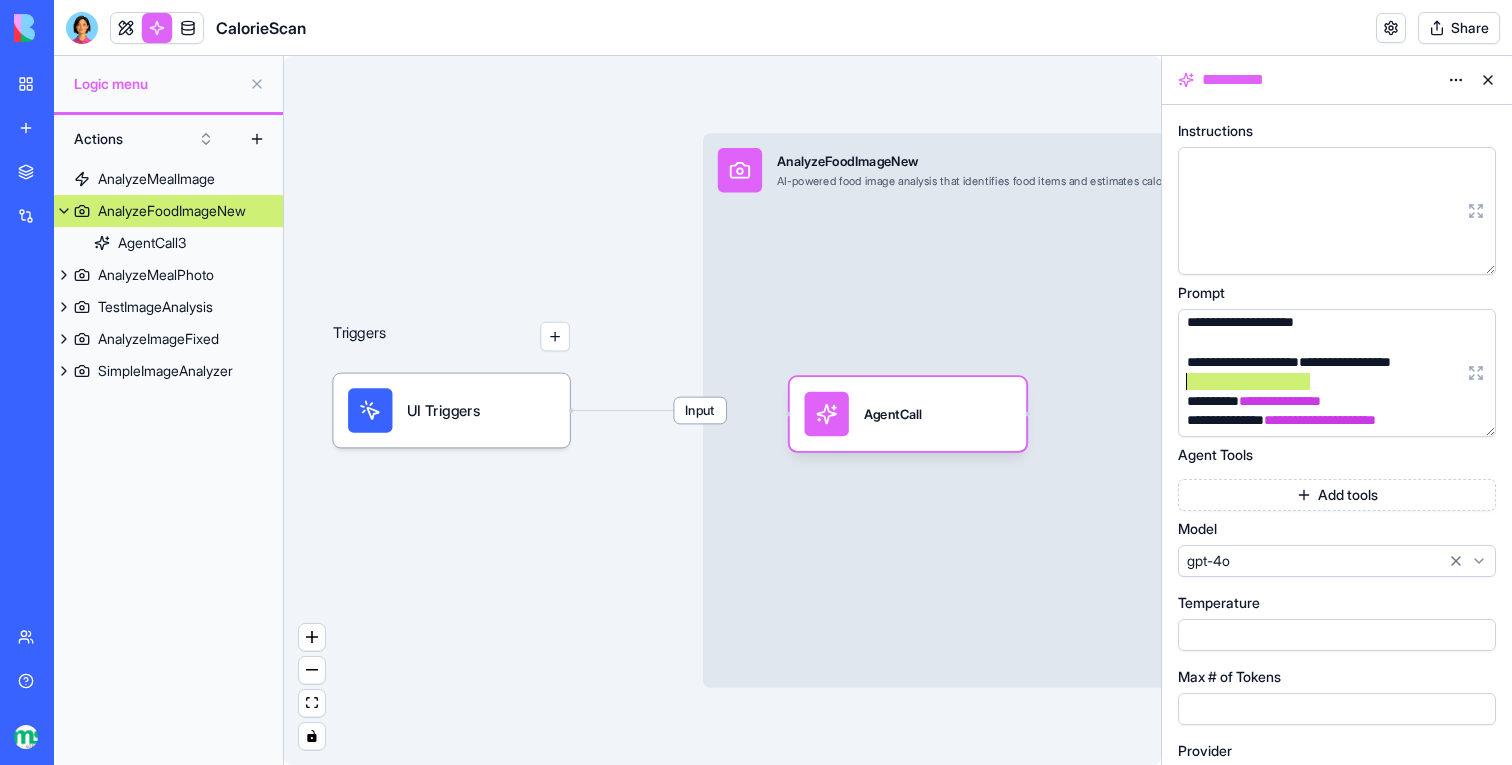 drag, startPoint x: 1323, startPoint y: 383, endPoint x: 1167, endPoint y: 384, distance: 156.0032 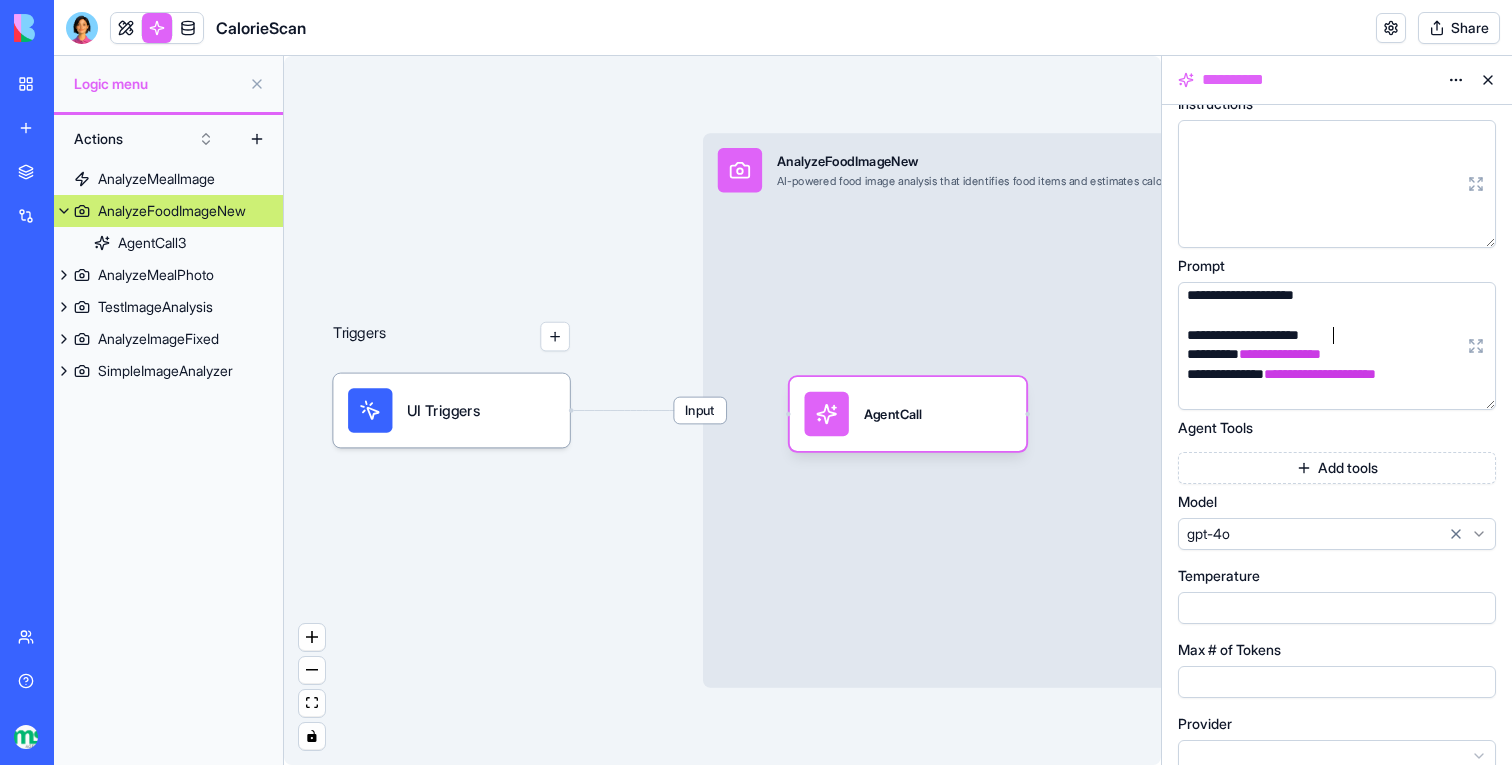 scroll, scrollTop: 116, scrollLeft: 0, axis: vertical 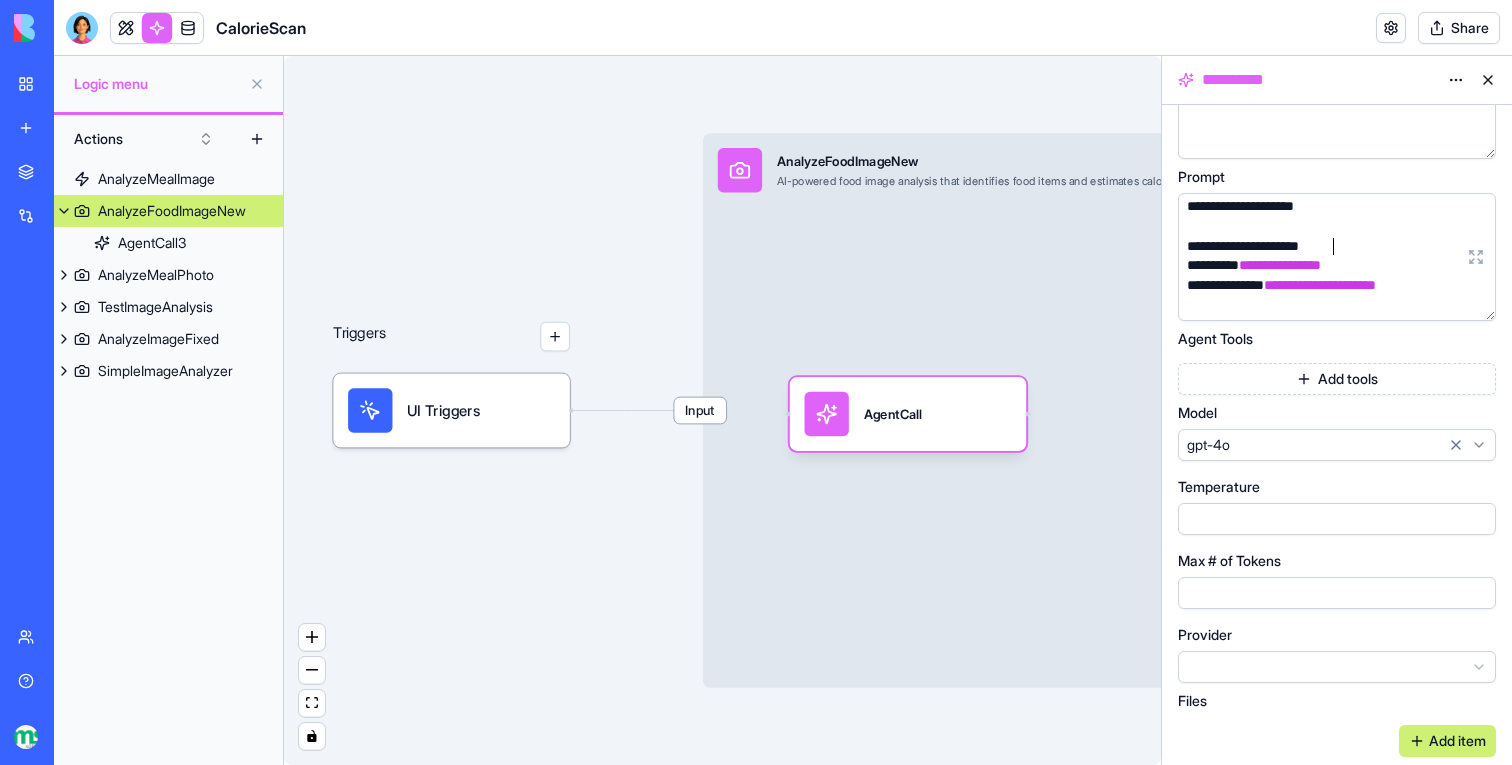 click on "Add item" at bounding box center (1447, 741) 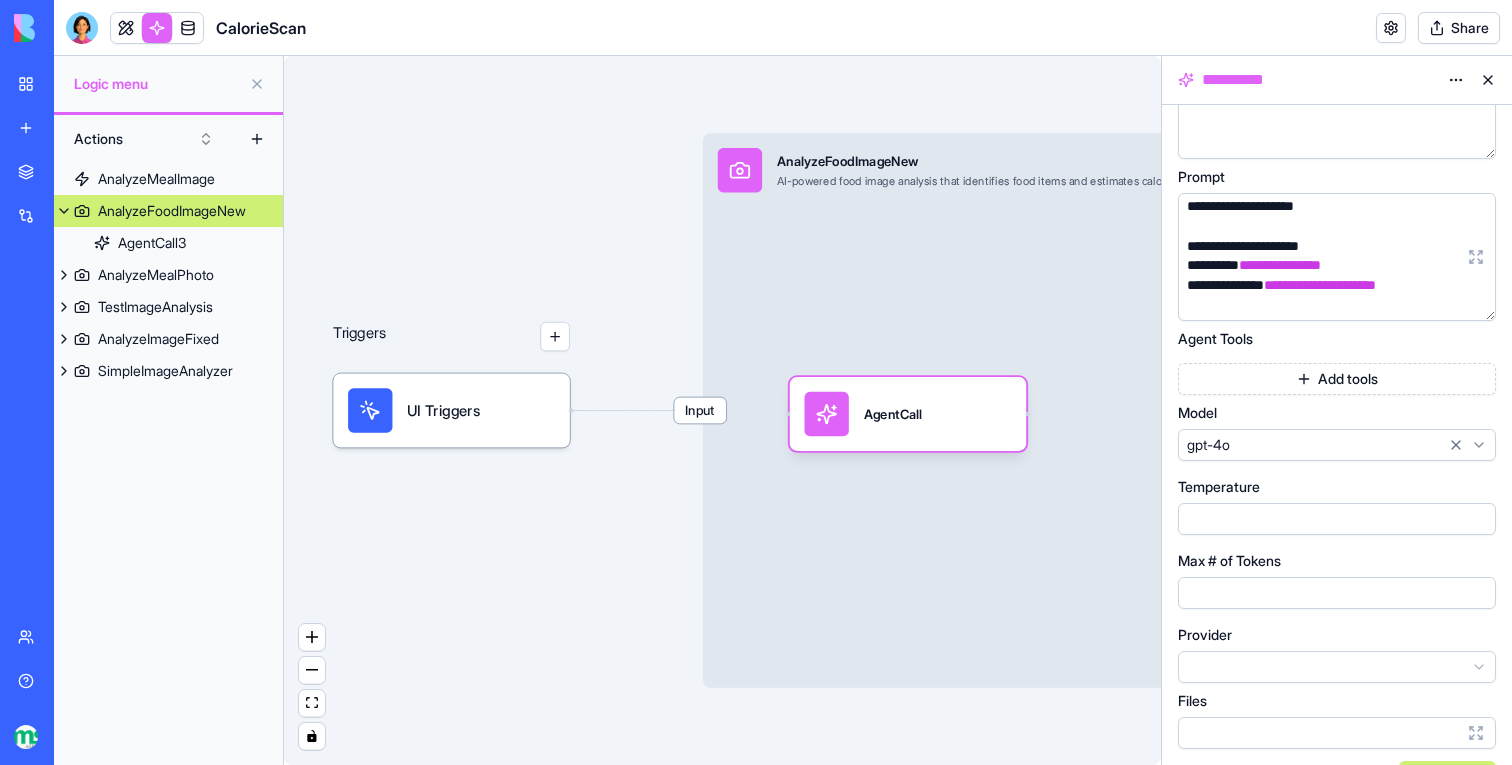 click at bounding box center [1318, 733] 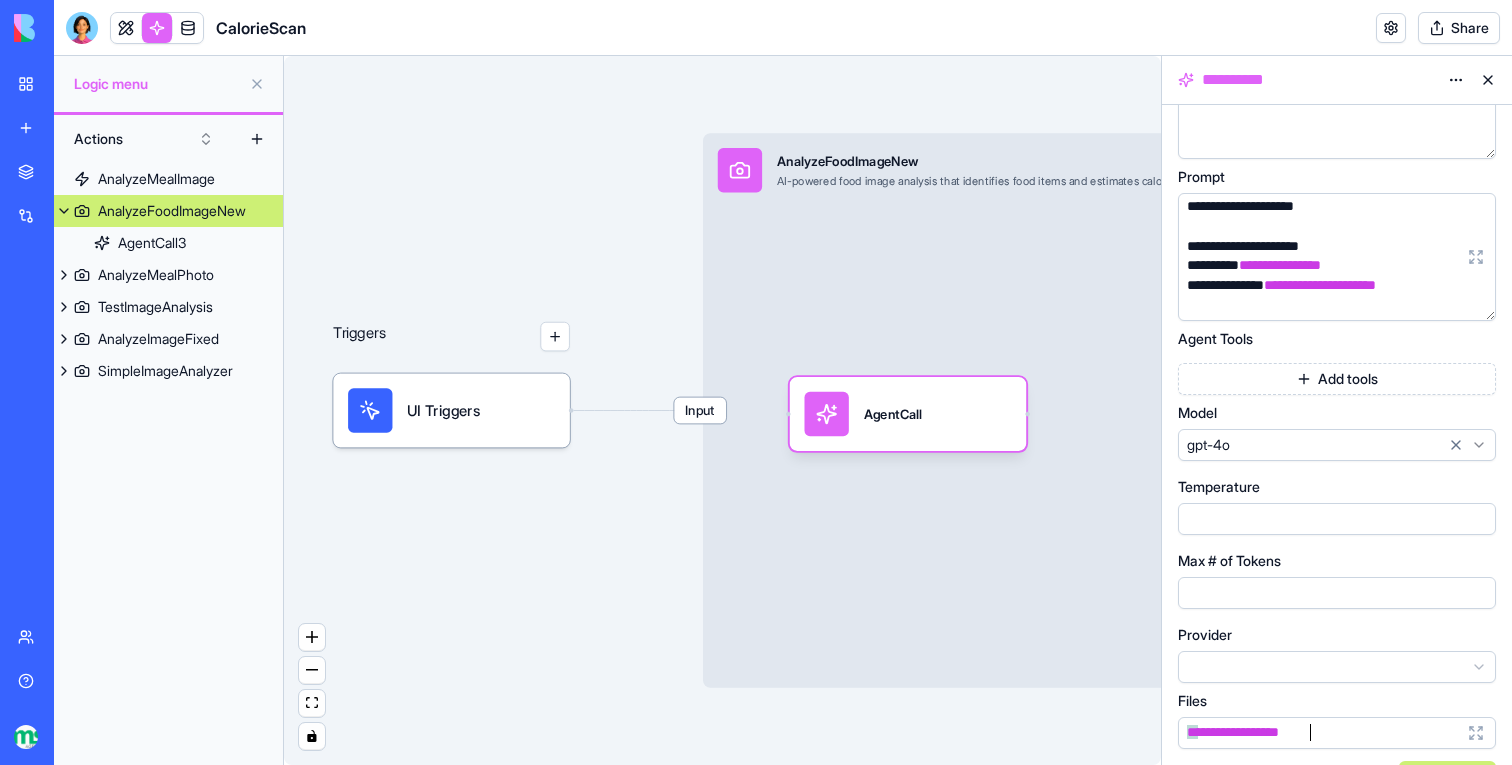 click on "**********" at bounding box center [1337, 435] 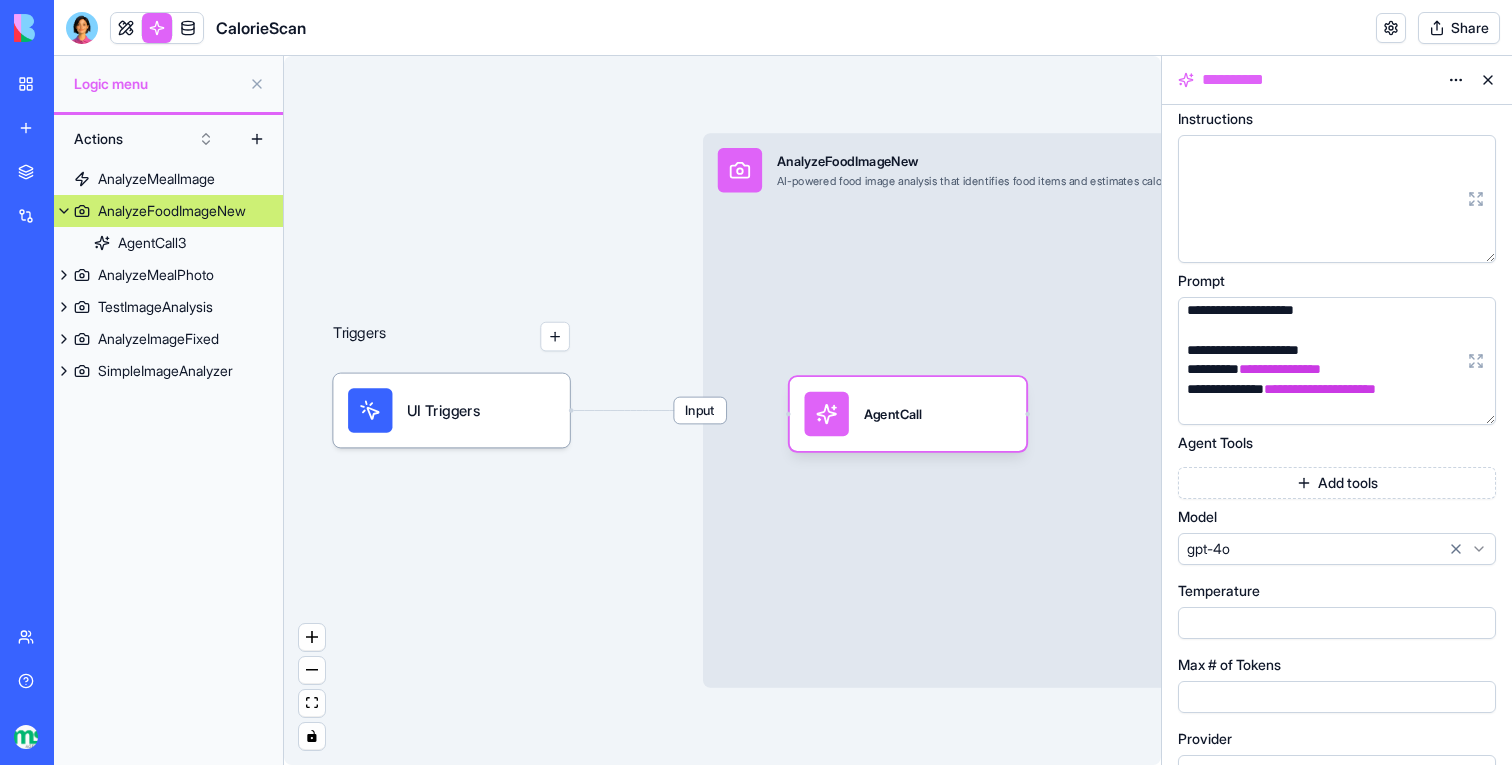 scroll, scrollTop: 0, scrollLeft: 0, axis: both 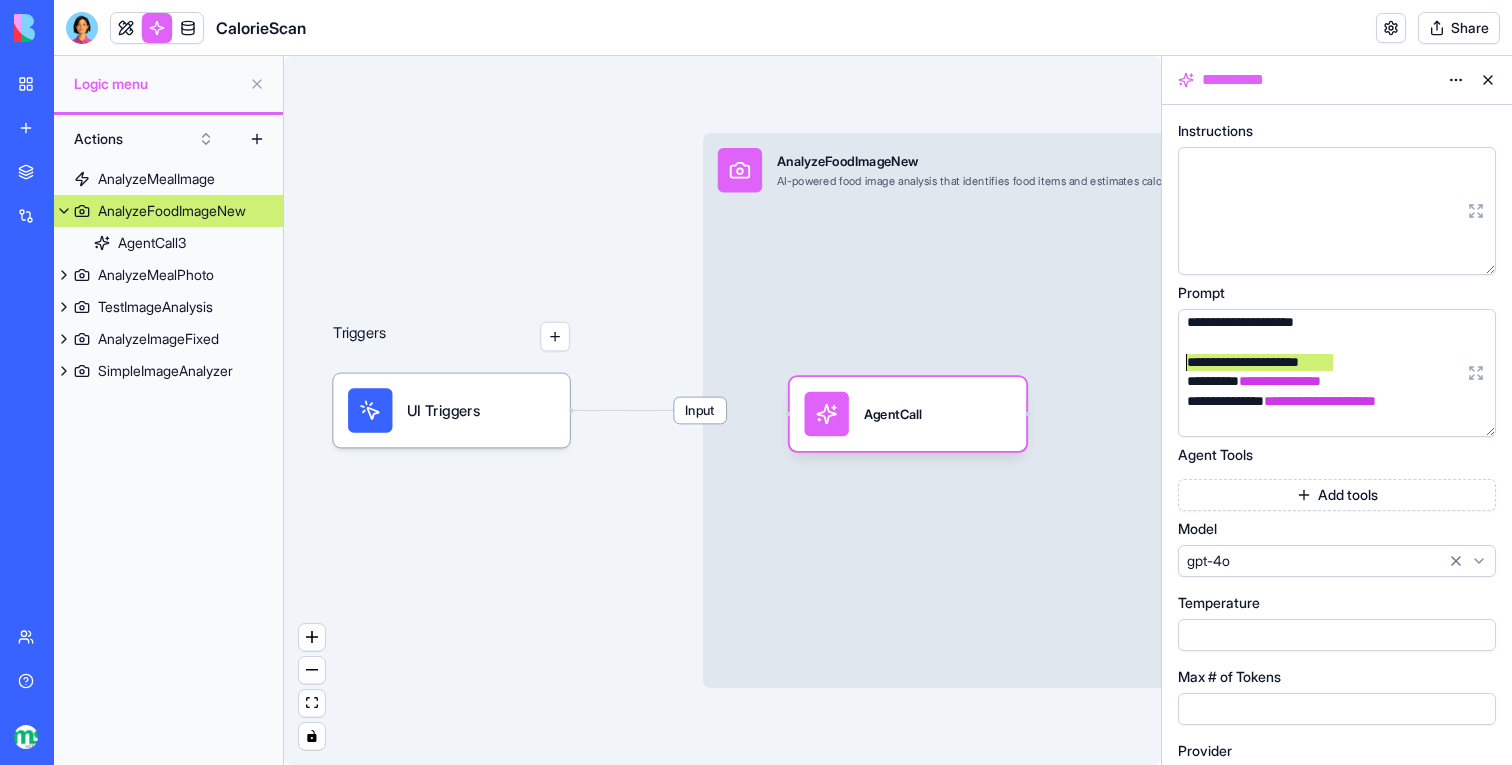 drag, startPoint x: 1348, startPoint y: 357, endPoint x: 1170, endPoint y: 357, distance: 178 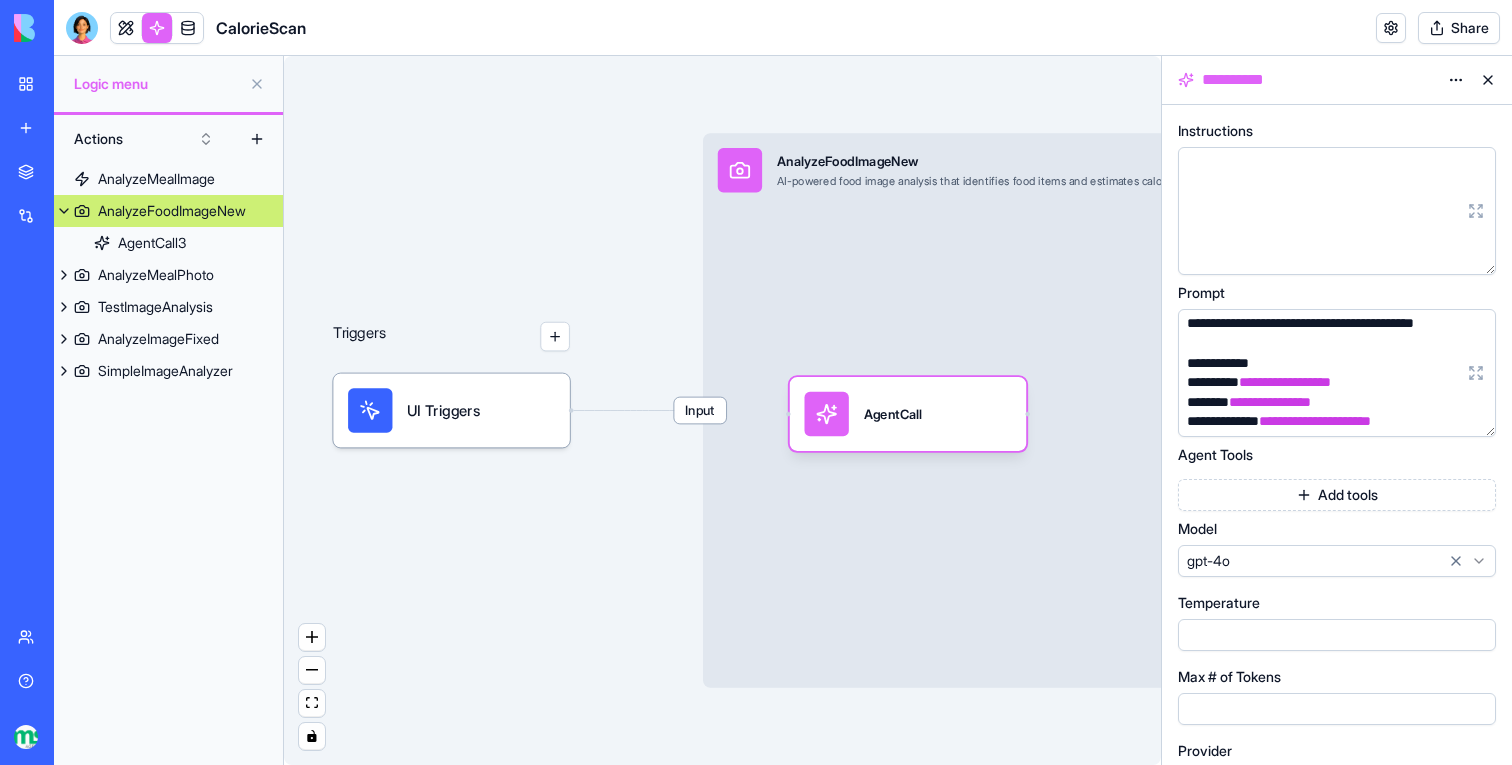 scroll, scrollTop: 615, scrollLeft: 0, axis: vertical 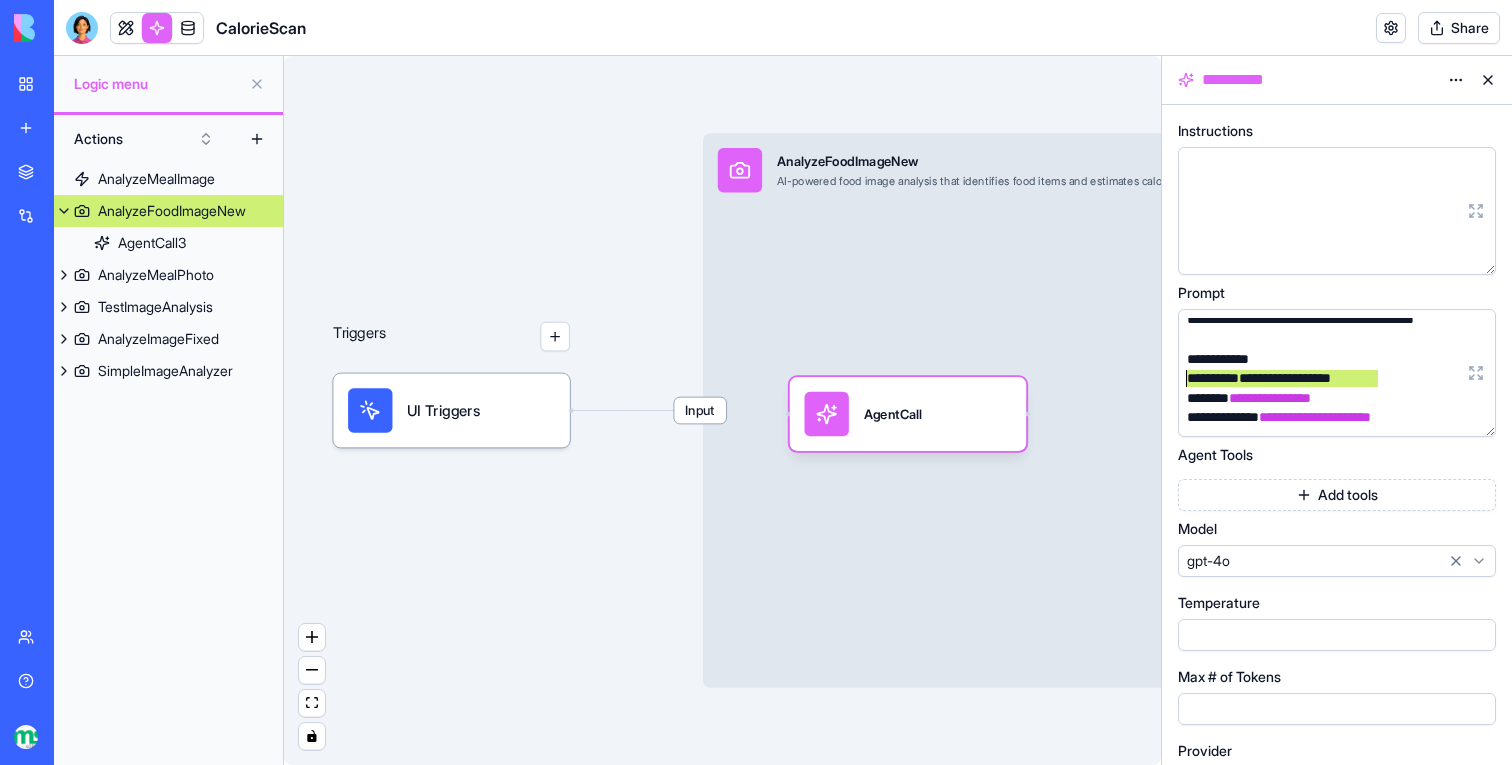 drag, startPoint x: 1399, startPoint y: 375, endPoint x: 1176, endPoint y: 375, distance: 223 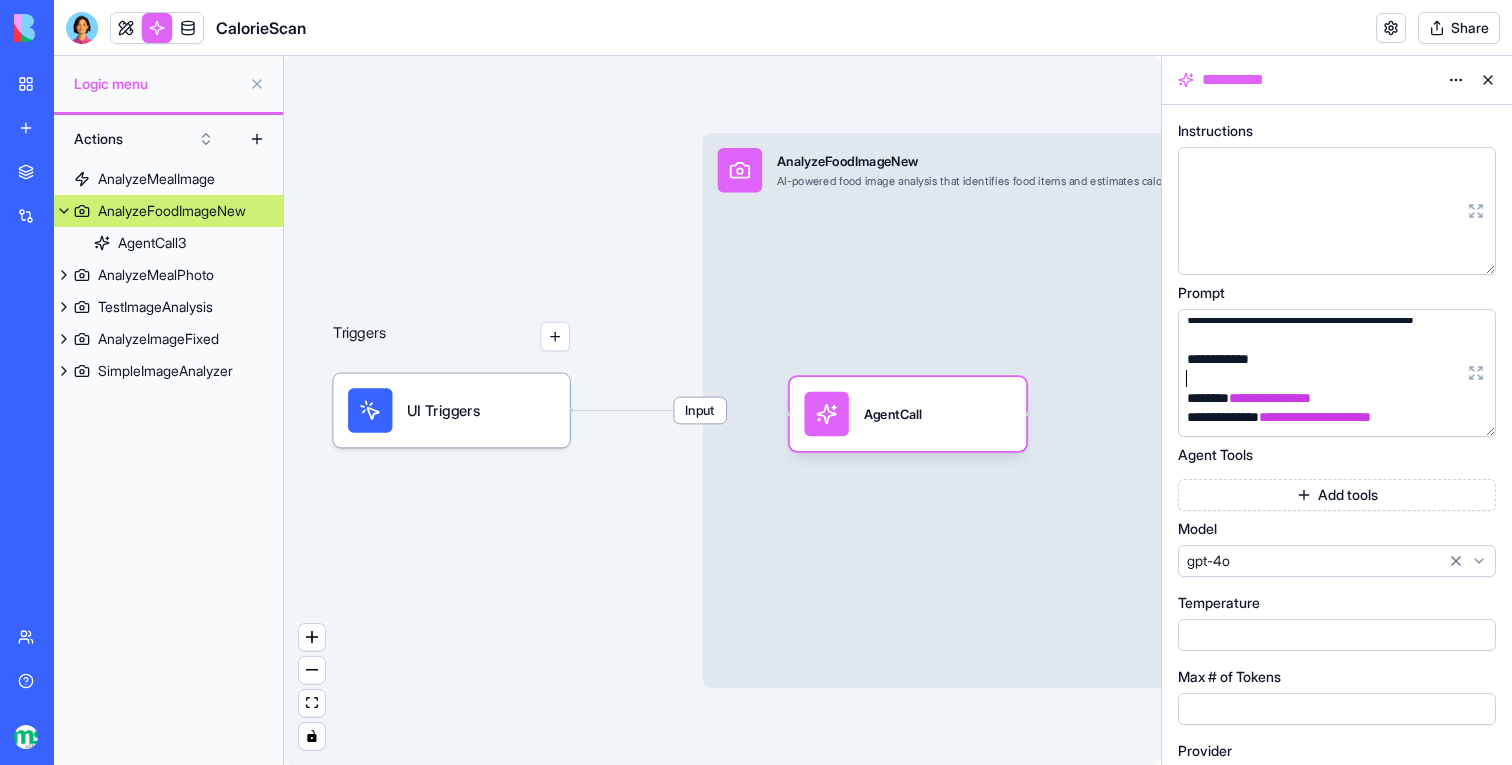 scroll, scrollTop: 595, scrollLeft: 0, axis: vertical 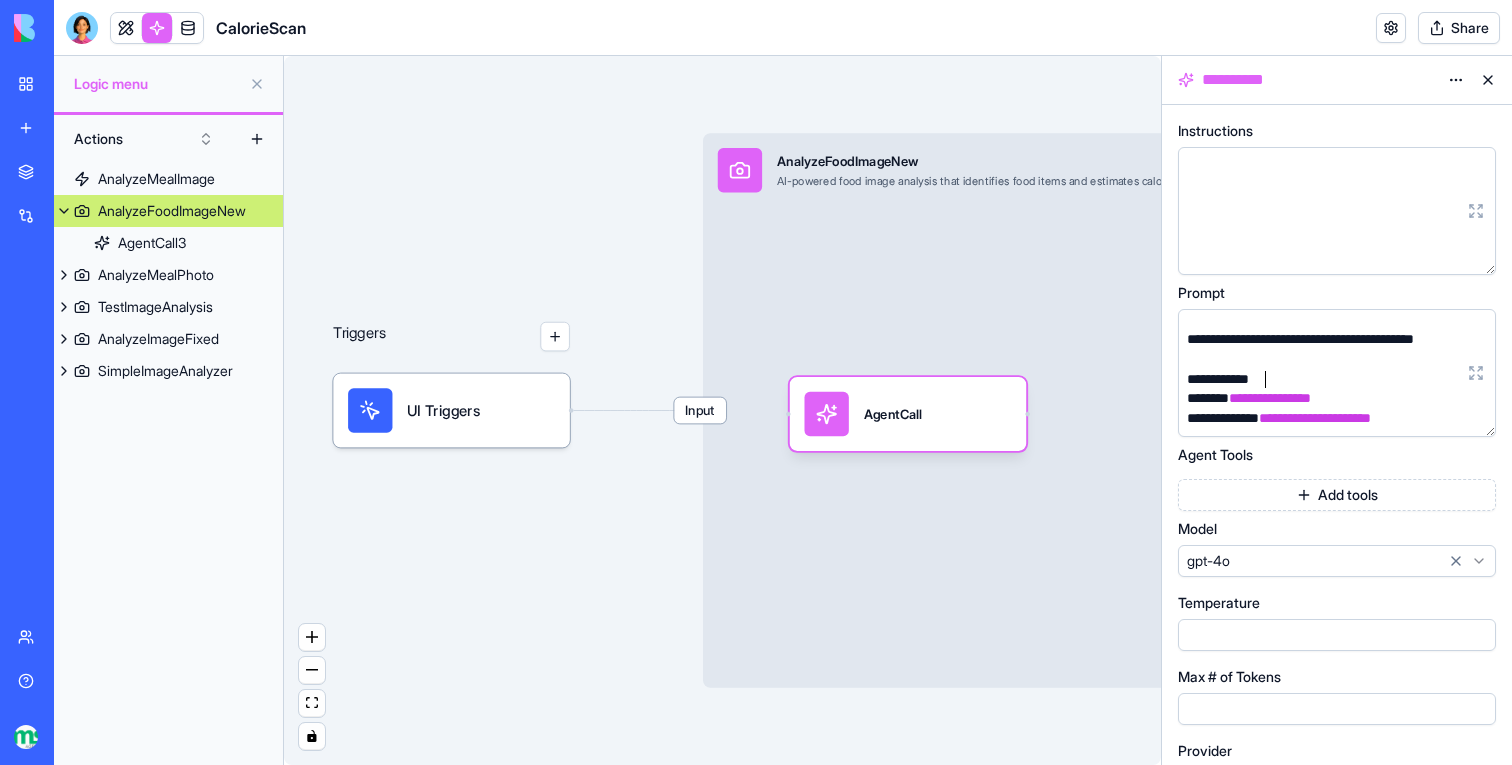 click on "Triggers UI Triggers Input AnalyzeFoodImageNew AI-powered food image analysis that identifies food items and estimates calories with improved error handling Output AgentCall" at bounding box center [722, 410] 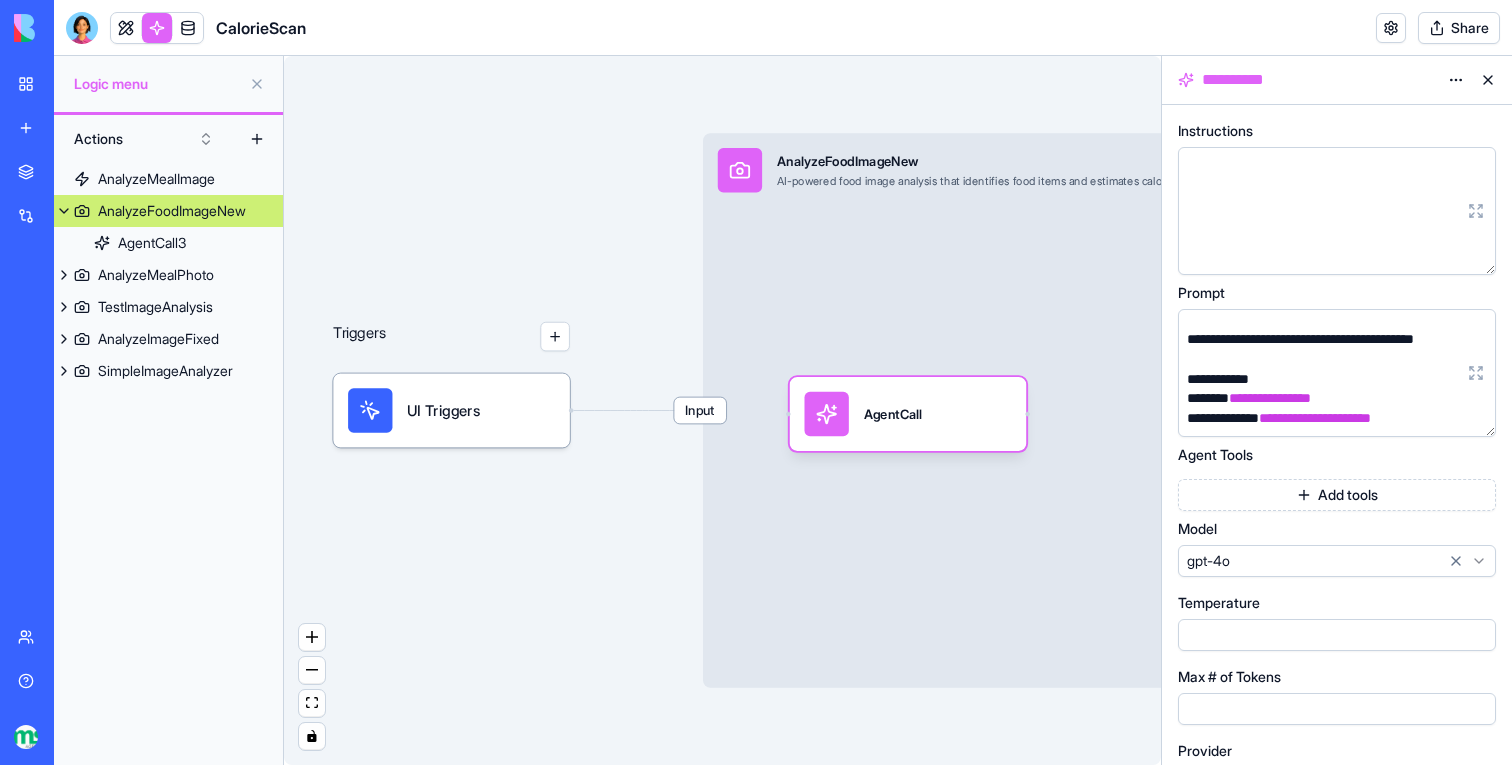 click at bounding box center [64, 211] 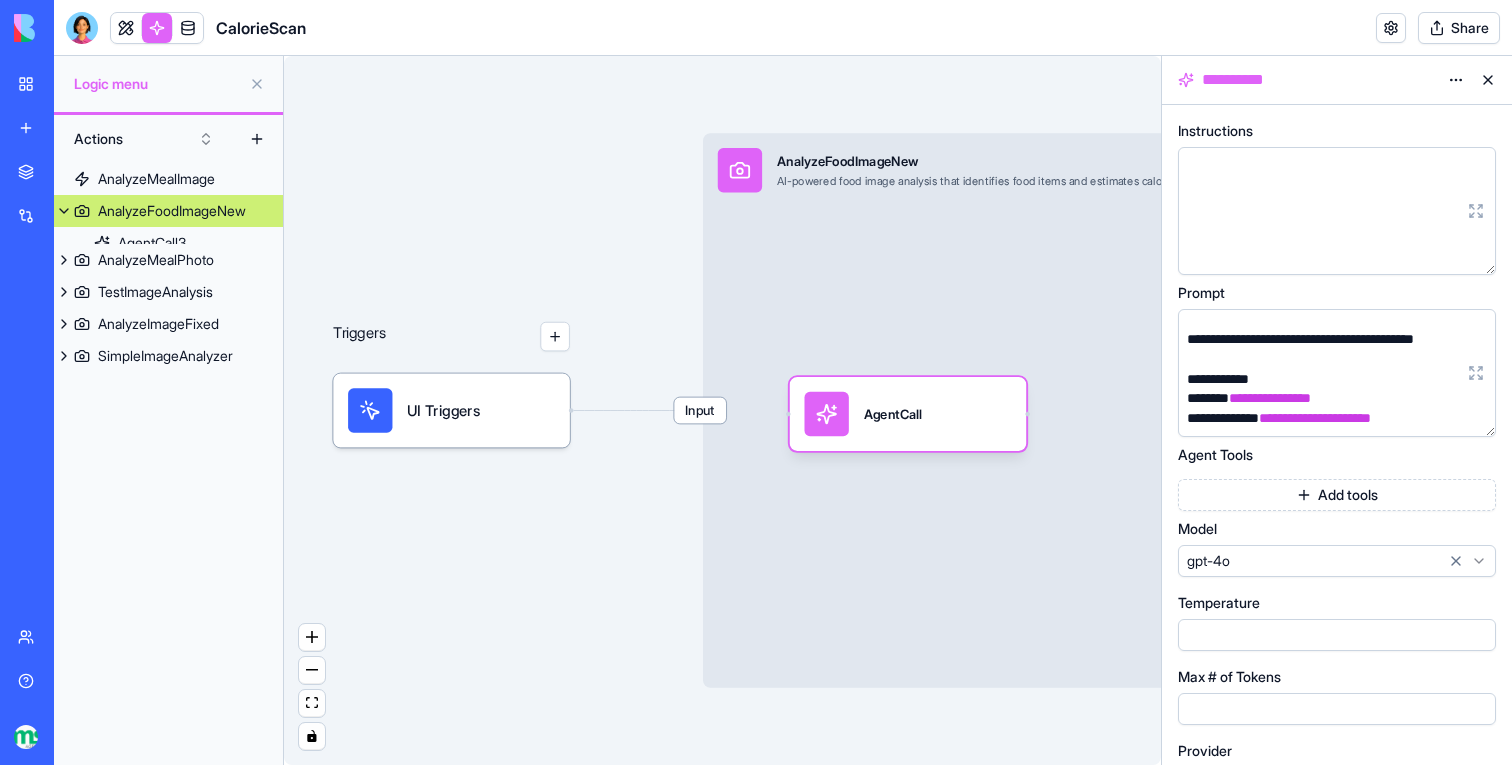 click on "AnalyzeFoodImageNew" at bounding box center [172, 211] 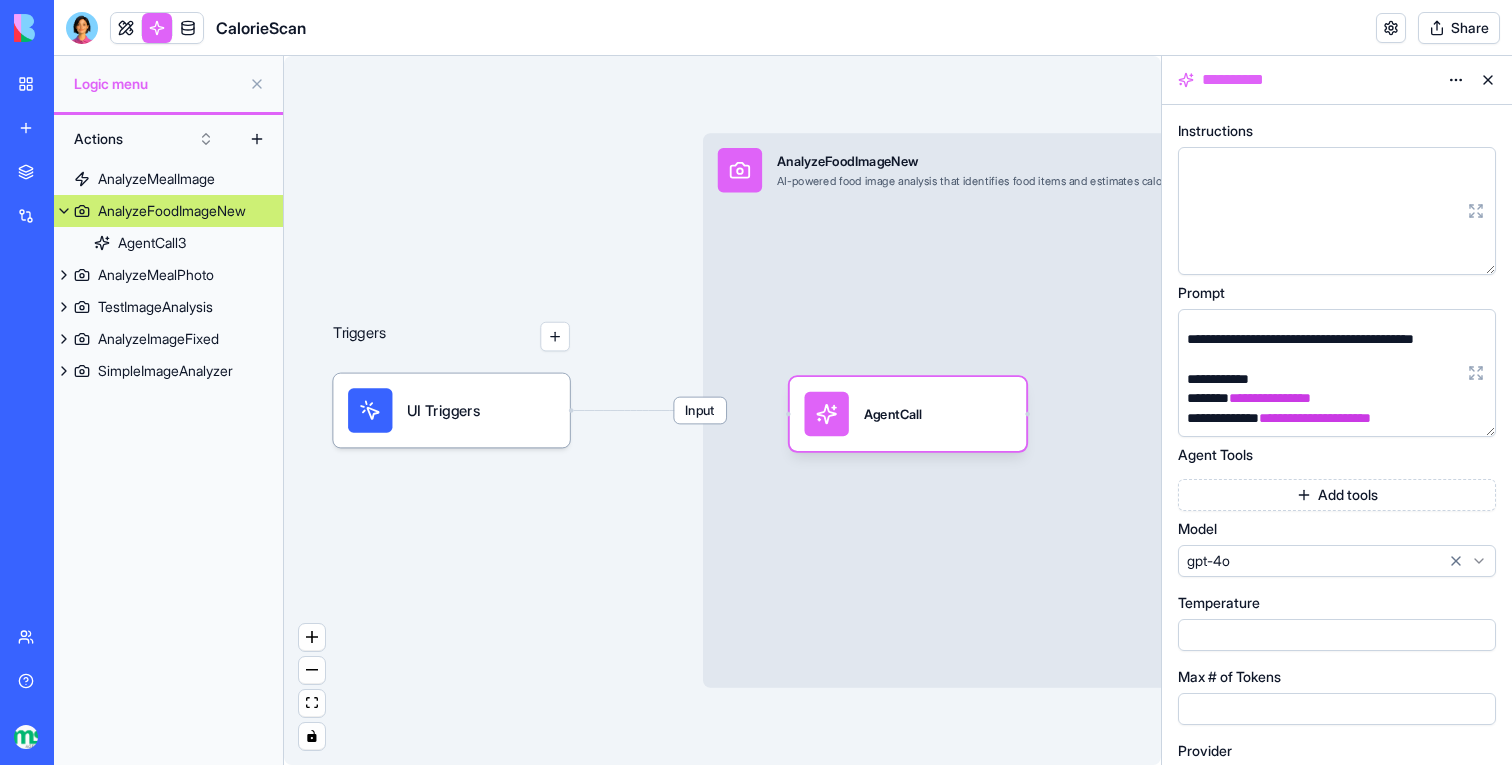 click at bounding box center [1488, 80] 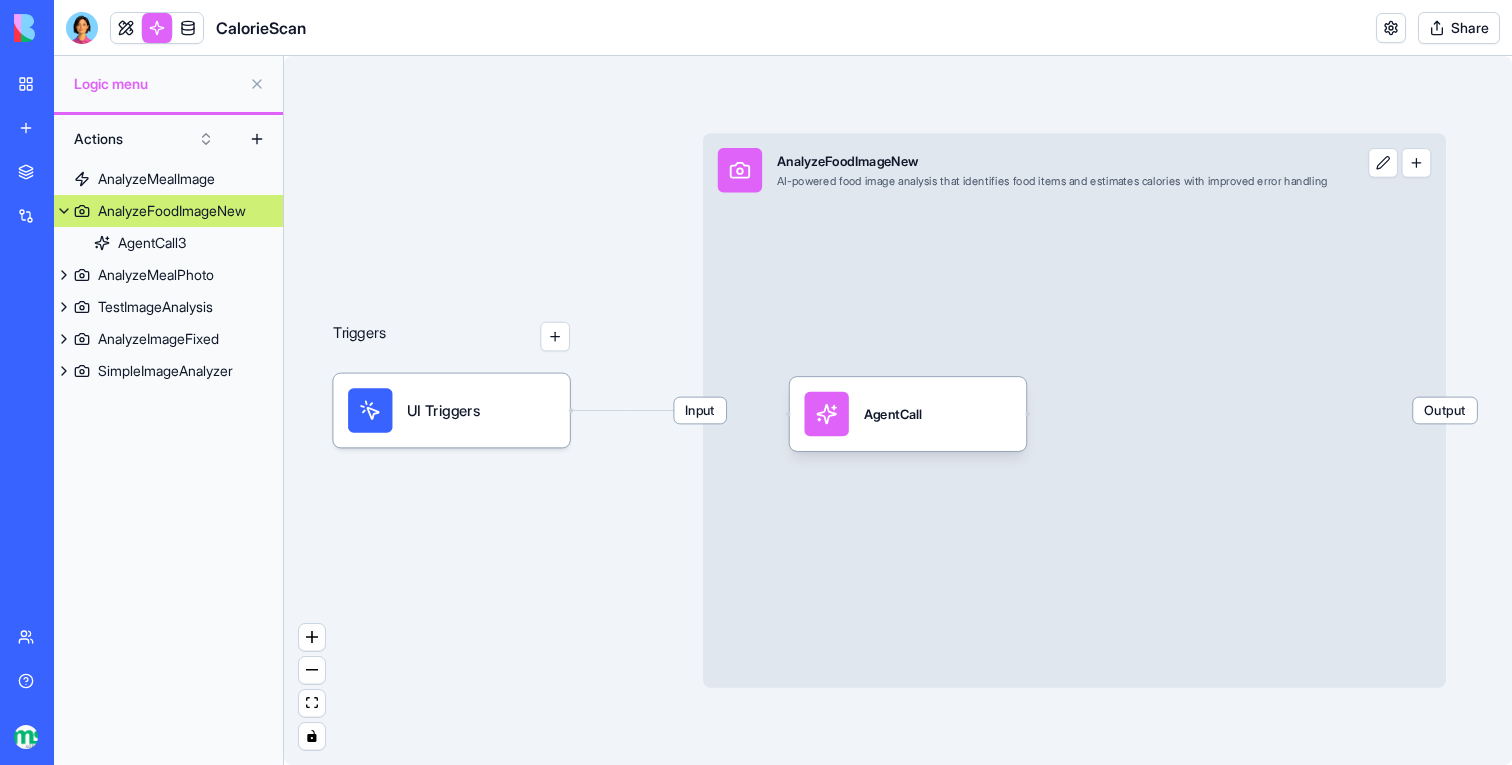 click at bounding box center [64, 211] 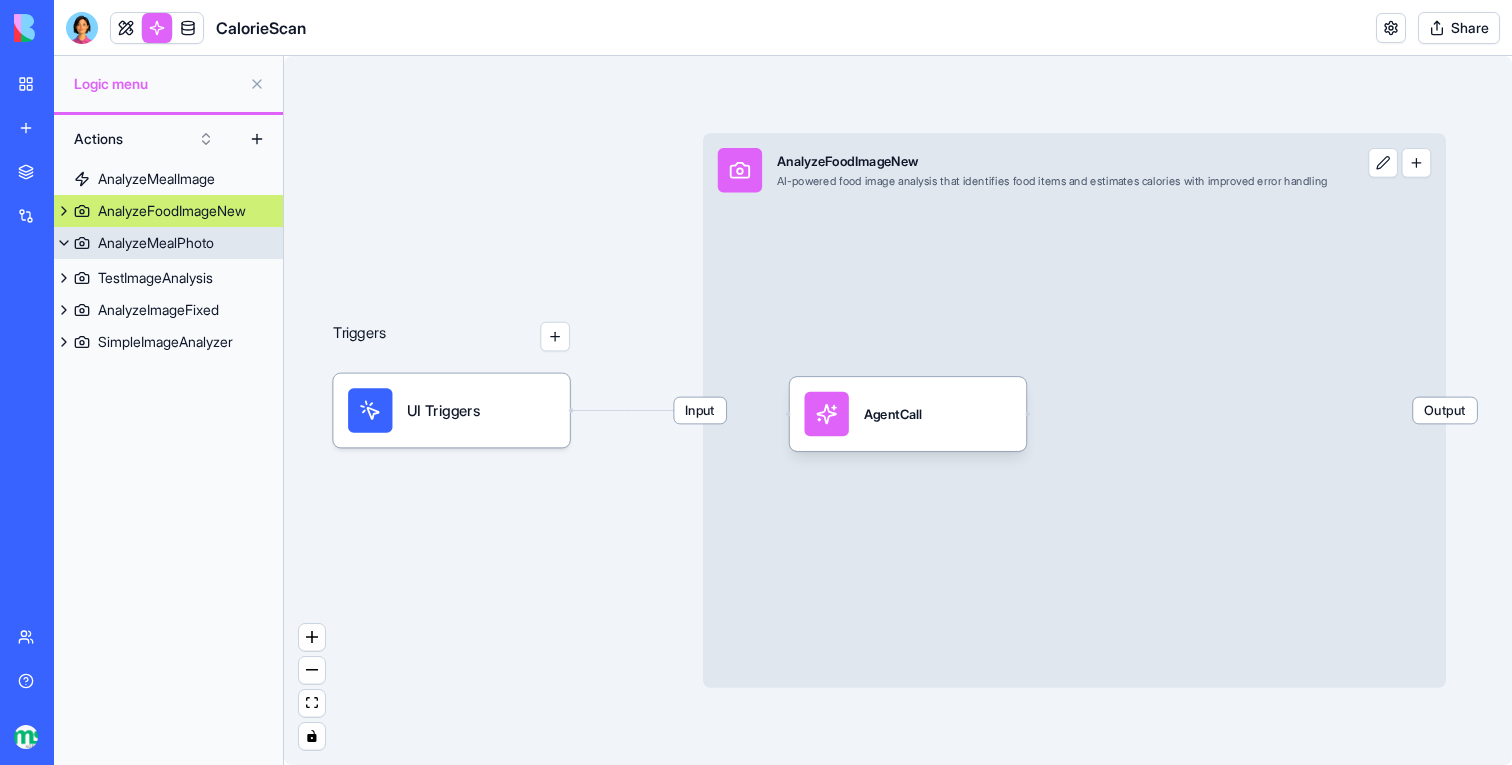 click on "AnalyzeMealPhoto" at bounding box center [156, 243] 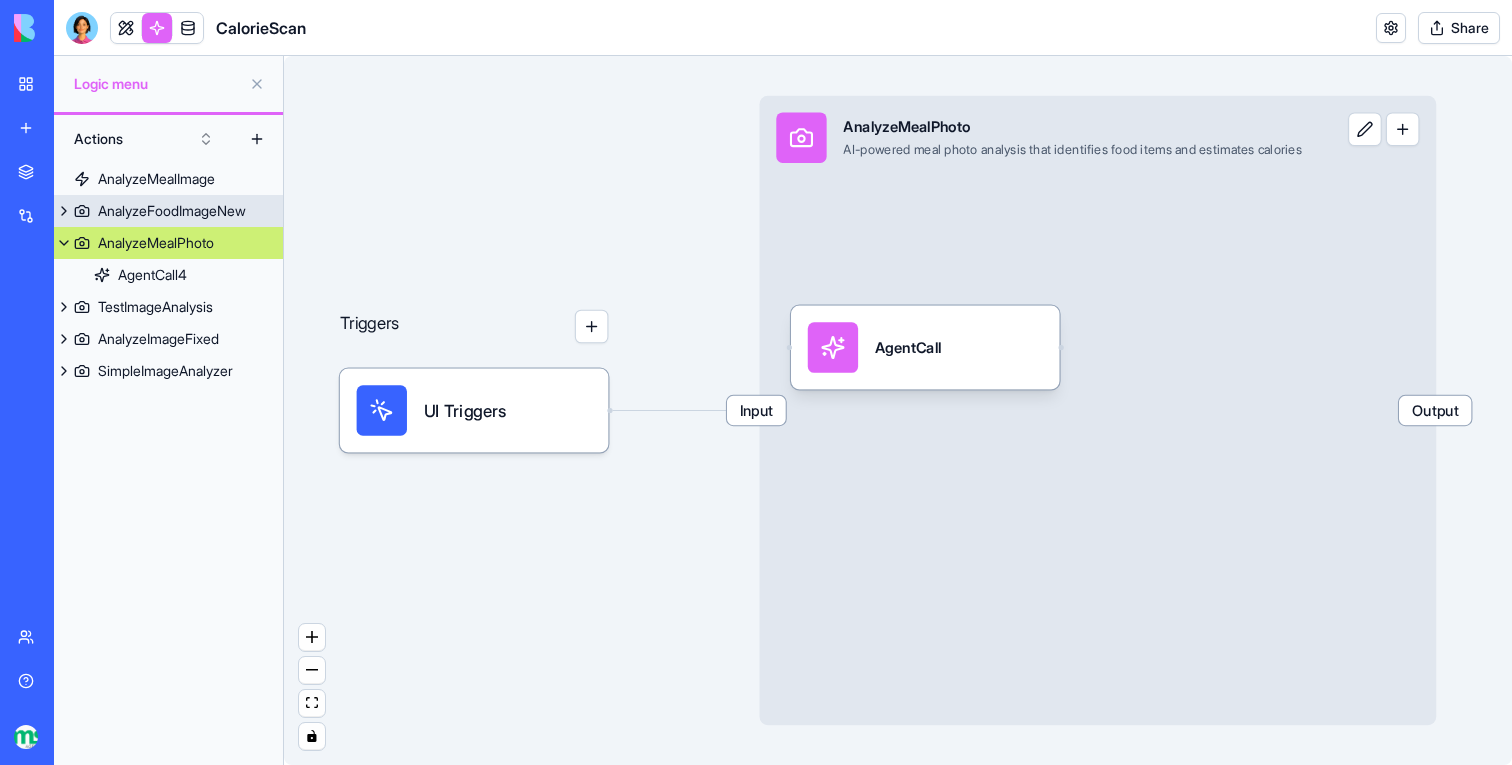 click on "AnalyzeFoodImageNew" at bounding box center (172, 211) 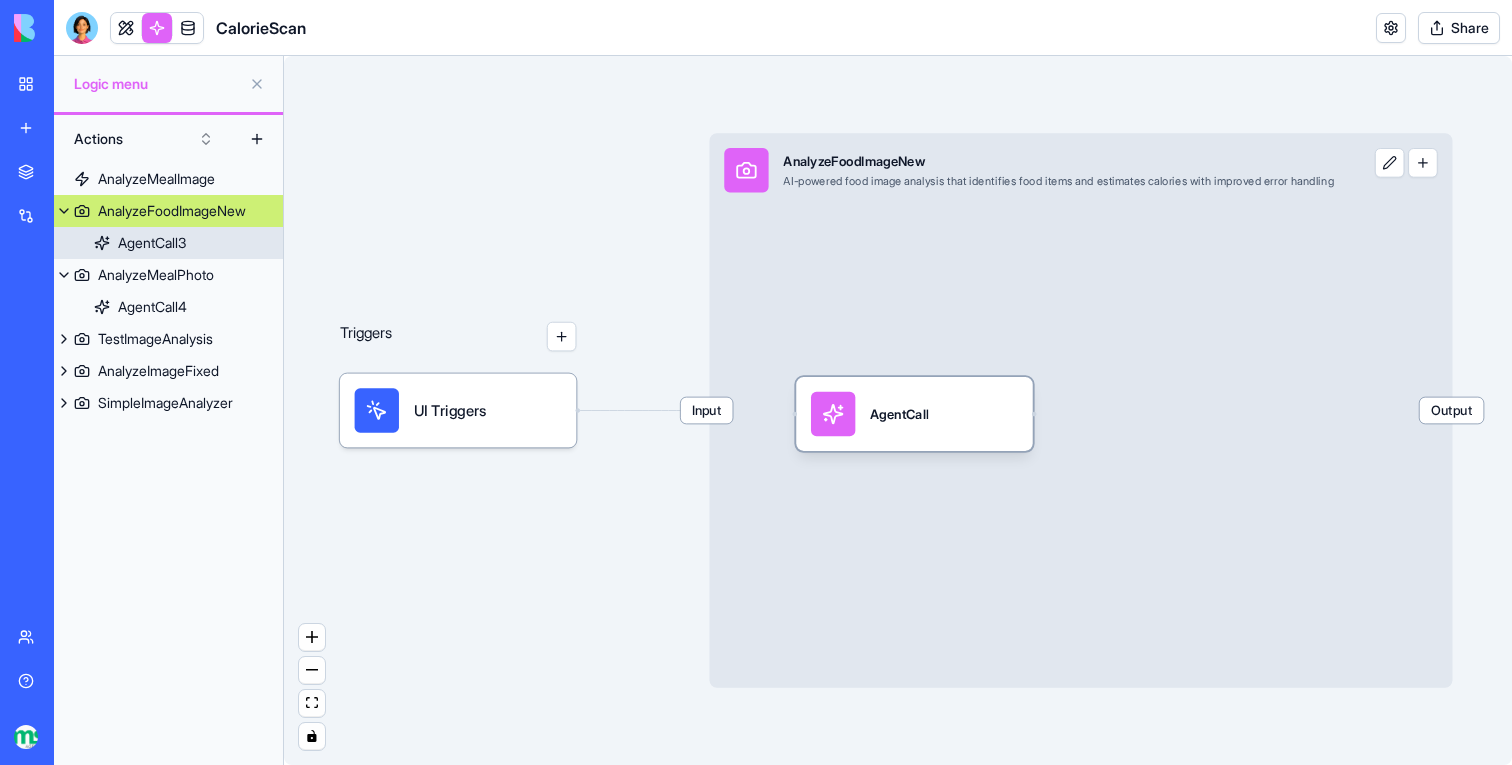 click on "AgentCall" at bounding box center [899, 414] 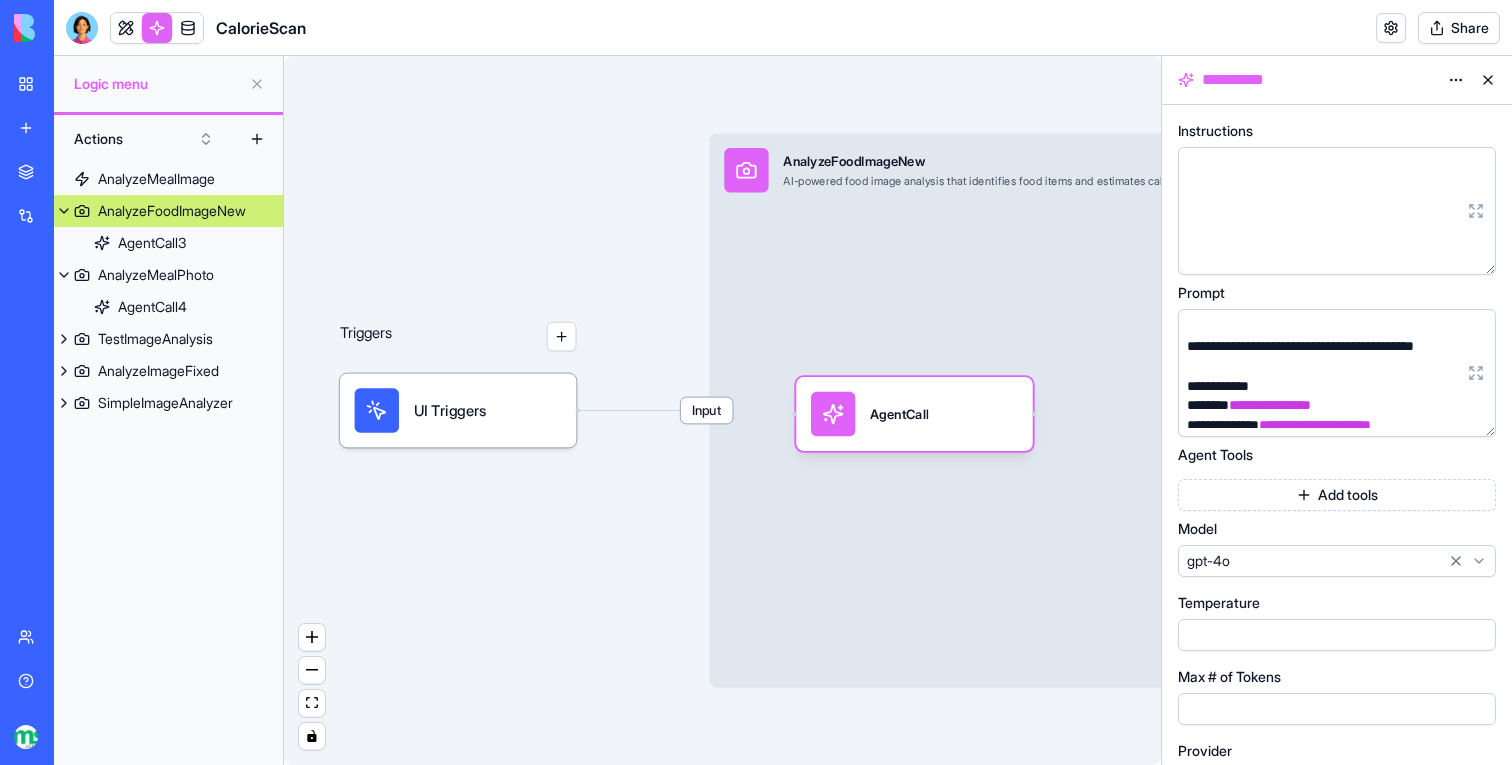 scroll, scrollTop: 595, scrollLeft: 0, axis: vertical 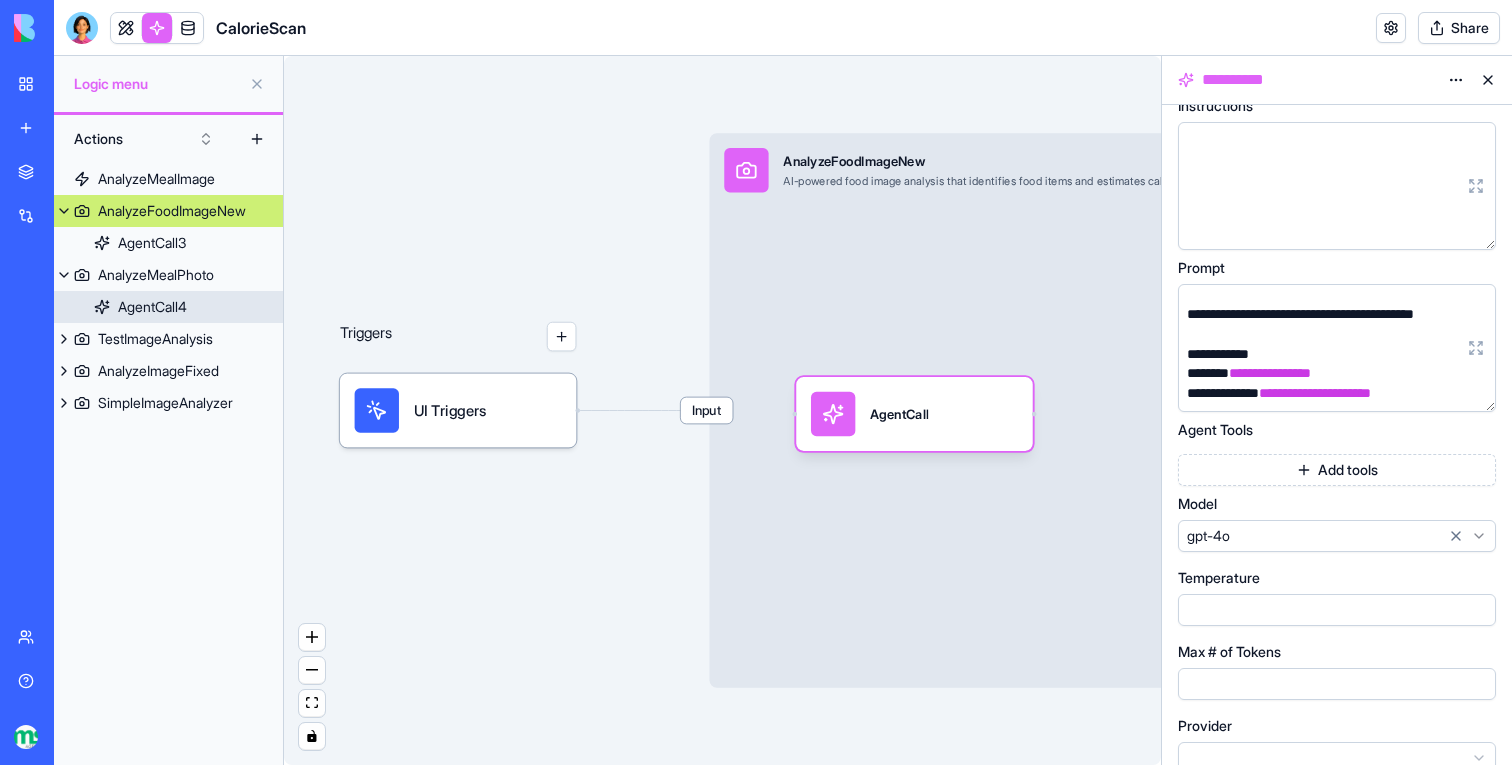 click on "AnalyzeMealPhoto" at bounding box center [156, 275] 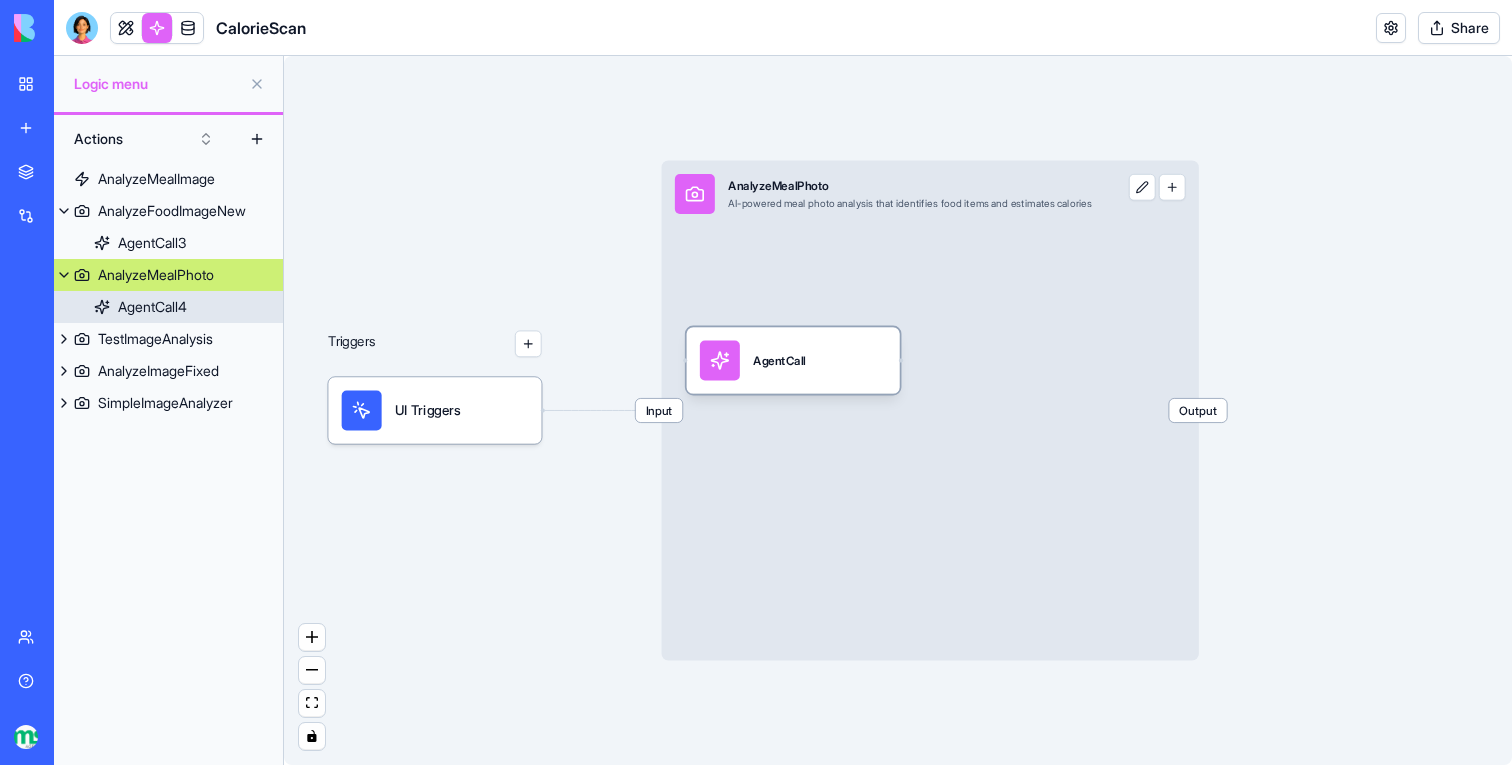 click on "AgentCall" at bounding box center [793, 360] 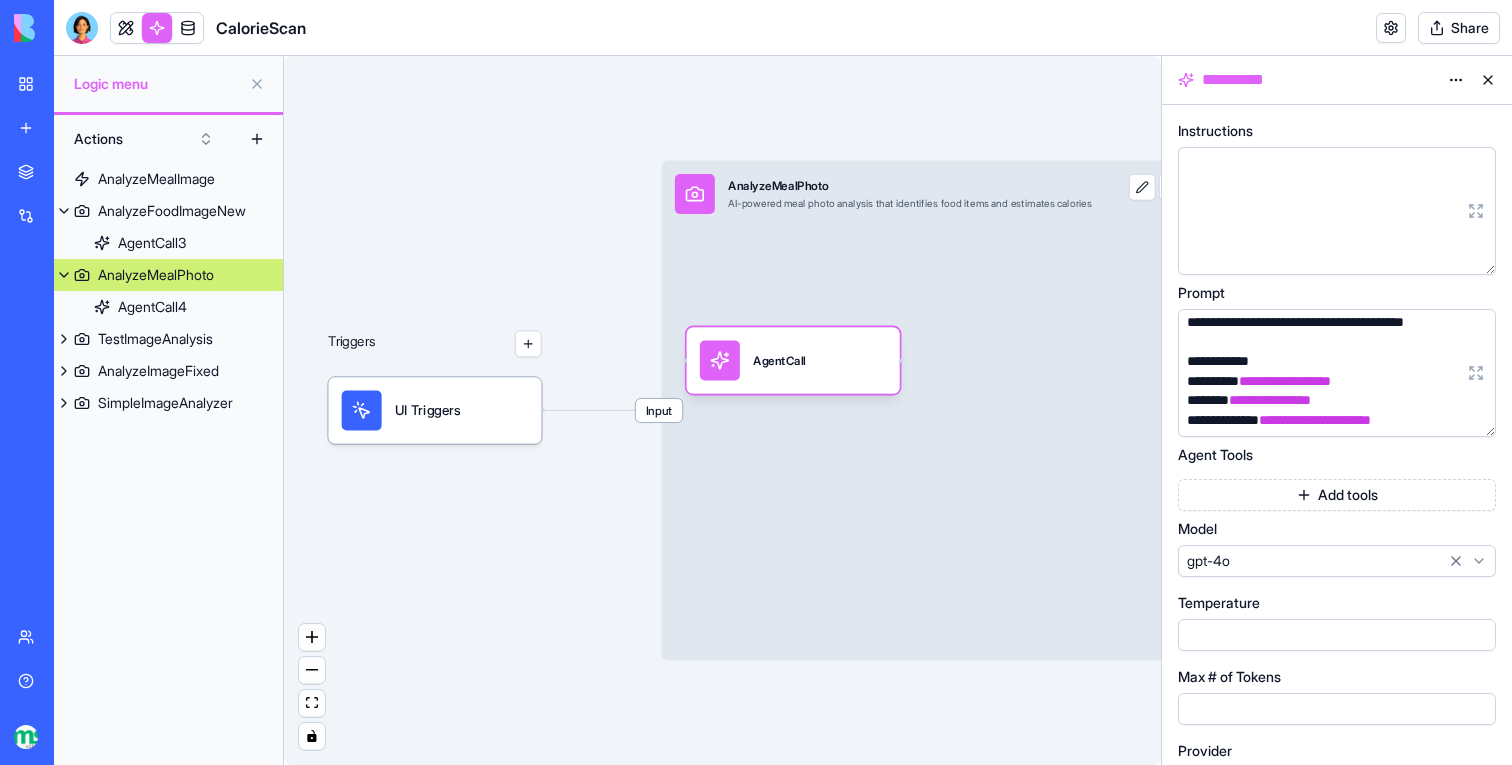 scroll, scrollTop: 634, scrollLeft: 0, axis: vertical 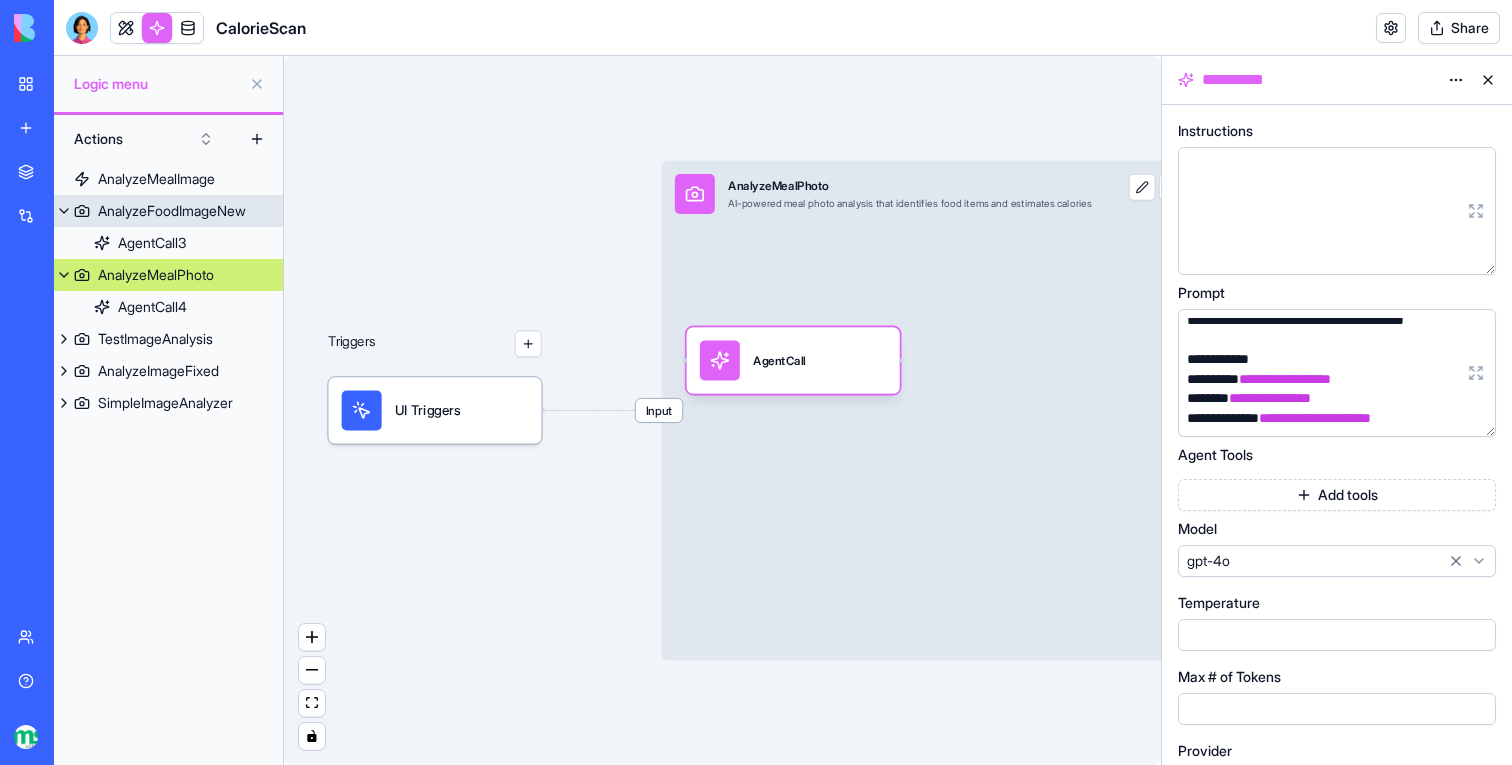 click on "AnalyzeFoodImageNew" at bounding box center (172, 211) 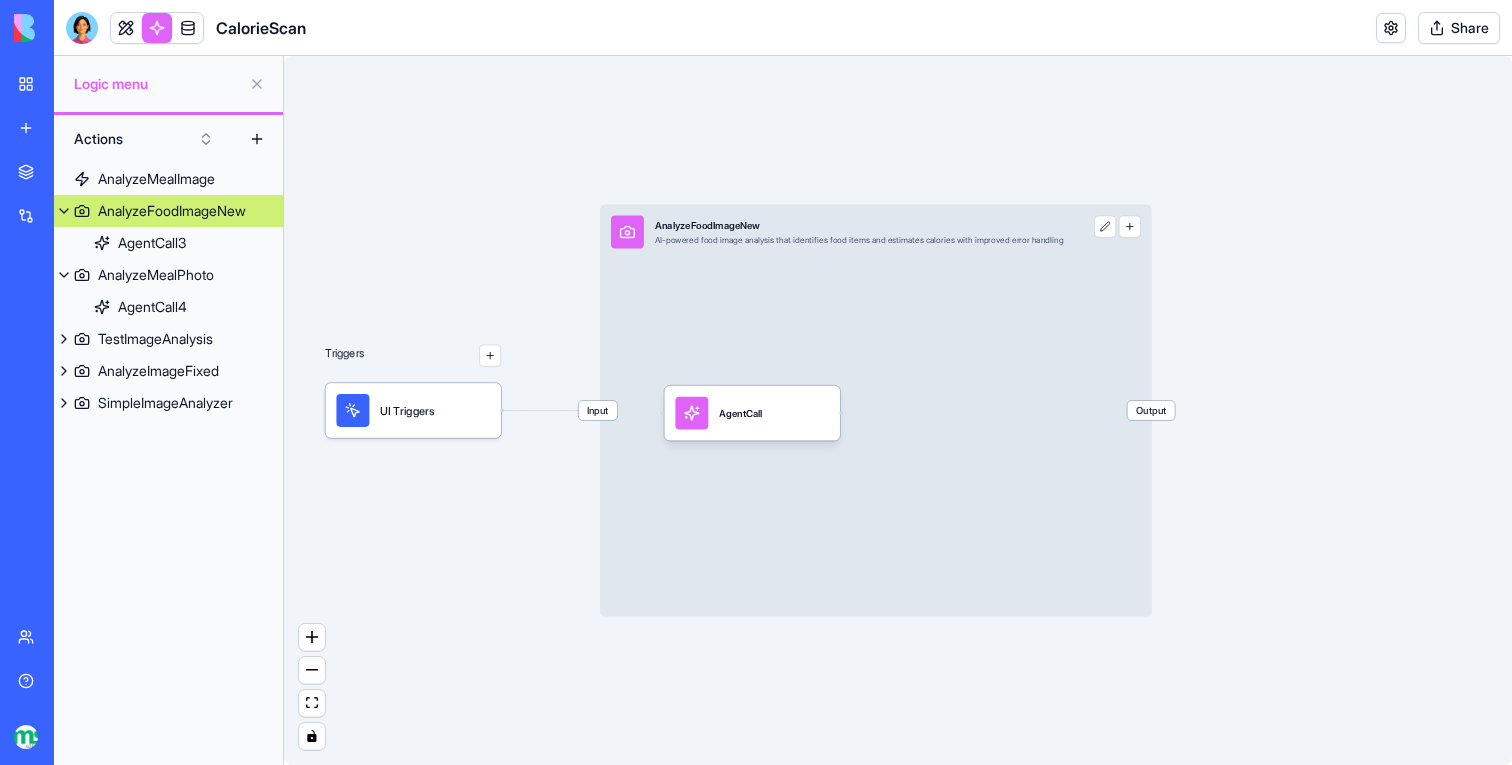 click on "Input AnalyzeFoodImageNew AI-powered food image analysis that identifies food items and estimates calories with improved error handling Output" at bounding box center (876, 411) 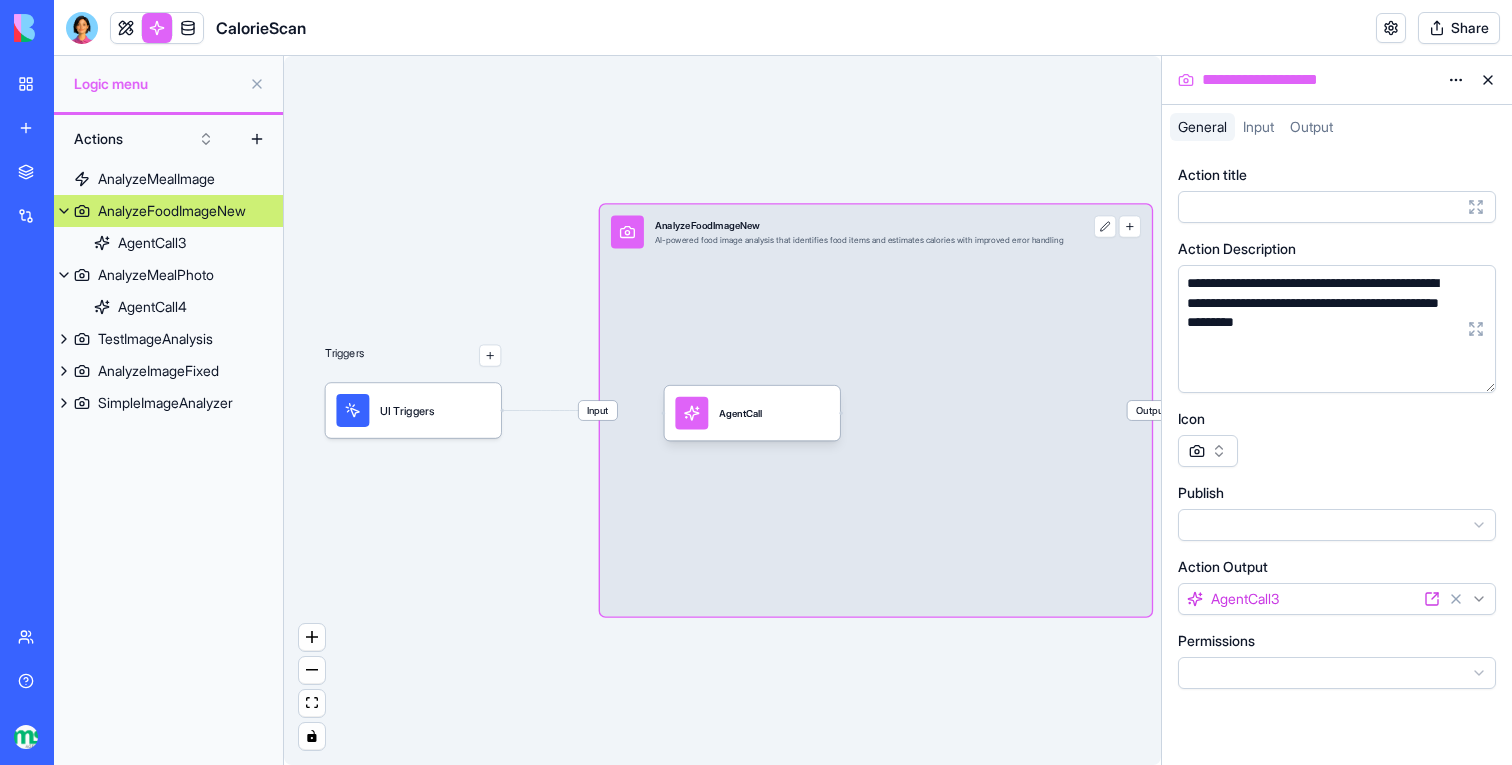 click on "Input AnalyzeFoodImageNew AI-powered food image analysis that identifies food items and estimates calories with improved error handling Output" at bounding box center [876, 411] 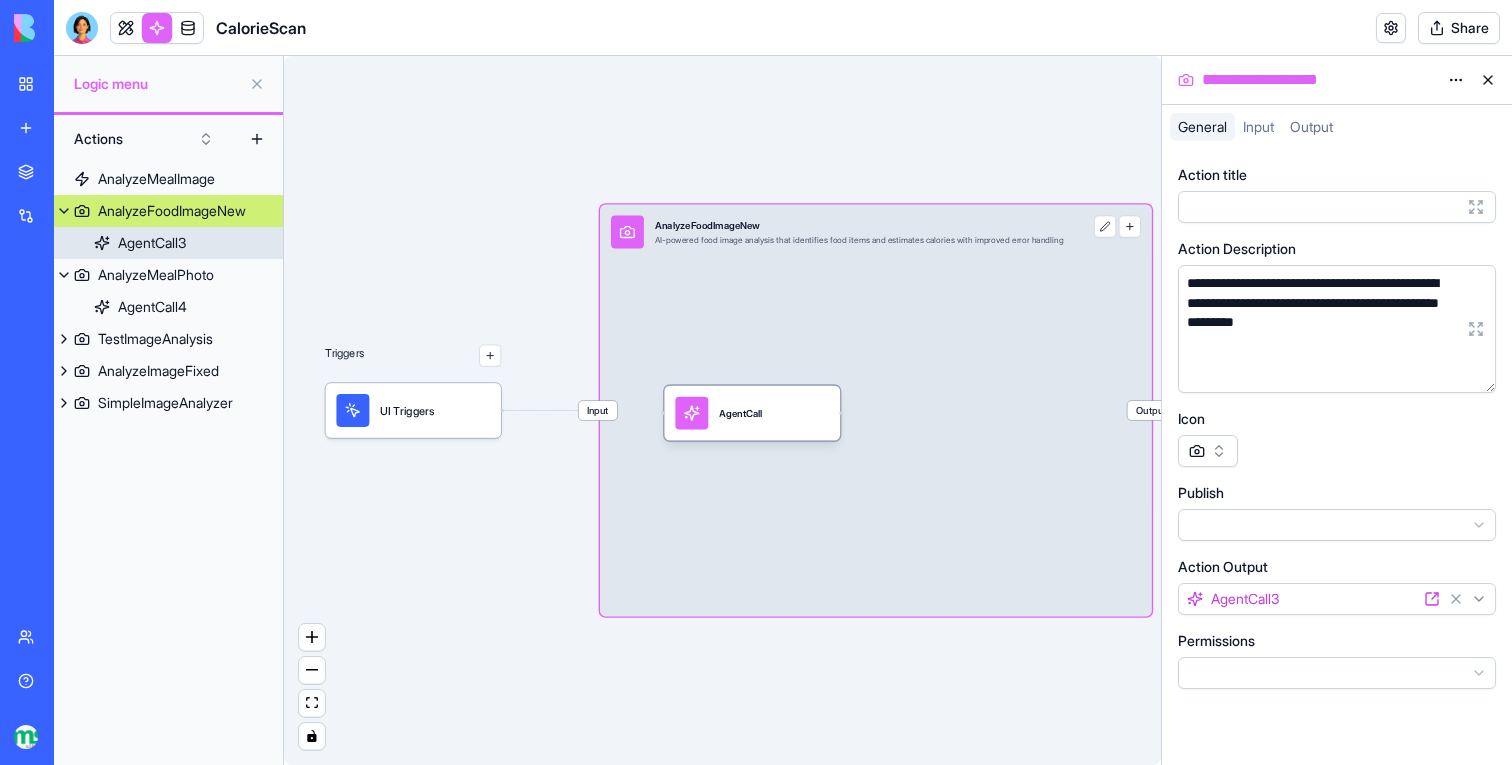 click on "AgentCall" at bounding box center (752, 413) 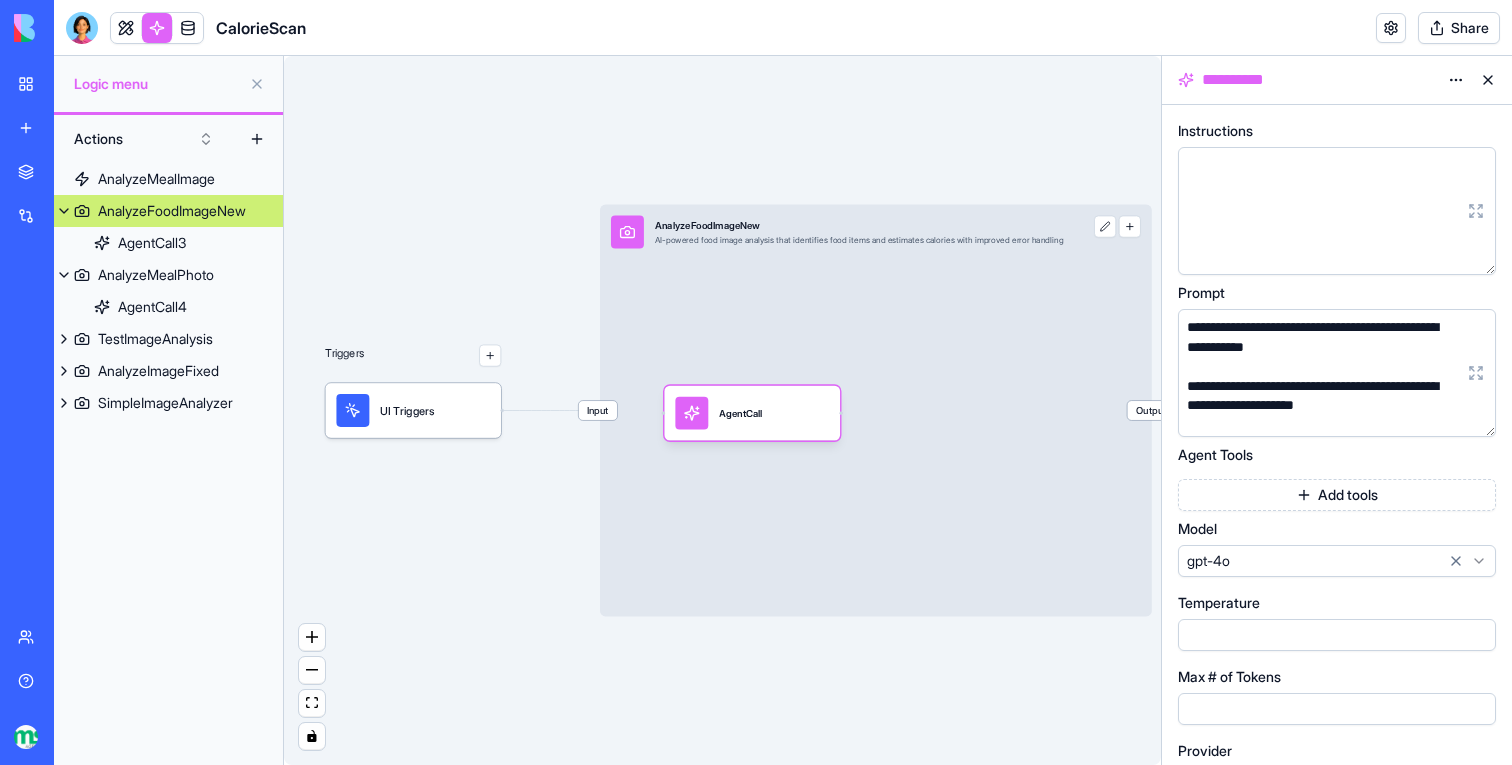 click at bounding box center (1476, 373) 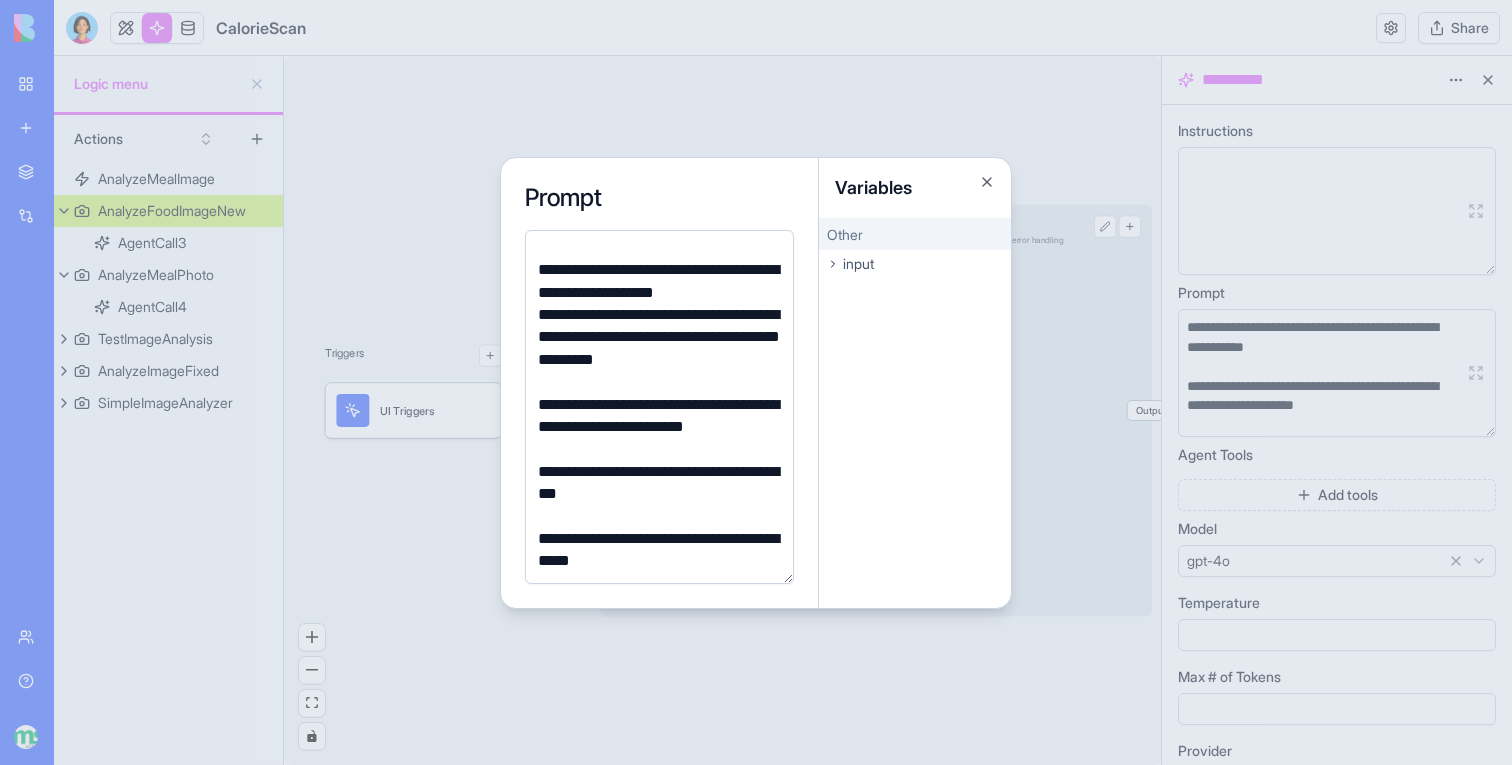 scroll, scrollTop: 596, scrollLeft: 0, axis: vertical 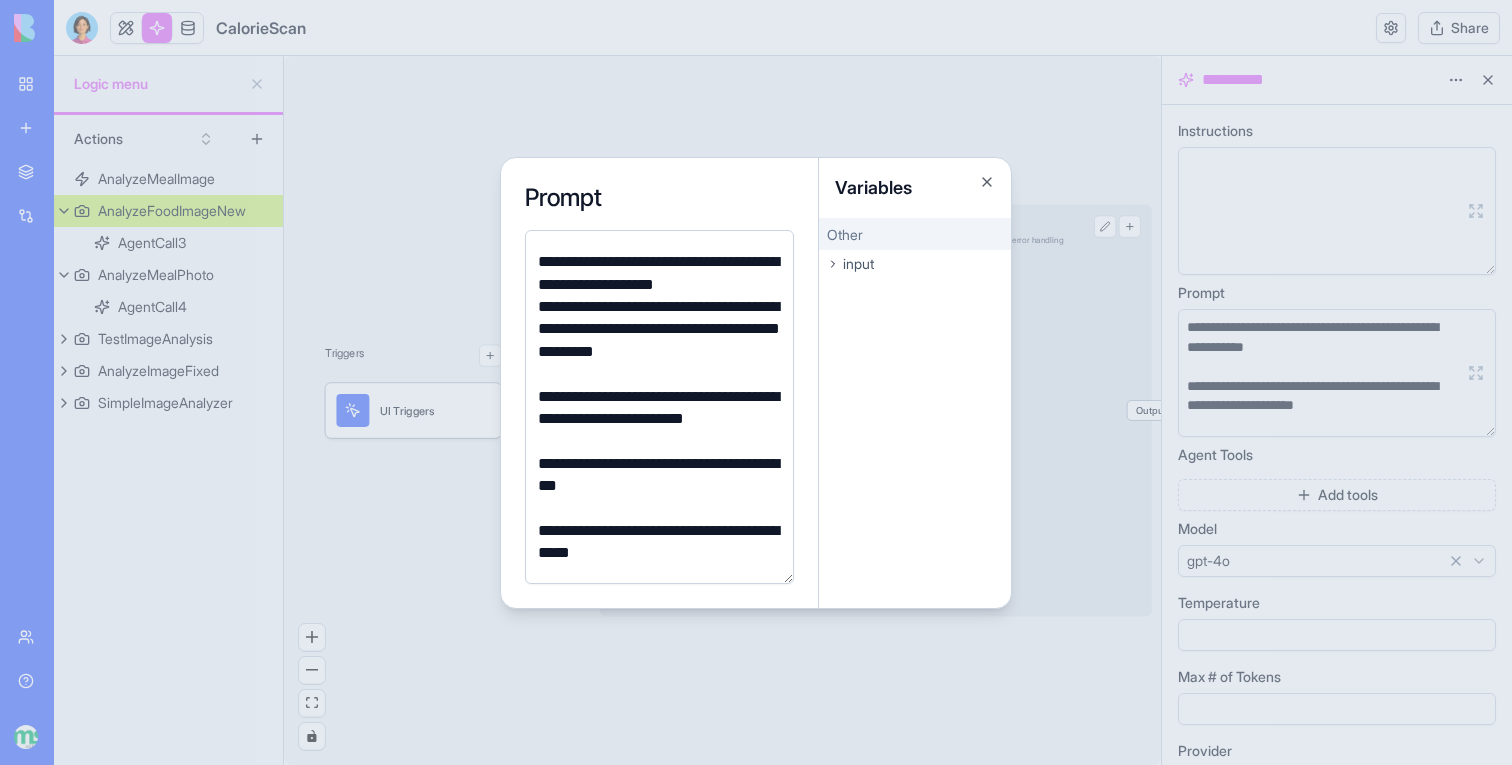 click at bounding box center [756, 382] 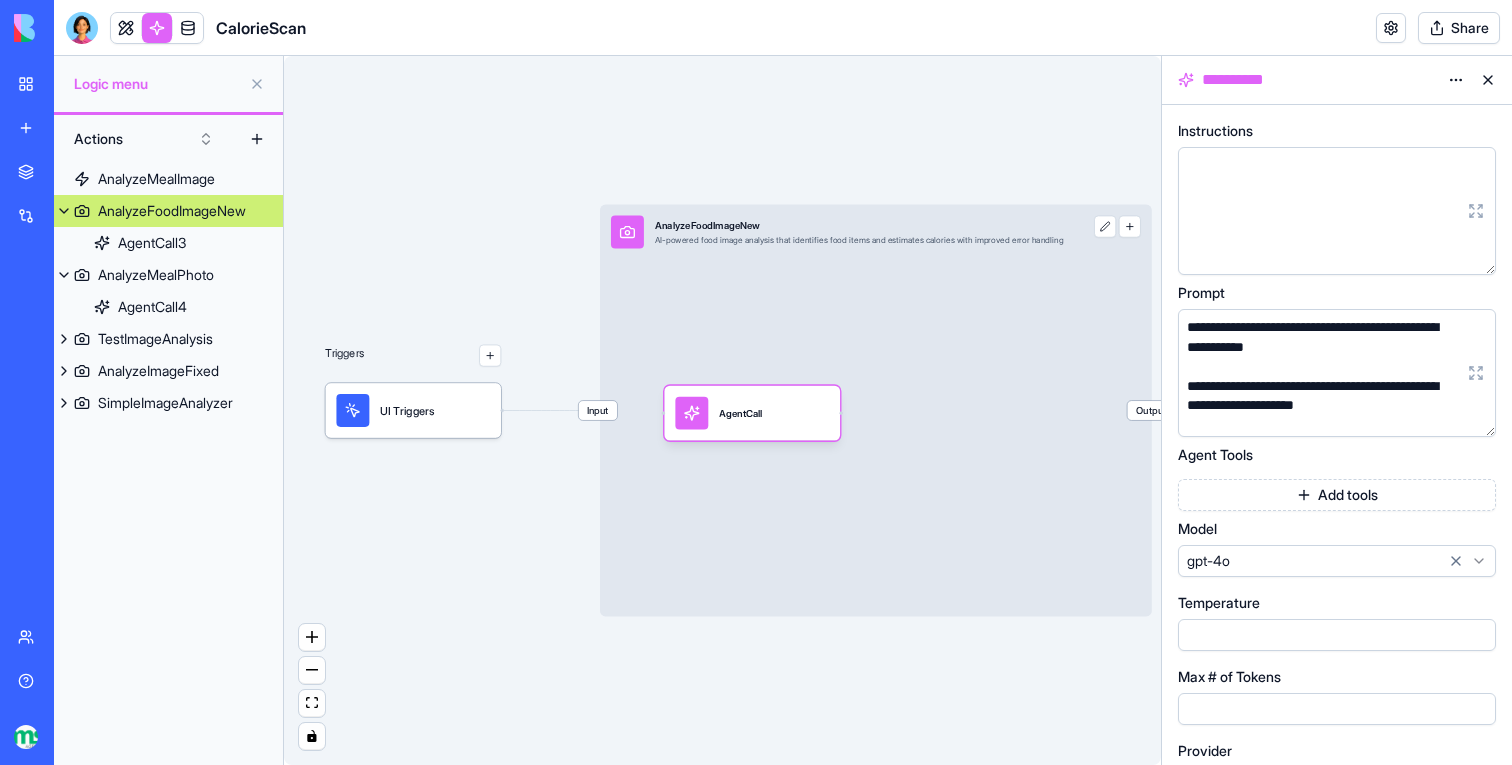 click on "AnalyzeFoodImageNew" at bounding box center [172, 211] 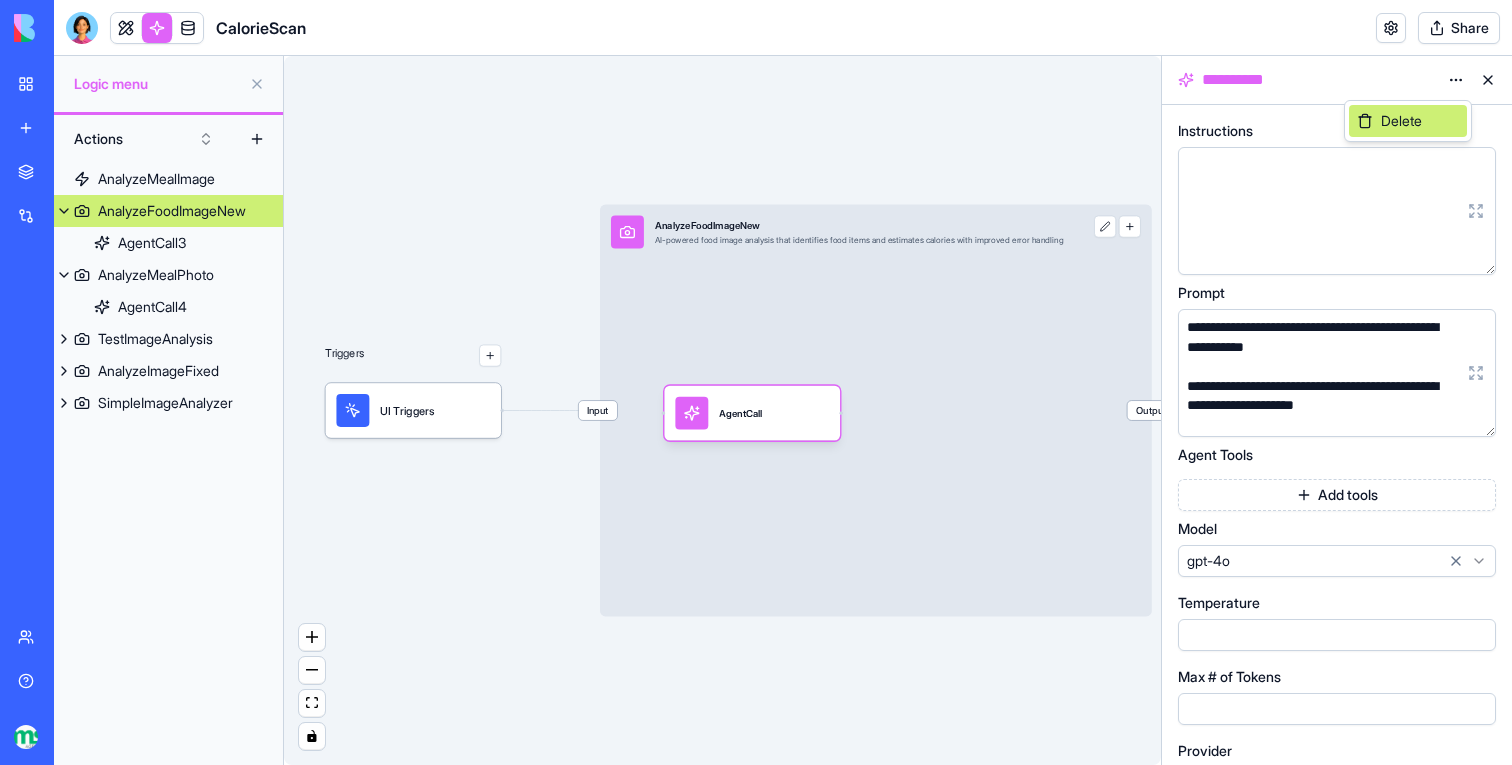 click on "Delete" at bounding box center [1408, 121] 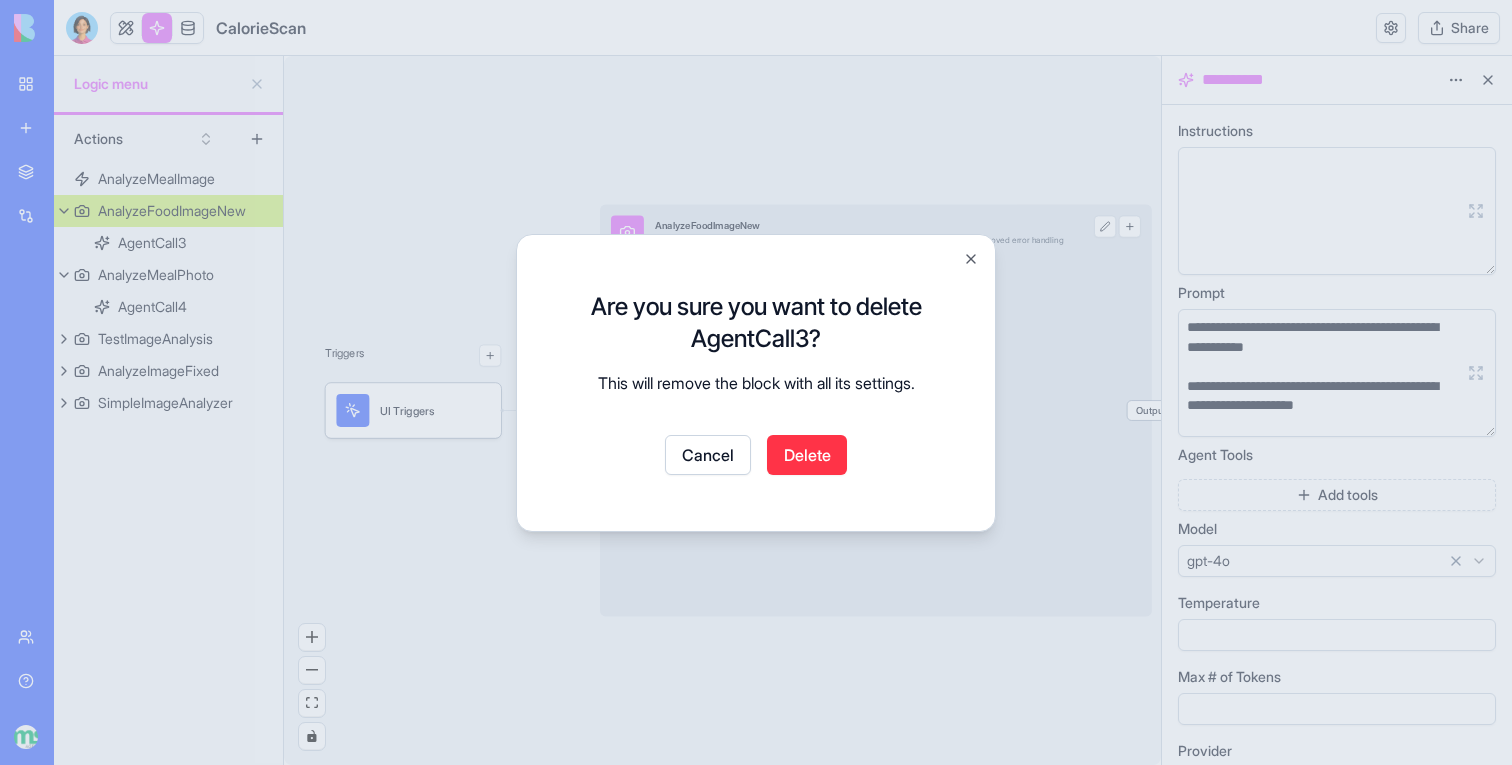 click on "Delete" at bounding box center (807, 455) 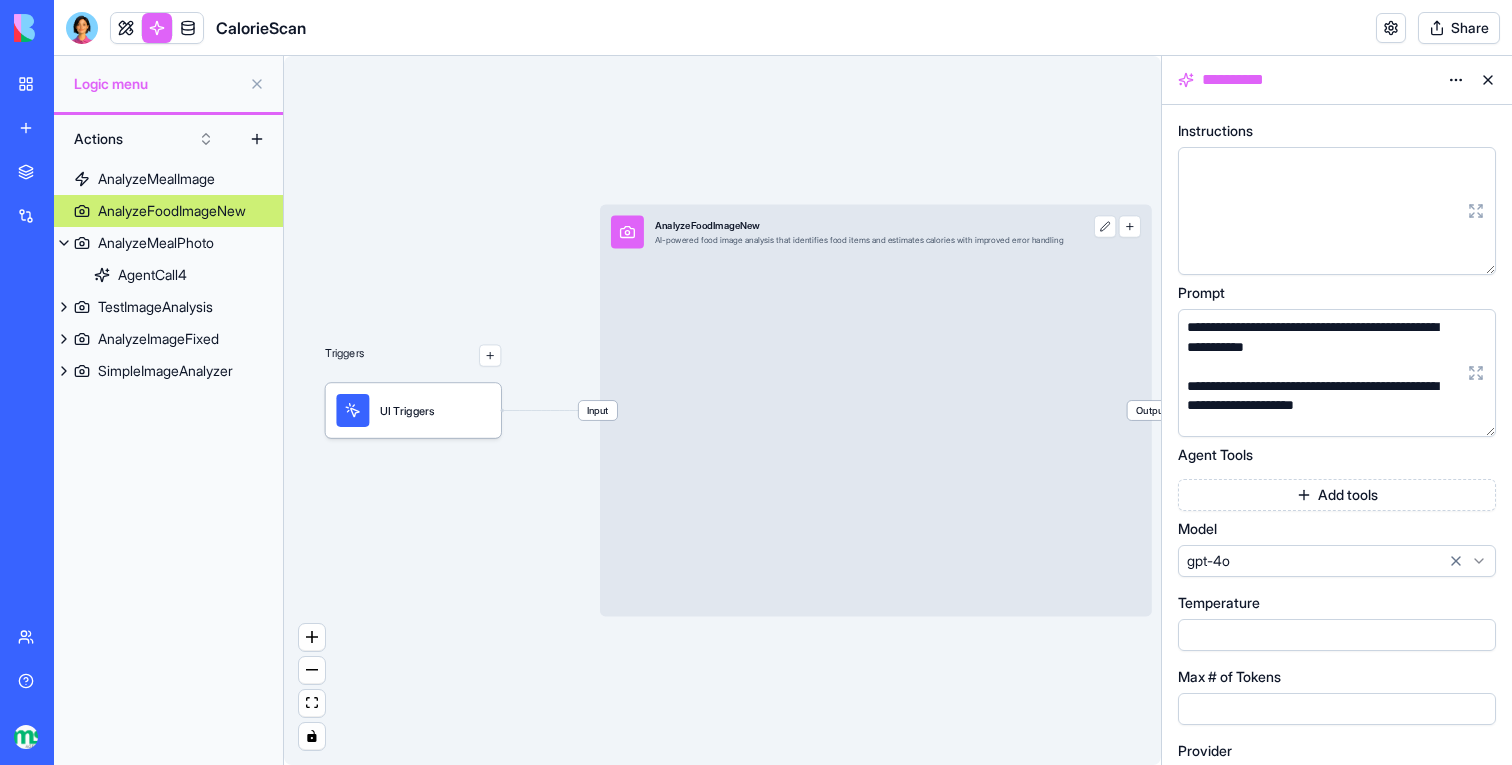 click on "AnalyzeFoodImageNew" at bounding box center (172, 211) 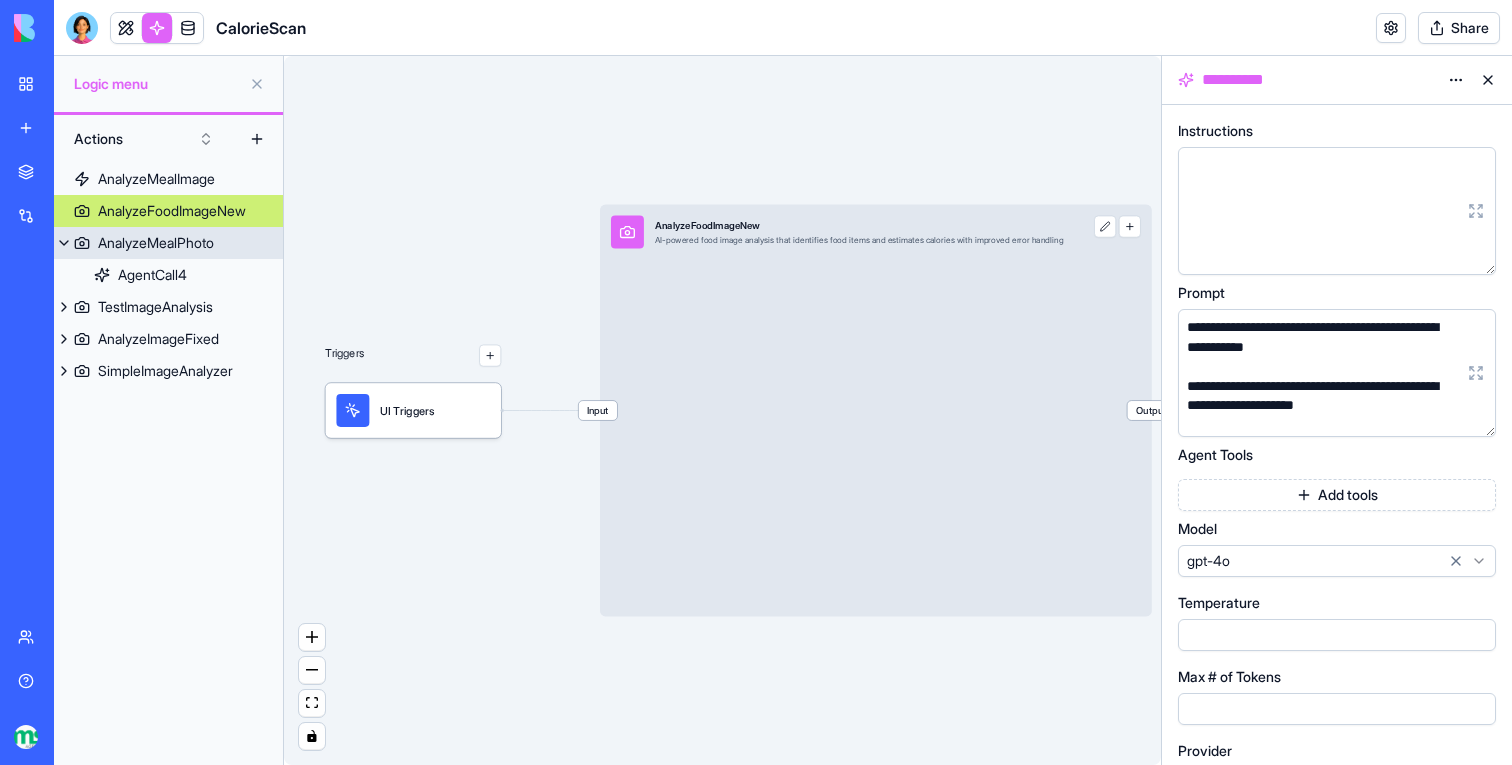 click on "AnalyzeMealPhoto" at bounding box center (156, 243) 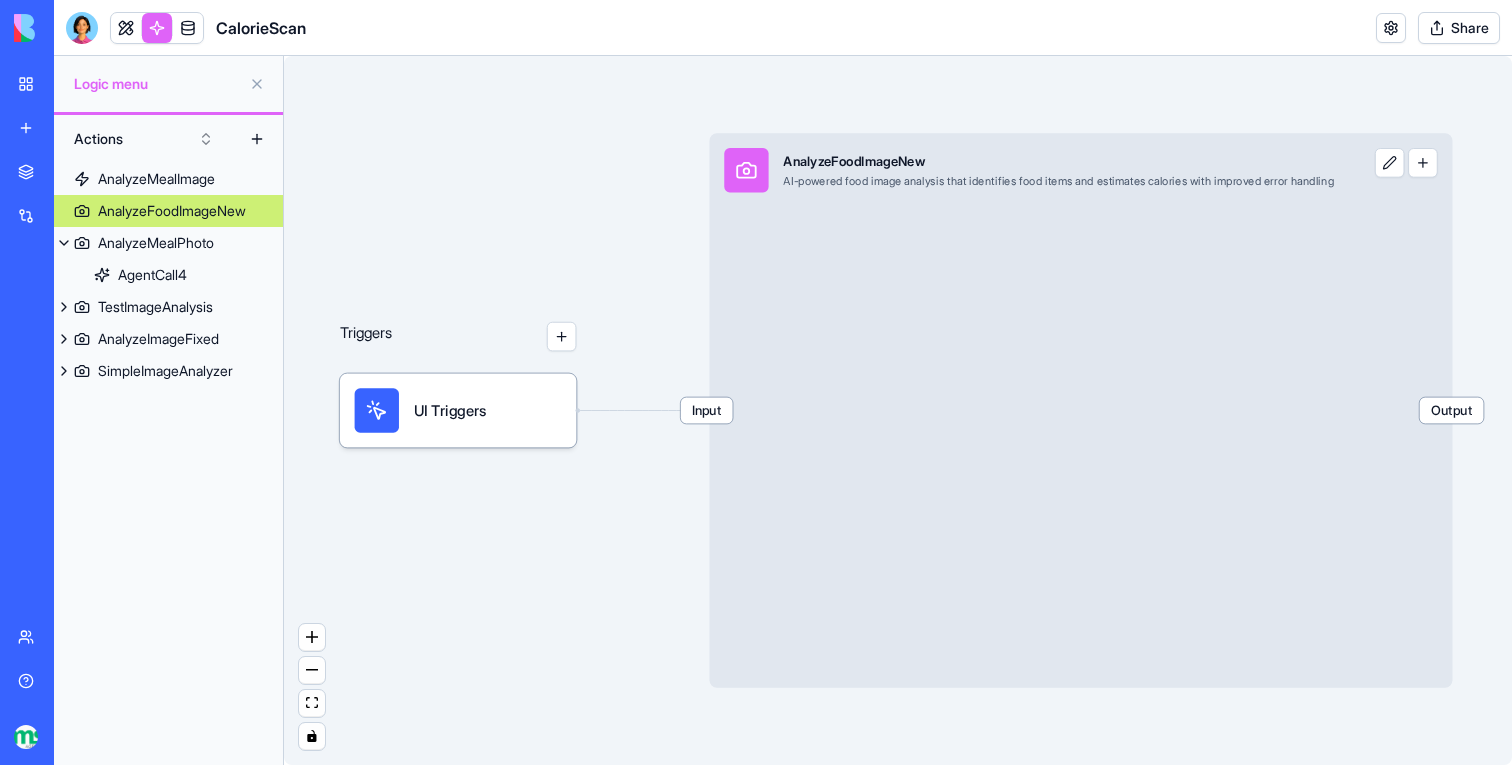 click on "AnalyzeFoodImageNew" at bounding box center [172, 211] 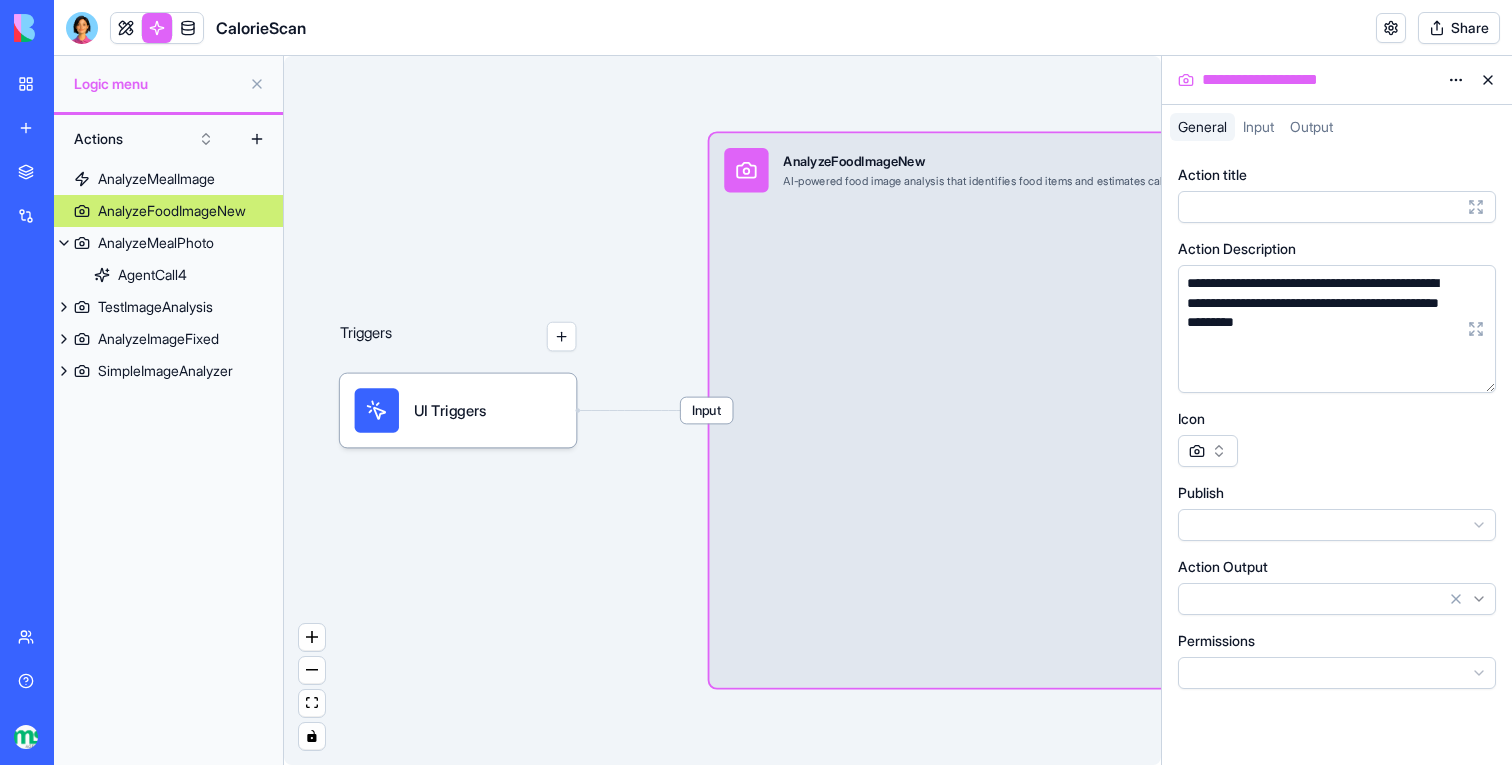 click on "**********" at bounding box center [756, 382] 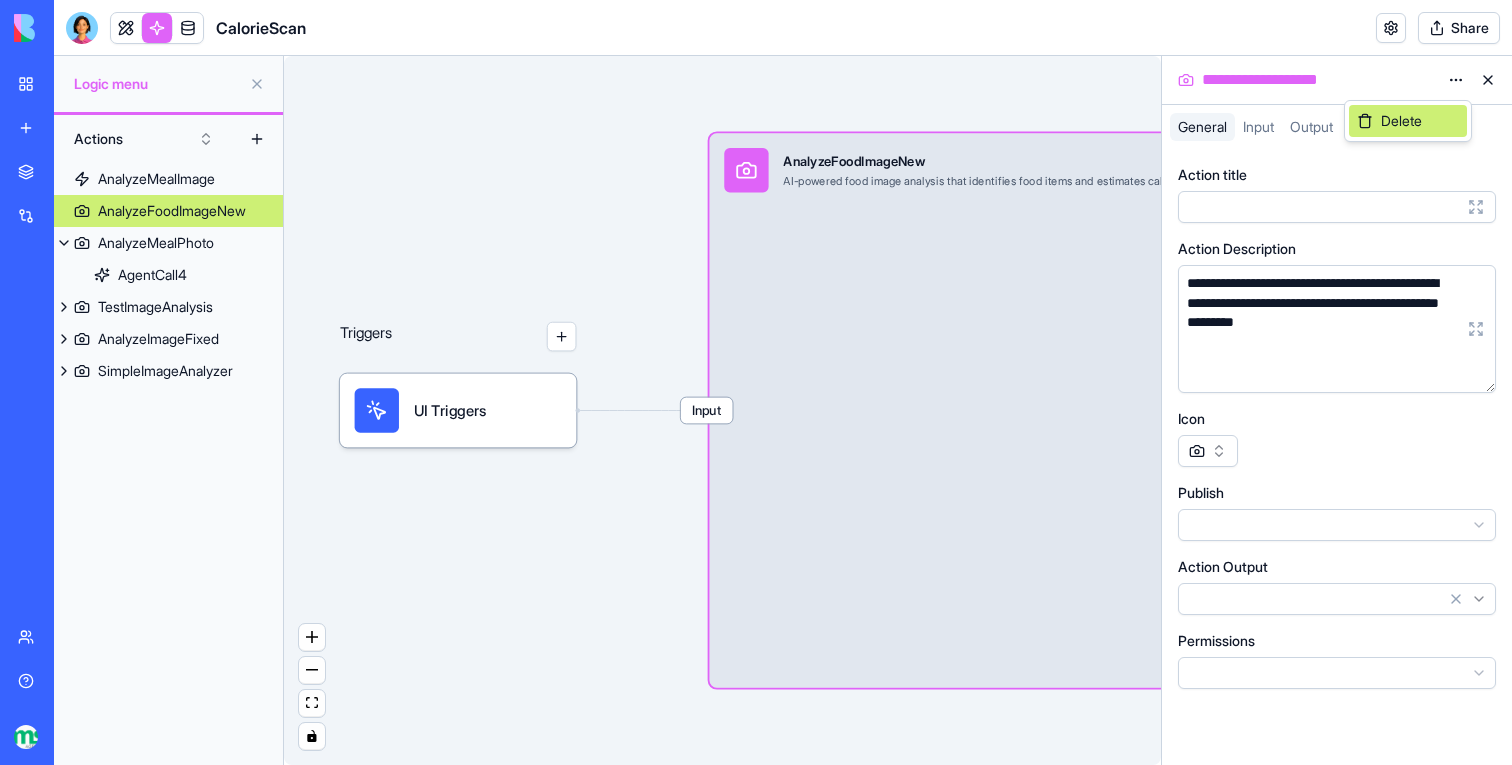 click on "Delete" at bounding box center (1408, 121) 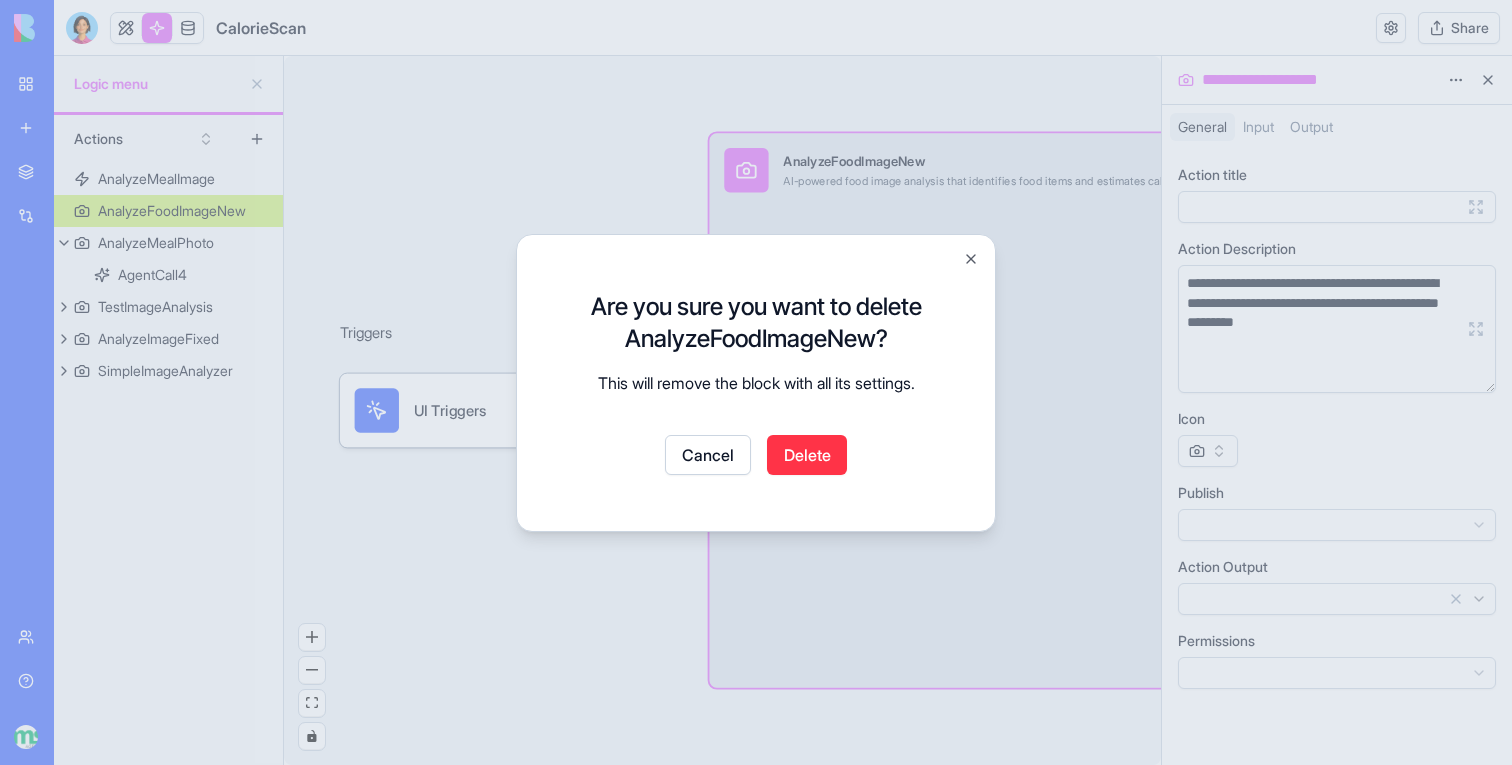 click on "Delete" at bounding box center (807, 455) 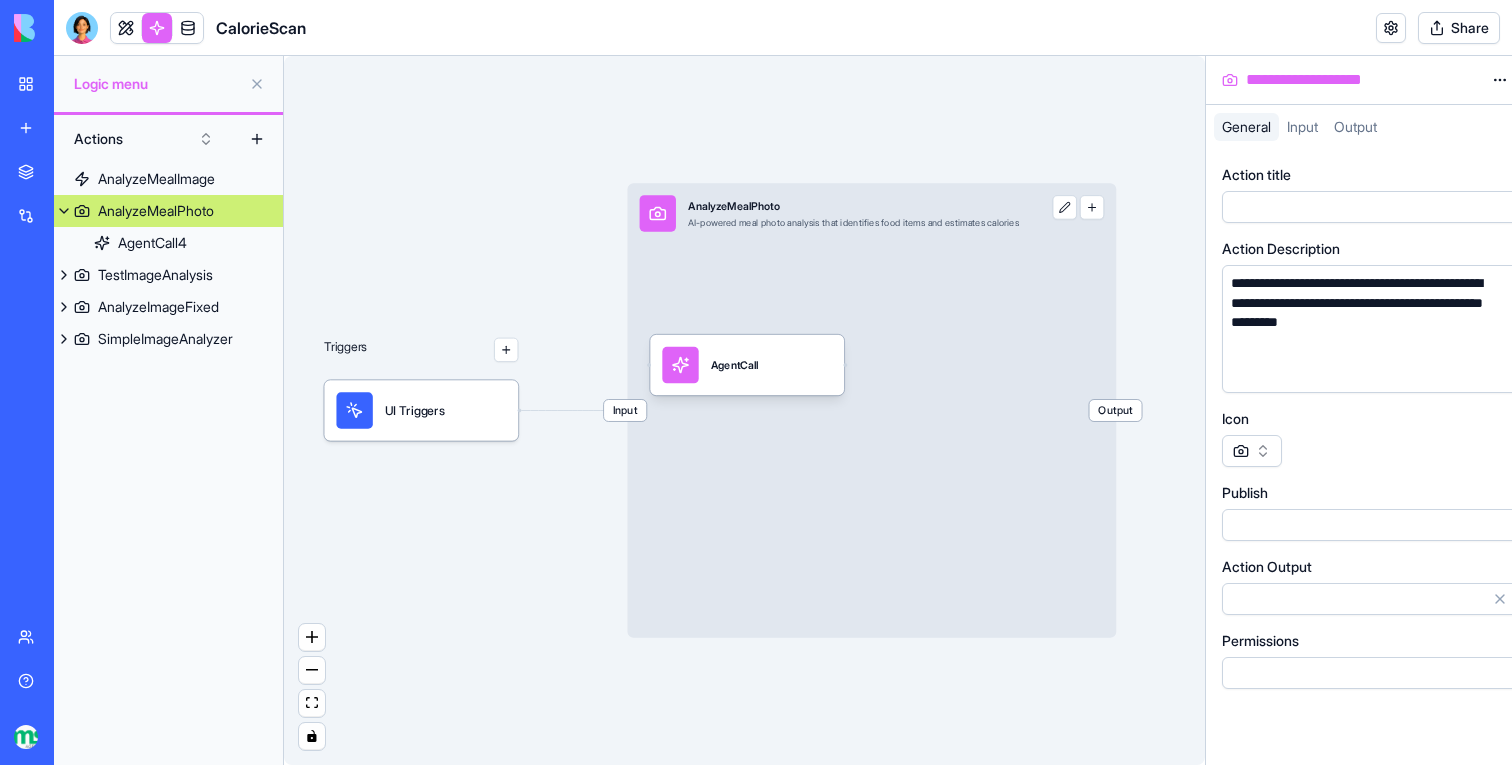 click on "AnalyzeMealPhoto" at bounding box center (156, 211) 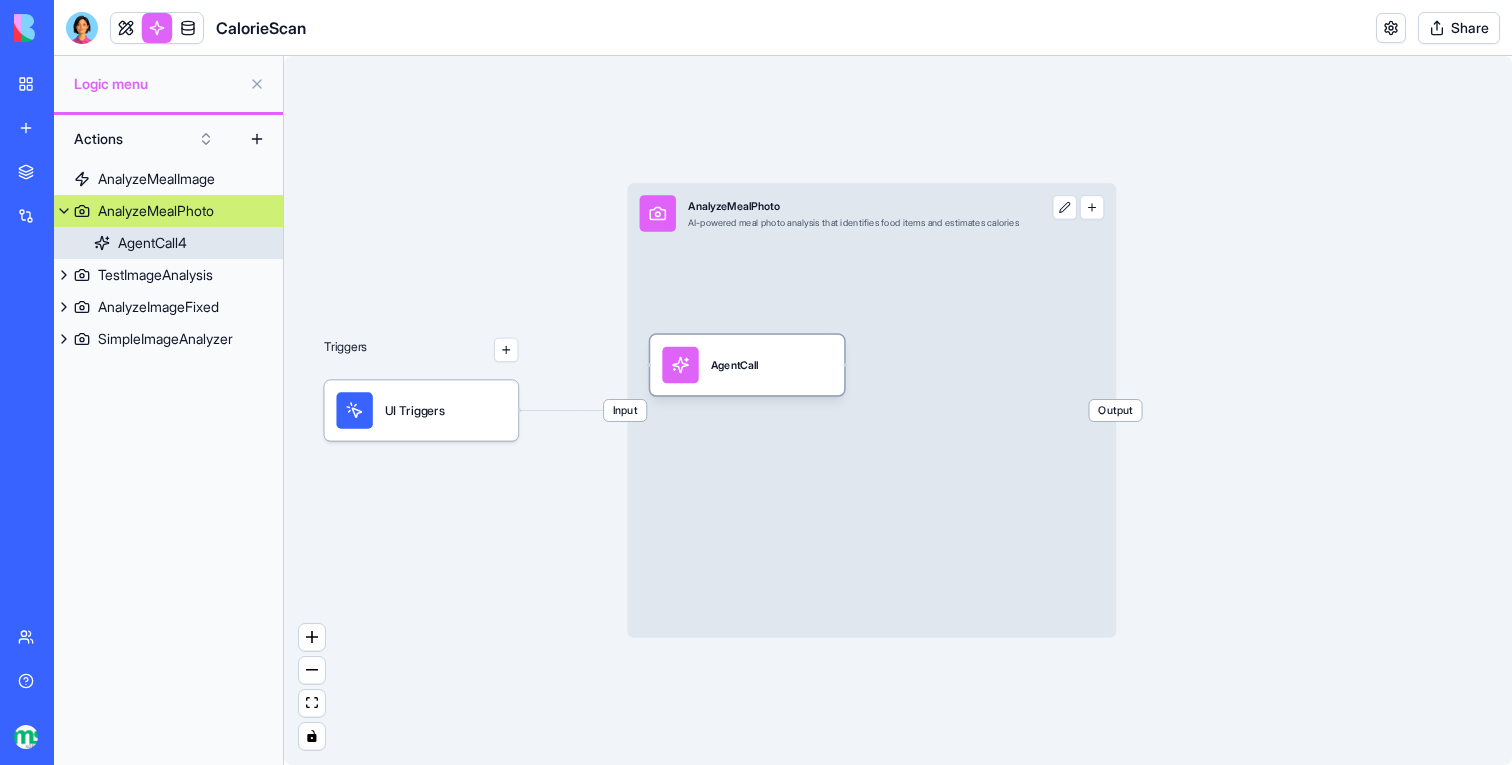 click on "AgentCall" at bounding box center [747, 365] 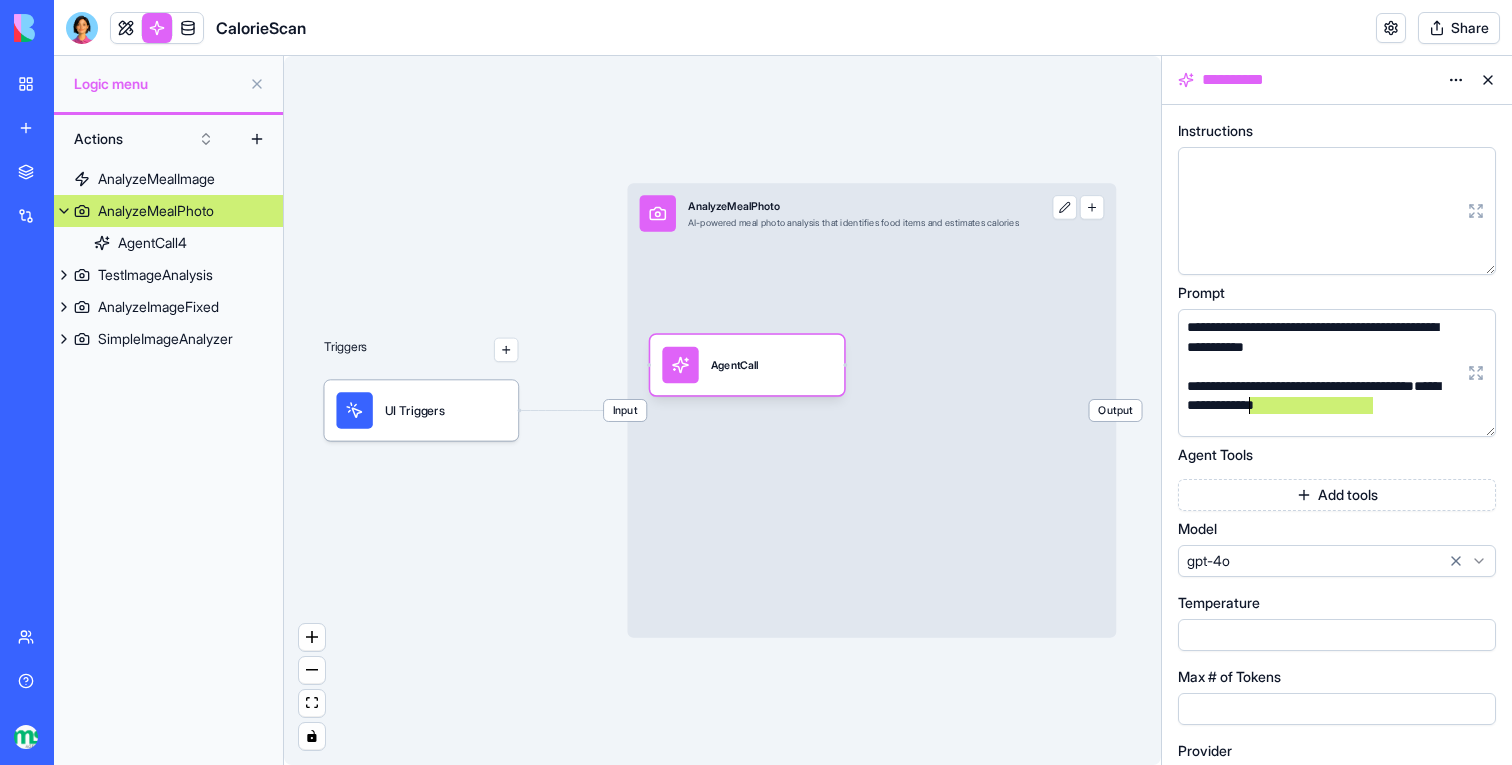 drag, startPoint x: 1379, startPoint y: 408, endPoint x: 1250, endPoint y: 402, distance: 129.13947 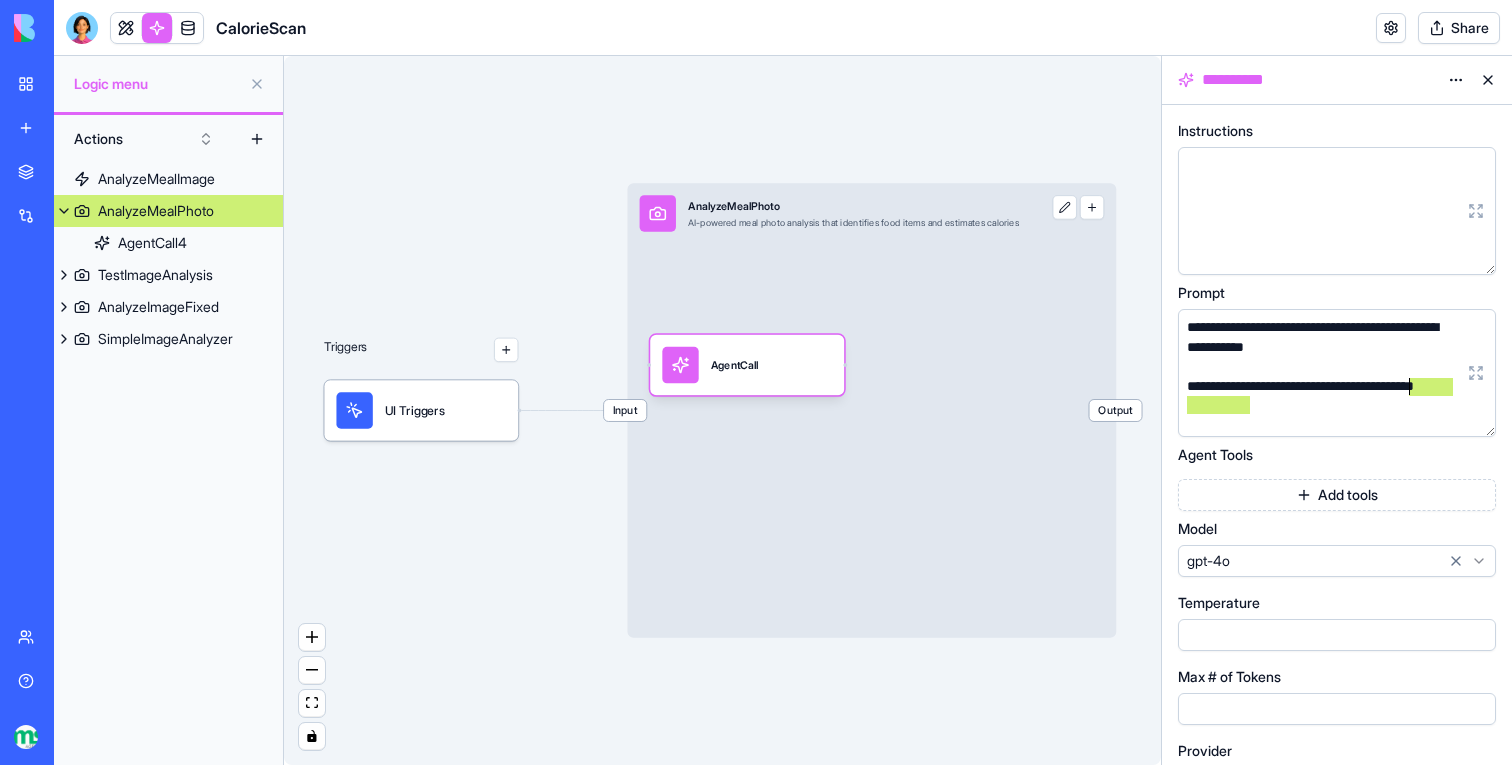 drag, startPoint x: 1252, startPoint y: 403, endPoint x: 1408, endPoint y: 382, distance: 157.40712 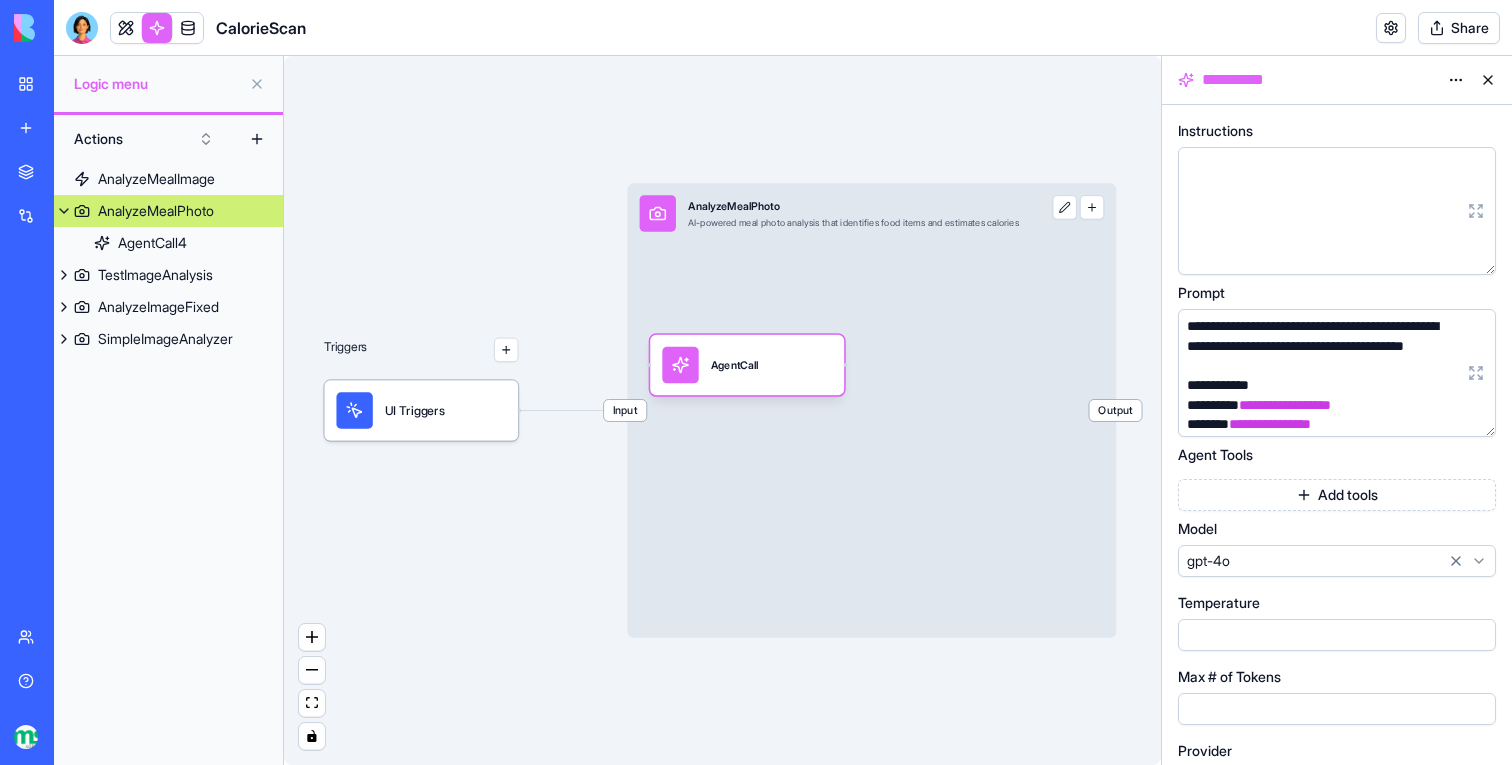 scroll, scrollTop: 634, scrollLeft: 0, axis: vertical 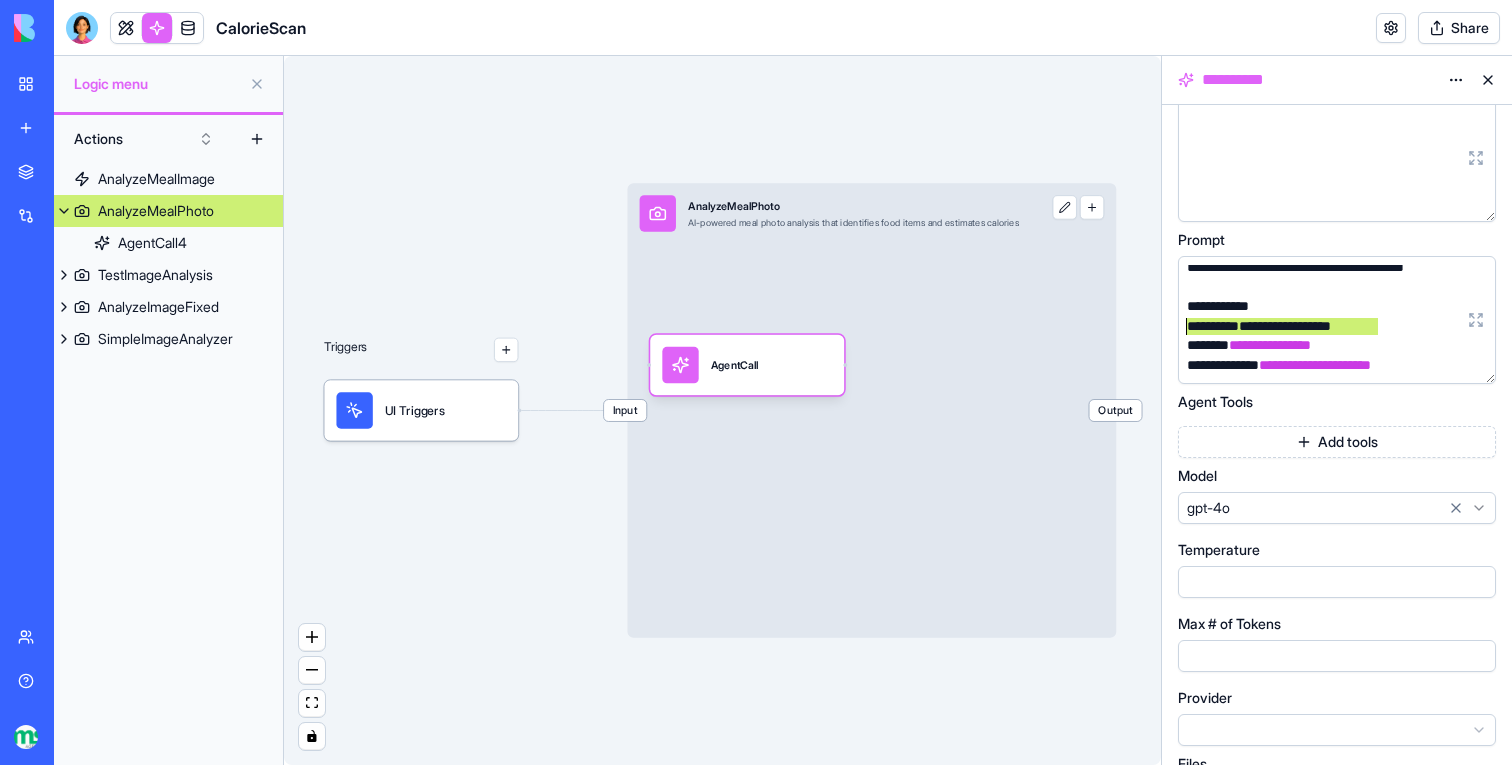 drag, startPoint x: 1409, startPoint y: 328, endPoint x: 1180, endPoint y: 328, distance: 229 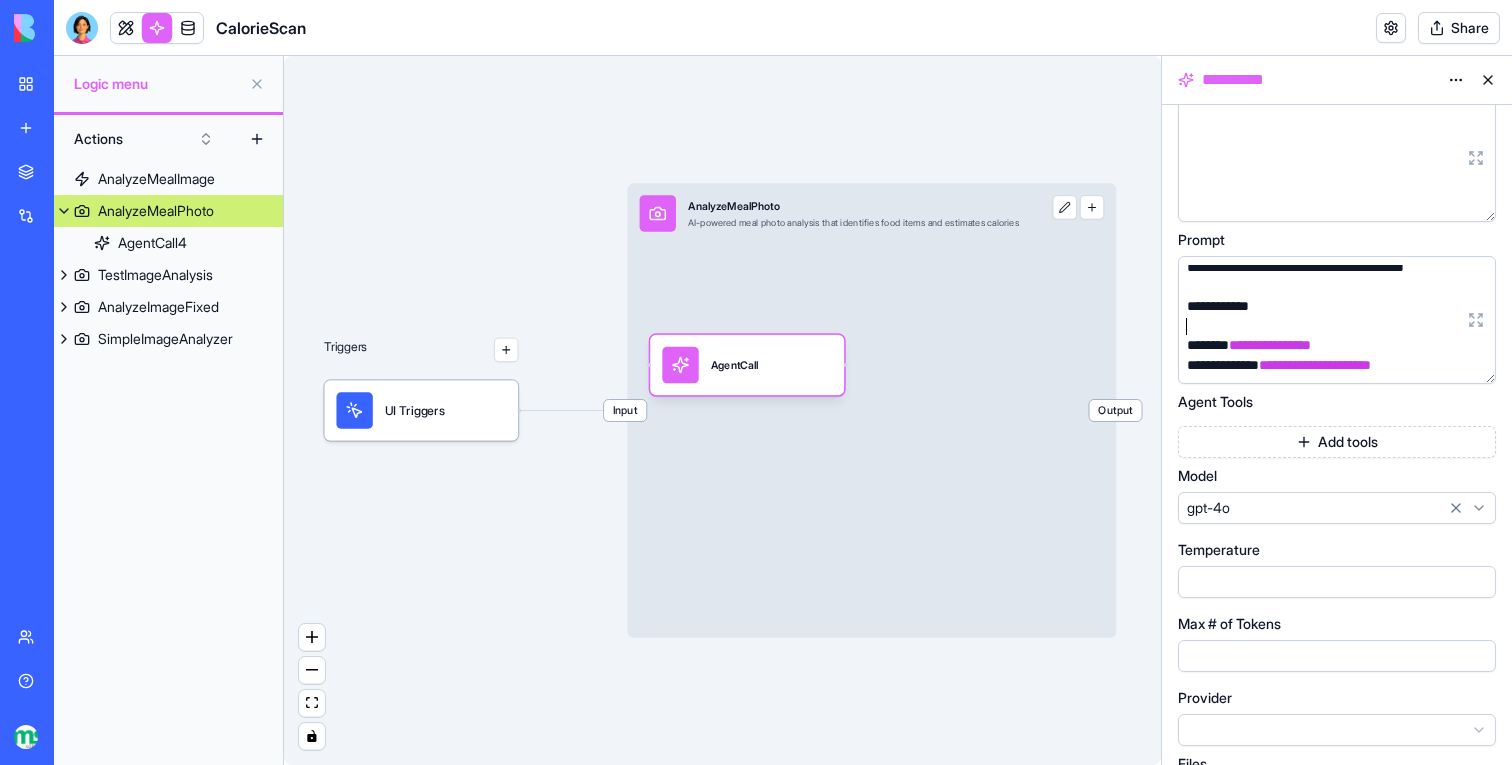 scroll, scrollTop: 615, scrollLeft: 0, axis: vertical 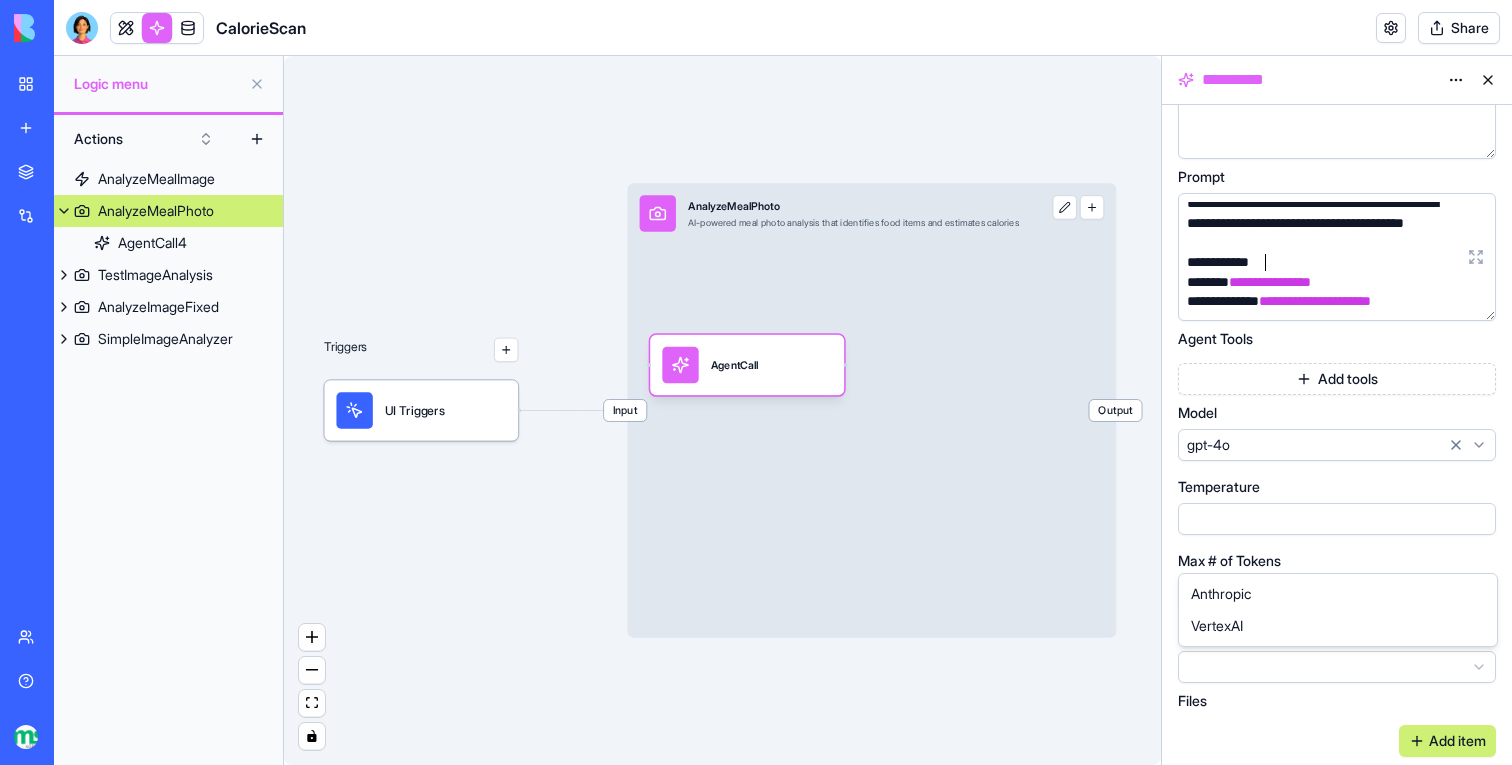 click on "**********" at bounding box center (756, 382) 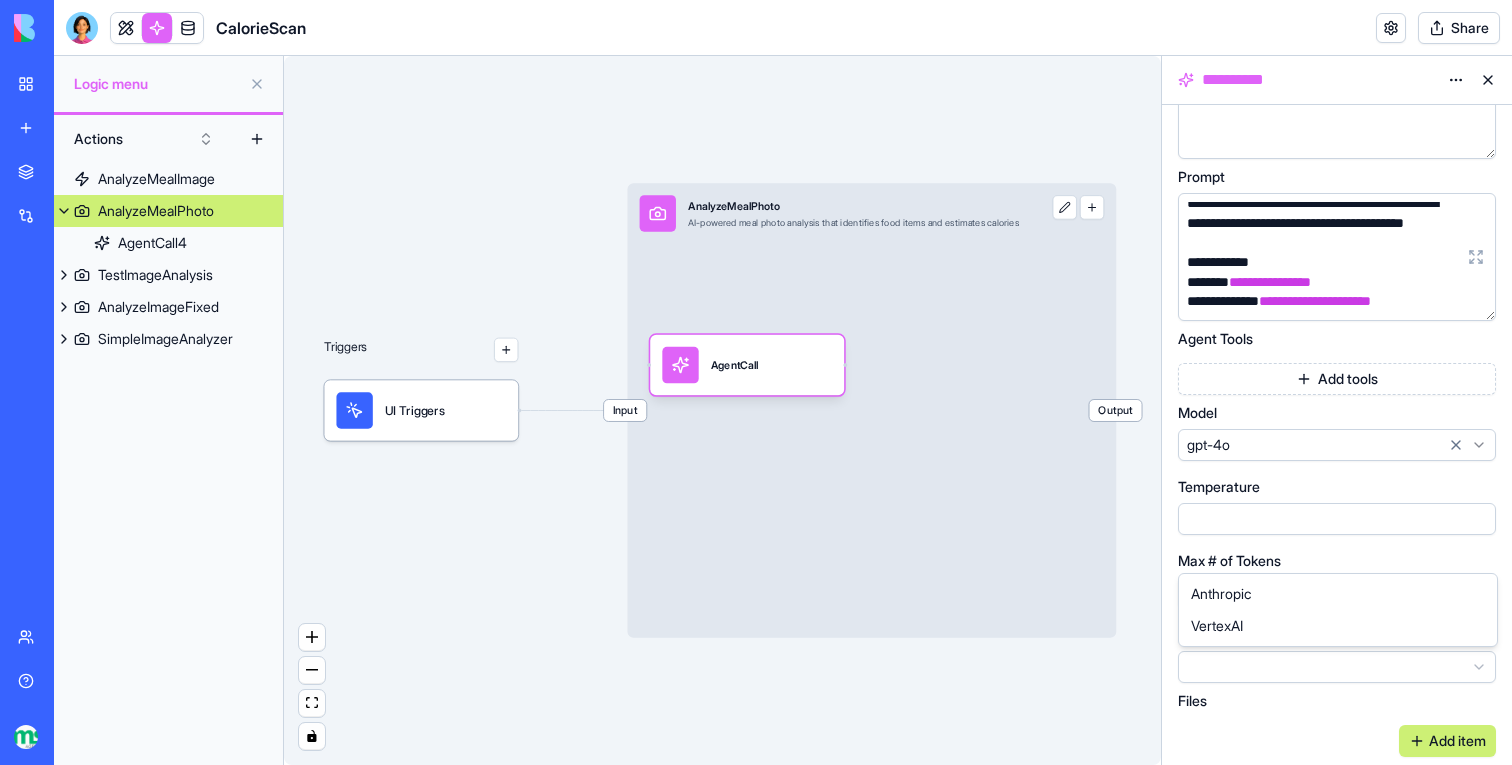 click on "**********" at bounding box center (756, 382) 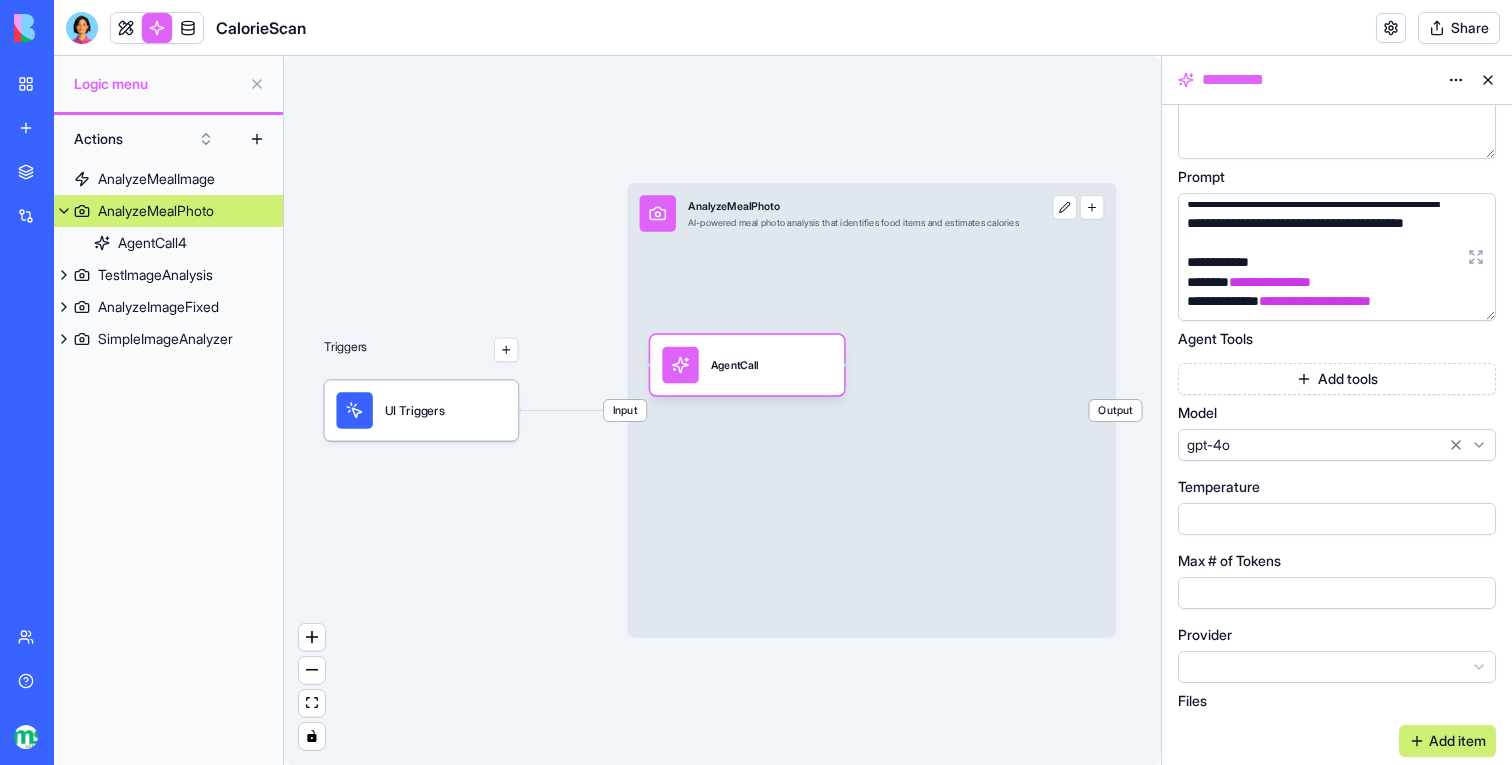 click on "Add item" at bounding box center [1447, 741] 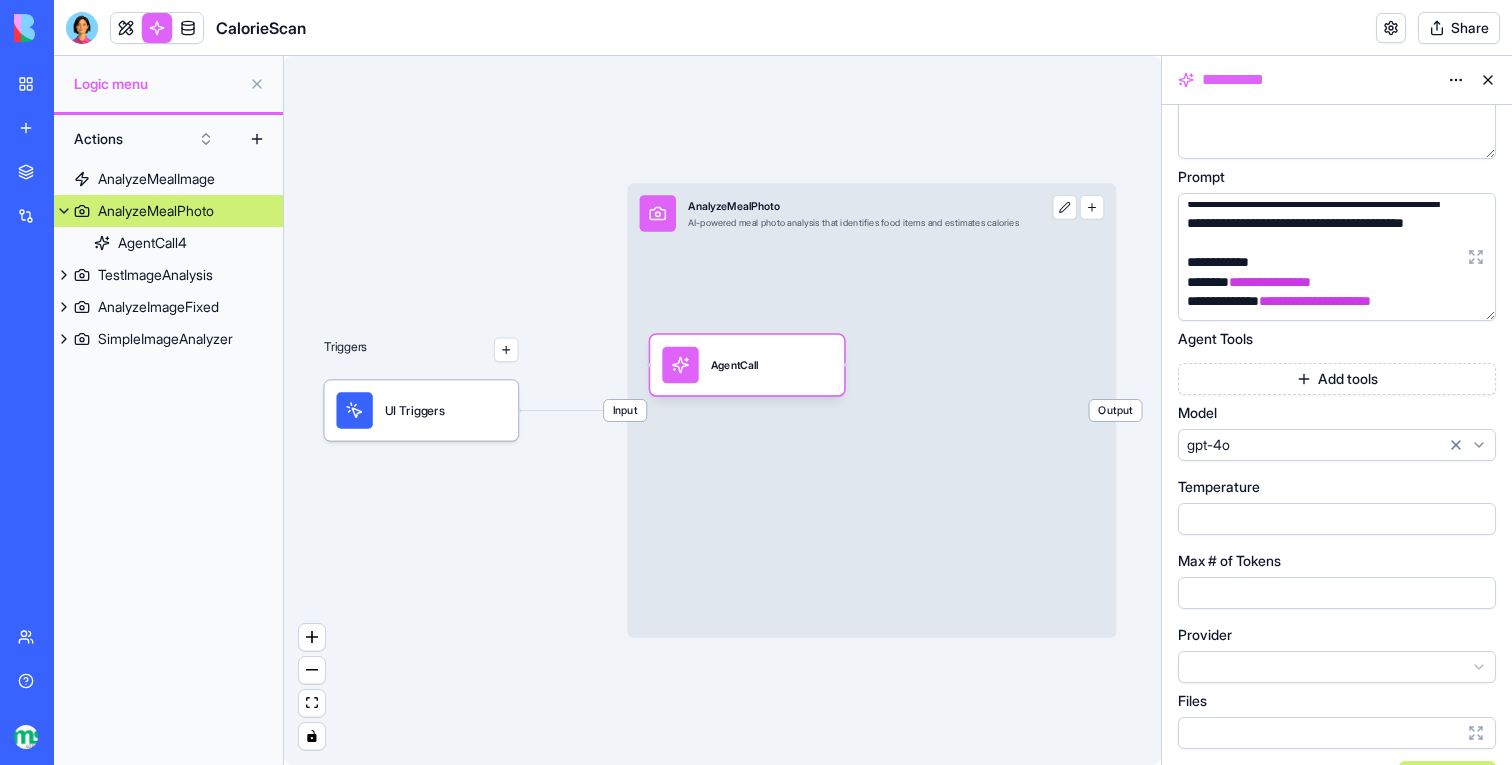 click at bounding box center [1321, 733] 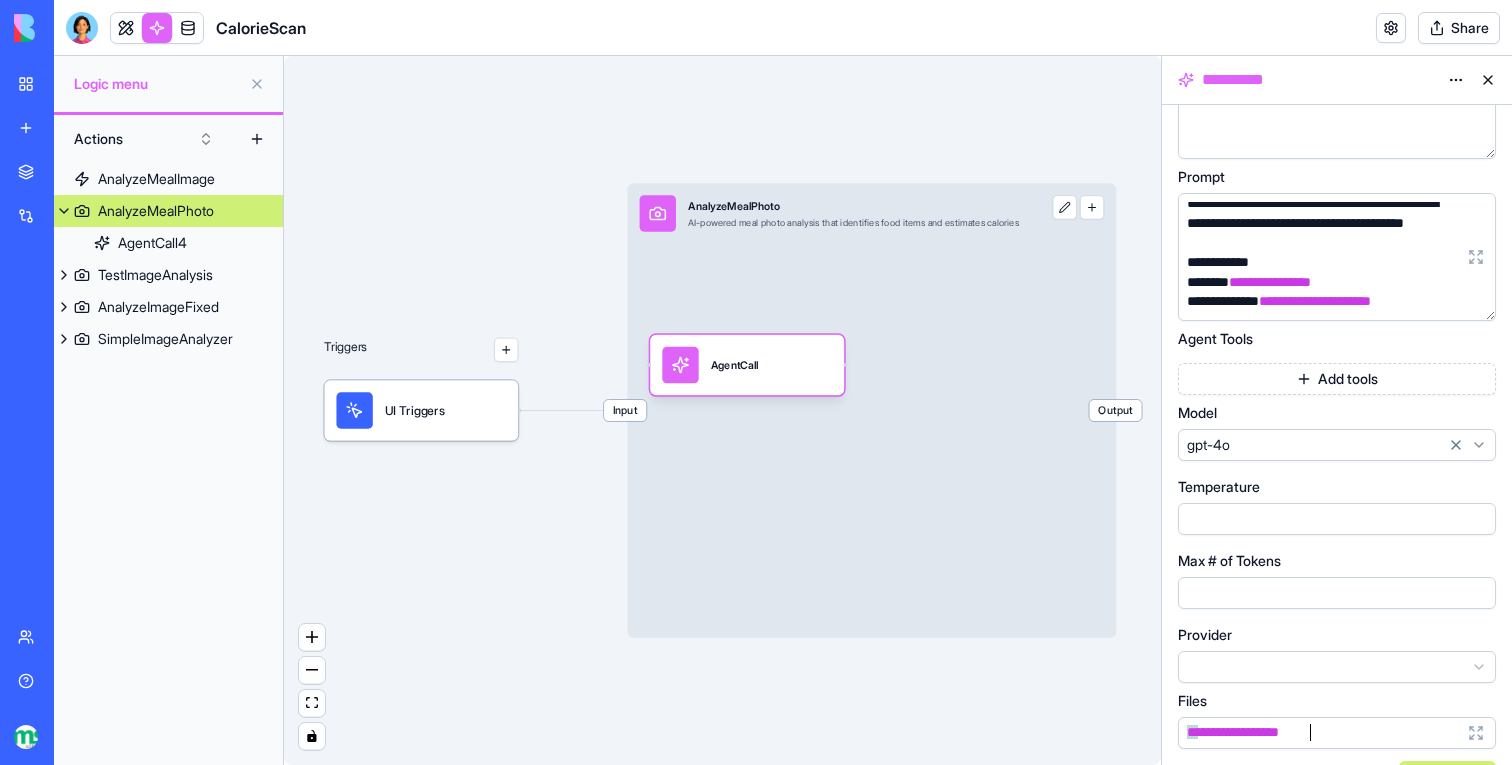 scroll, scrollTop: 152, scrollLeft: 0, axis: vertical 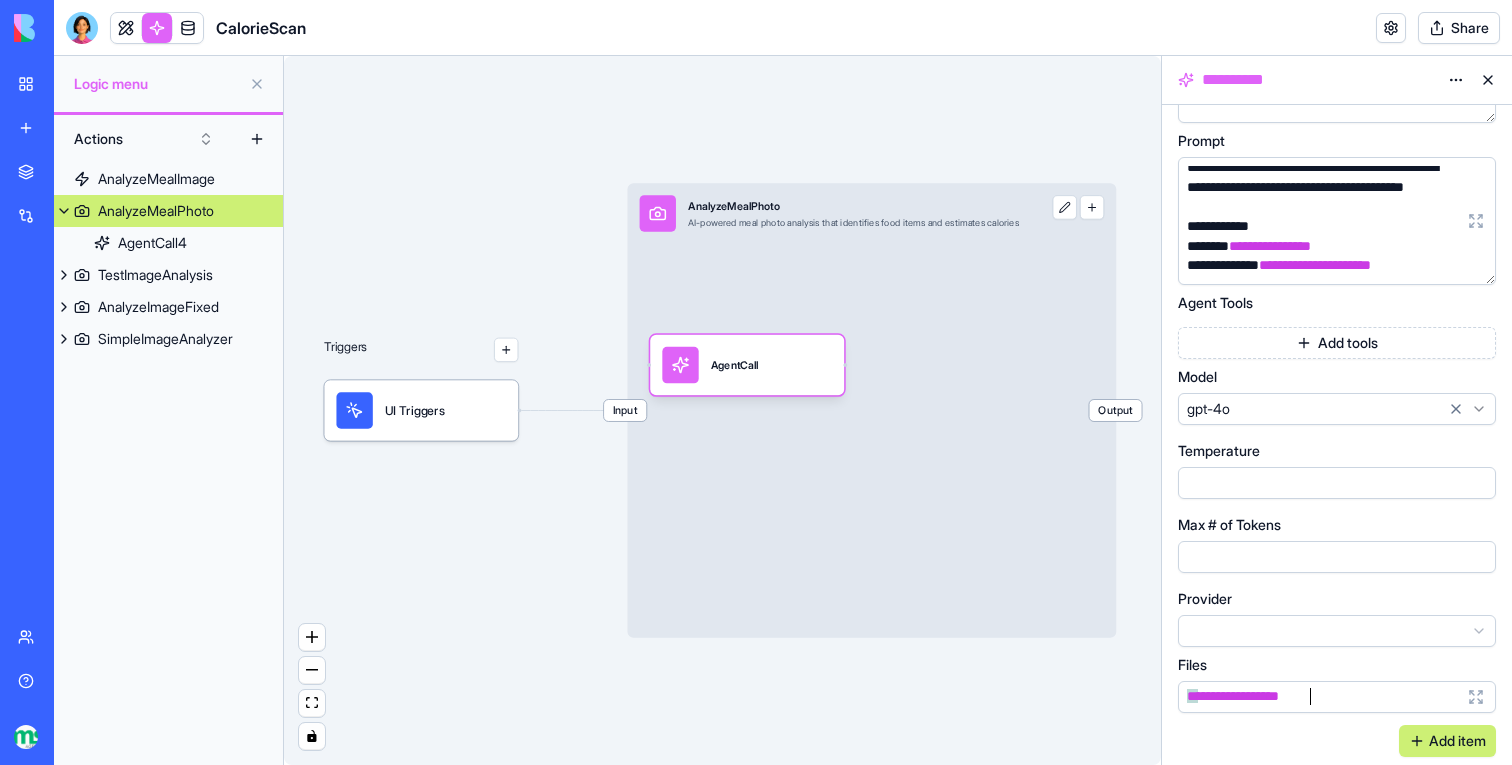 click on "Add item" at bounding box center [1337, 741] 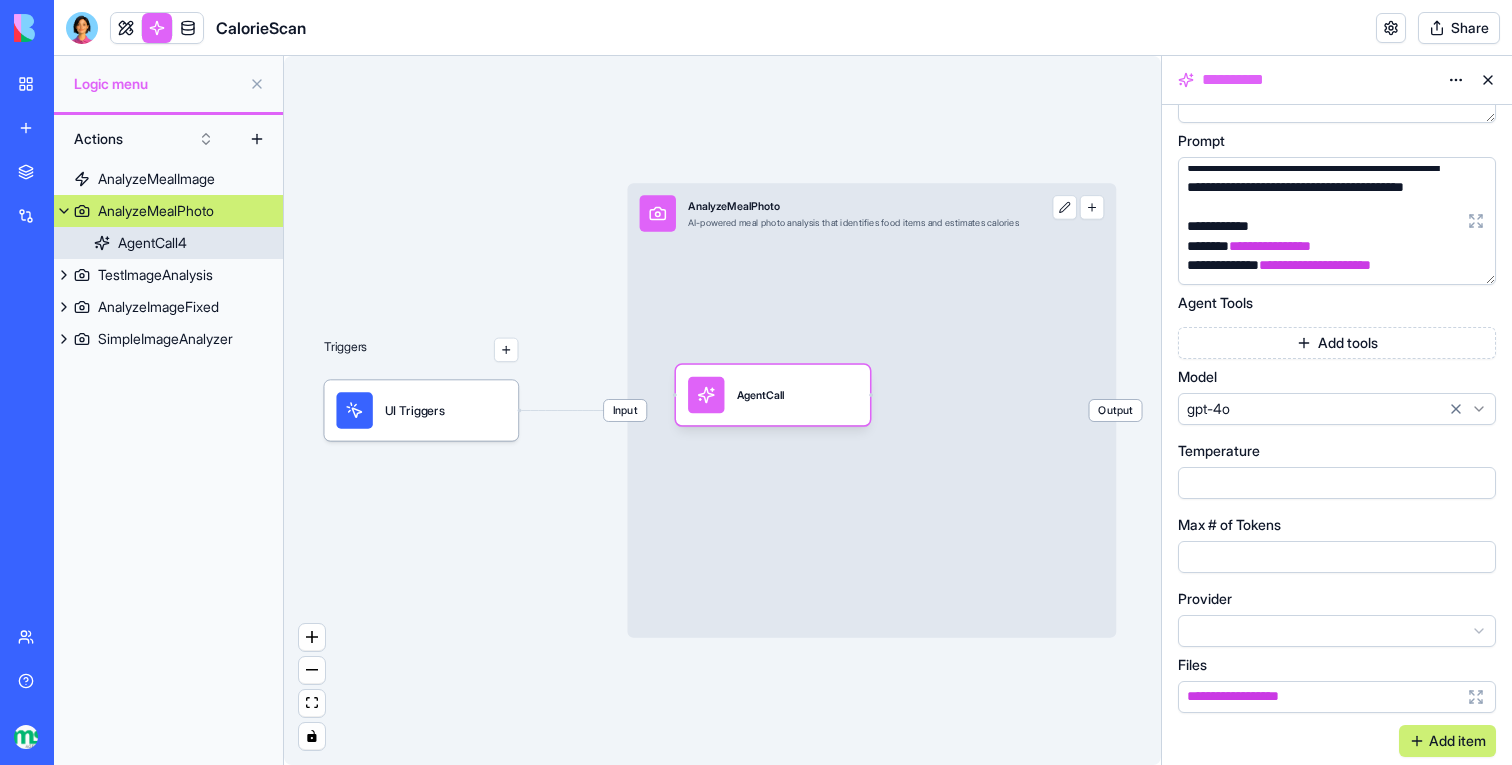 drag, startPoint x: 810, startPoint y: 362, endPoint x: 810, endPoint y: 401, distance: 39 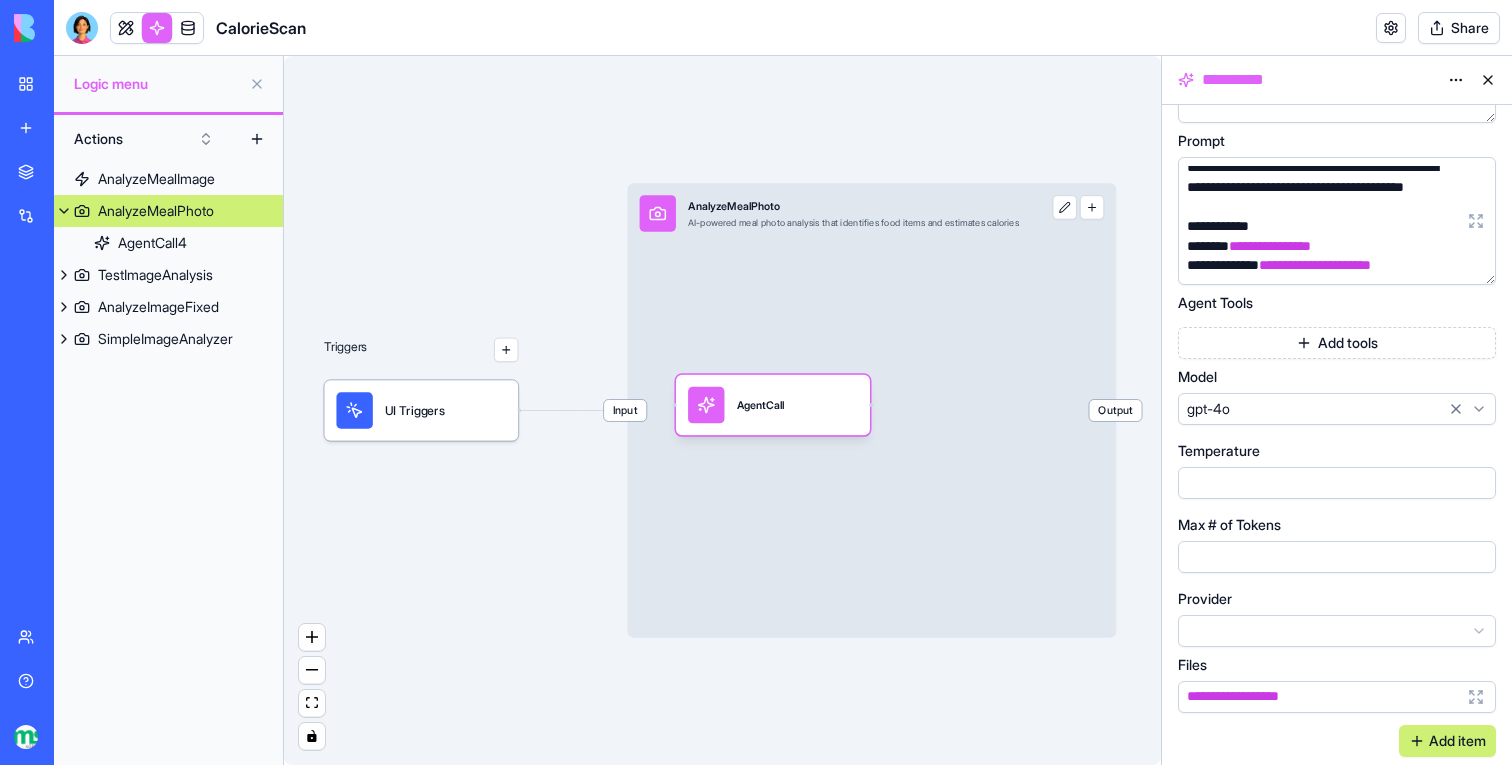 click on "Triggers UI Triggers Input AnalyzeMealPhoto AI-powered meal photo analysis that identifies food items and estimates calories Output AgentCall" at bounding box center (722, 410) 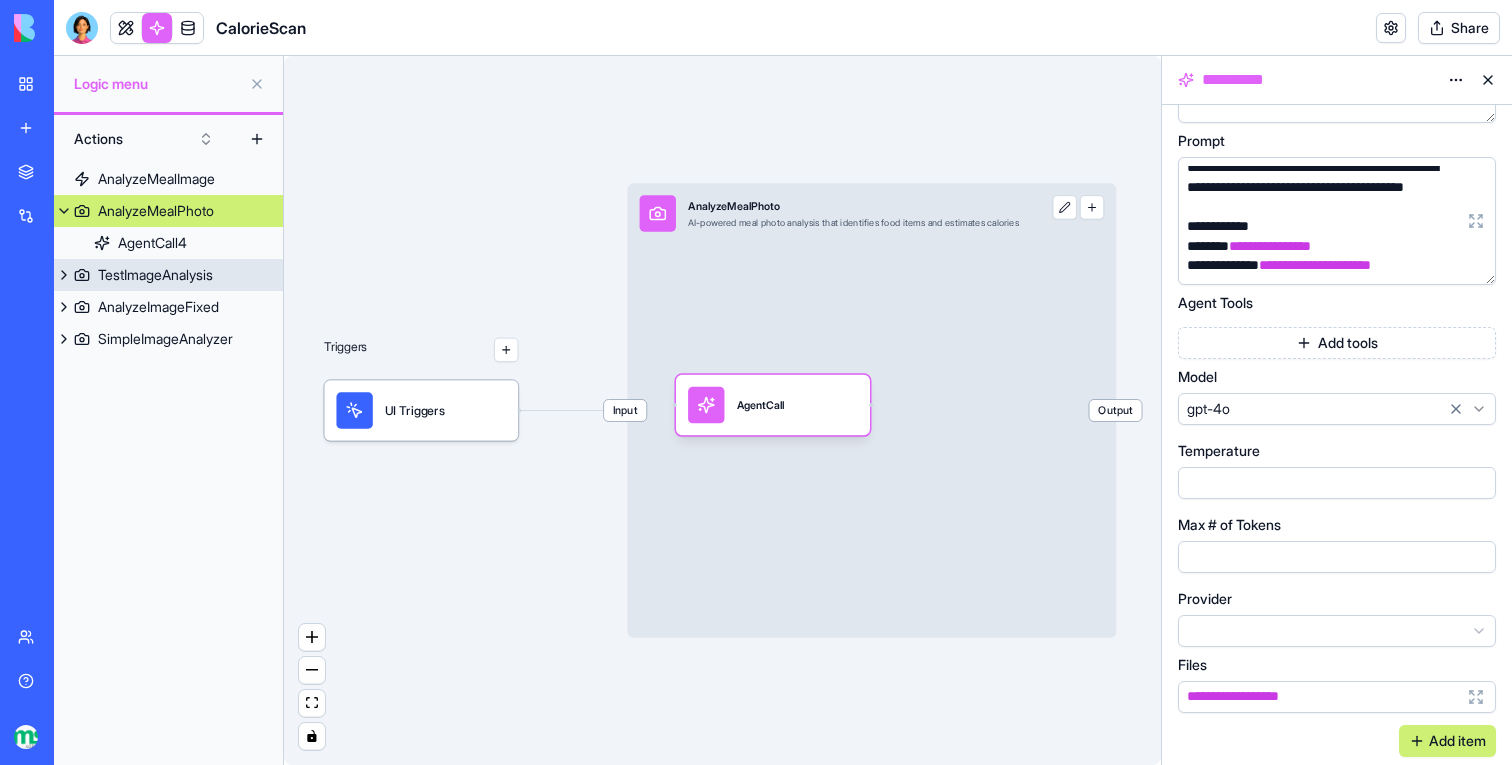 click on "TestImageAnalysis" at bounding box center [155, 275] 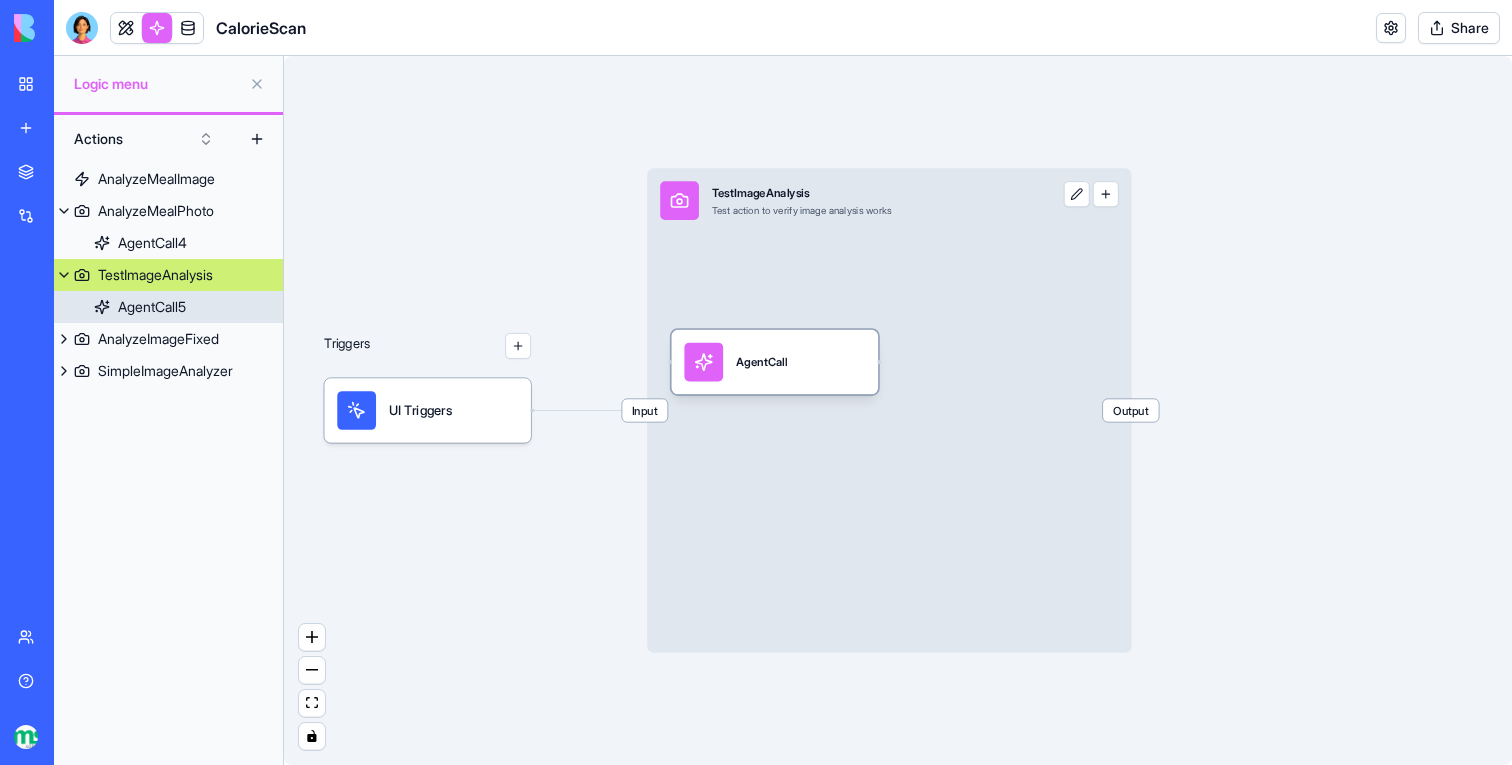click on "AgentCall" at bounding box center (774, 362) 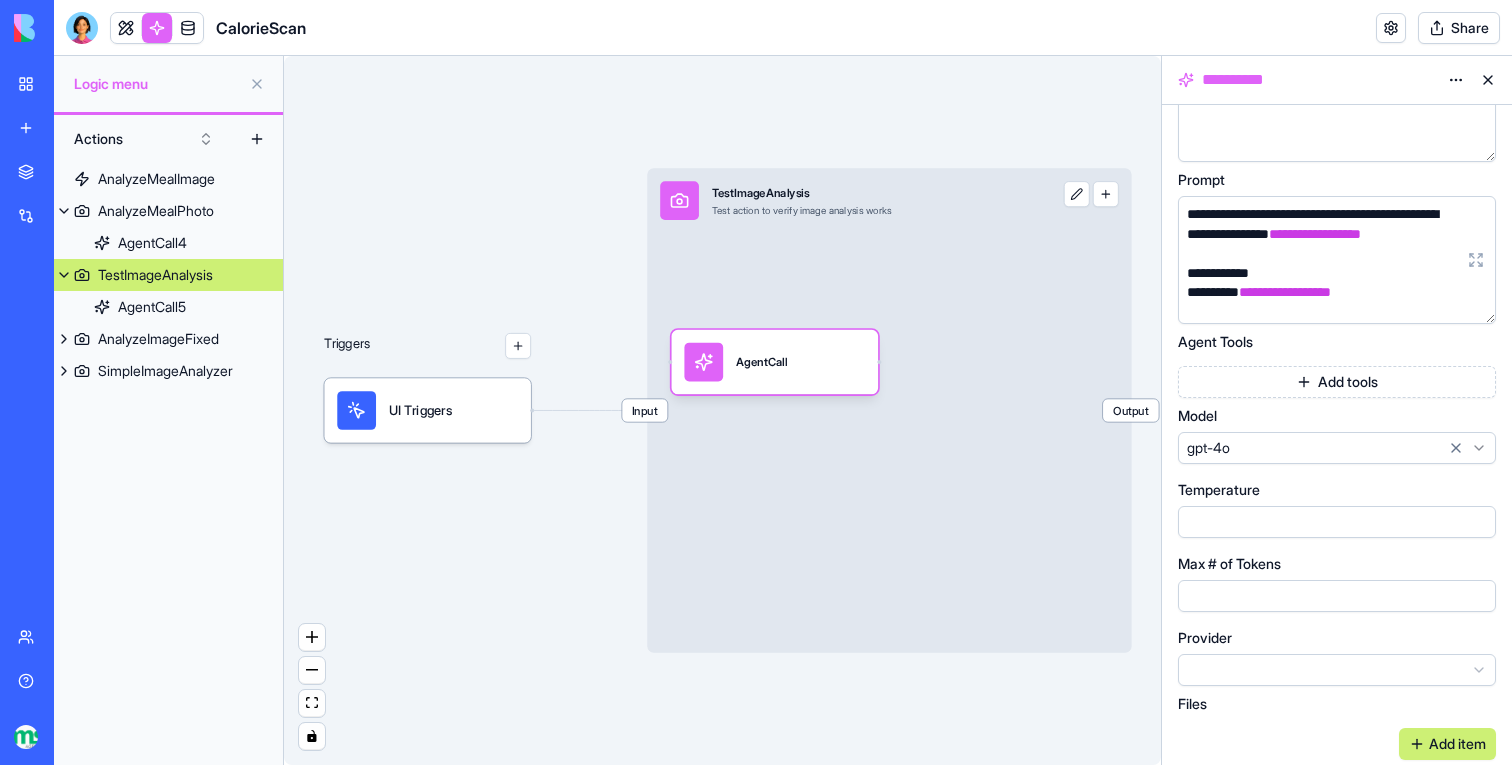 scroll, scrollTop: 114, scrollLeft: 0, axis: vertical 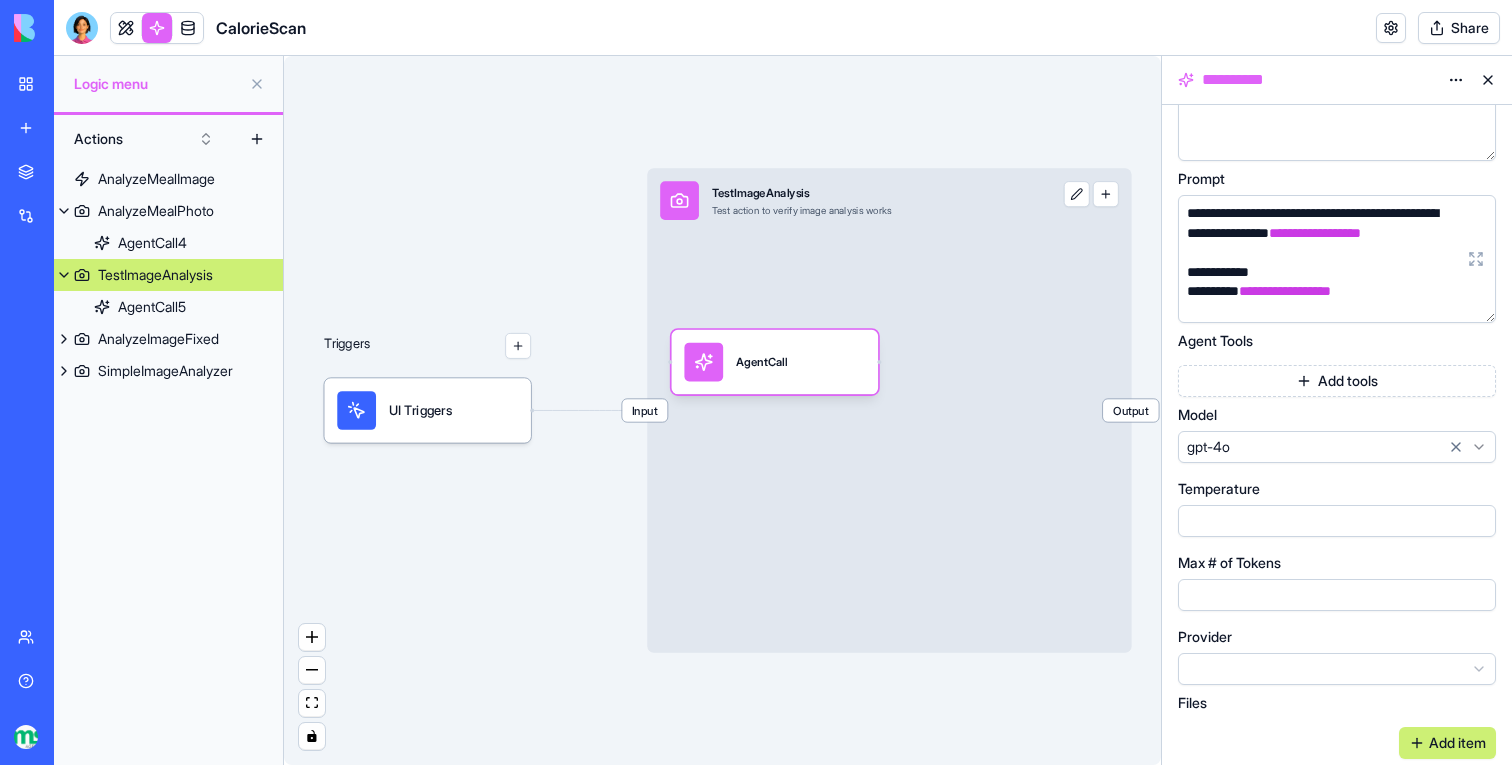 click at bounding box center [1077, 194] 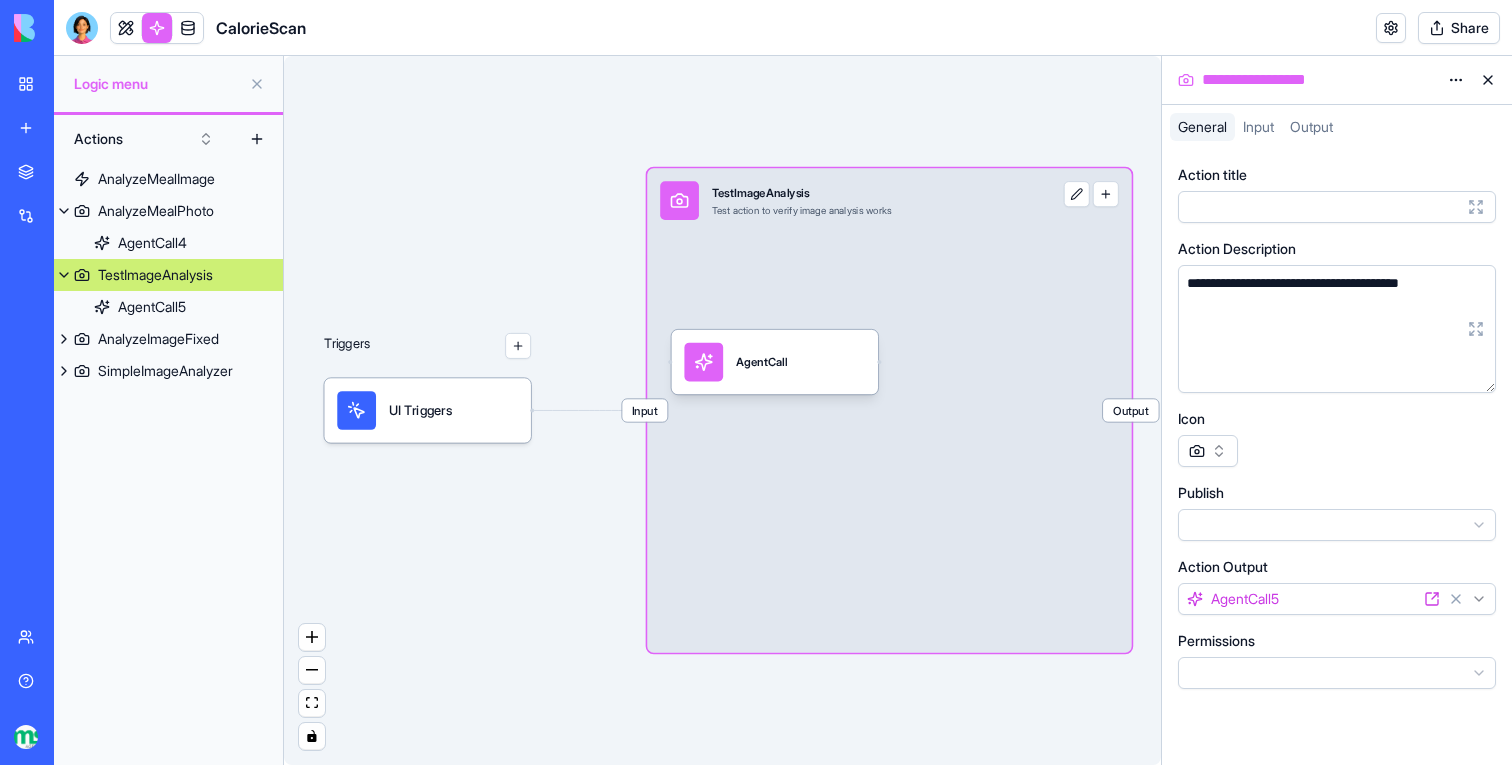 scroll, scrollTop: 0, scrollLeft: 0, axis: both 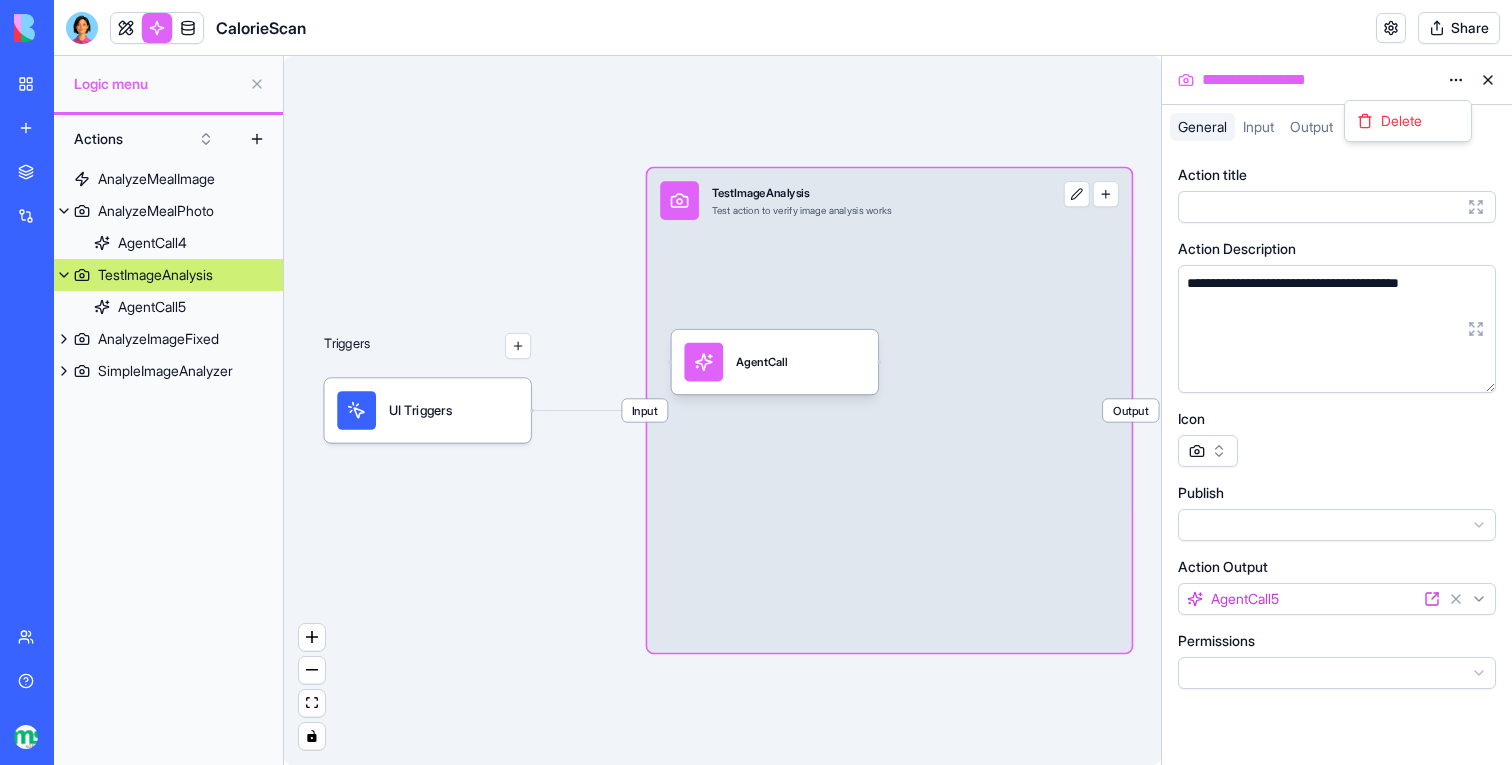 click on "**********" at bounding box center (756, 382) 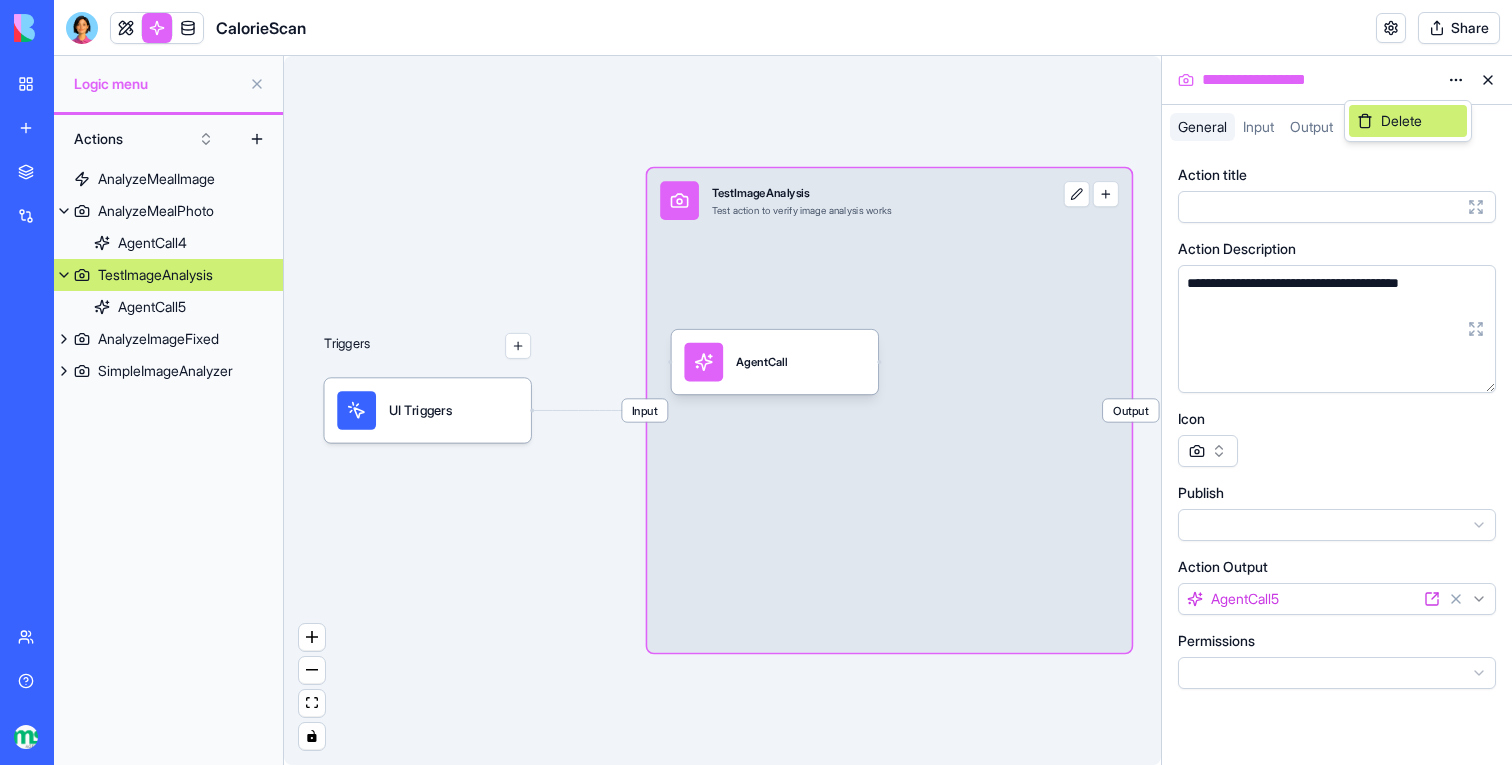 click on "Delete" at bounding box center [1401, 121] 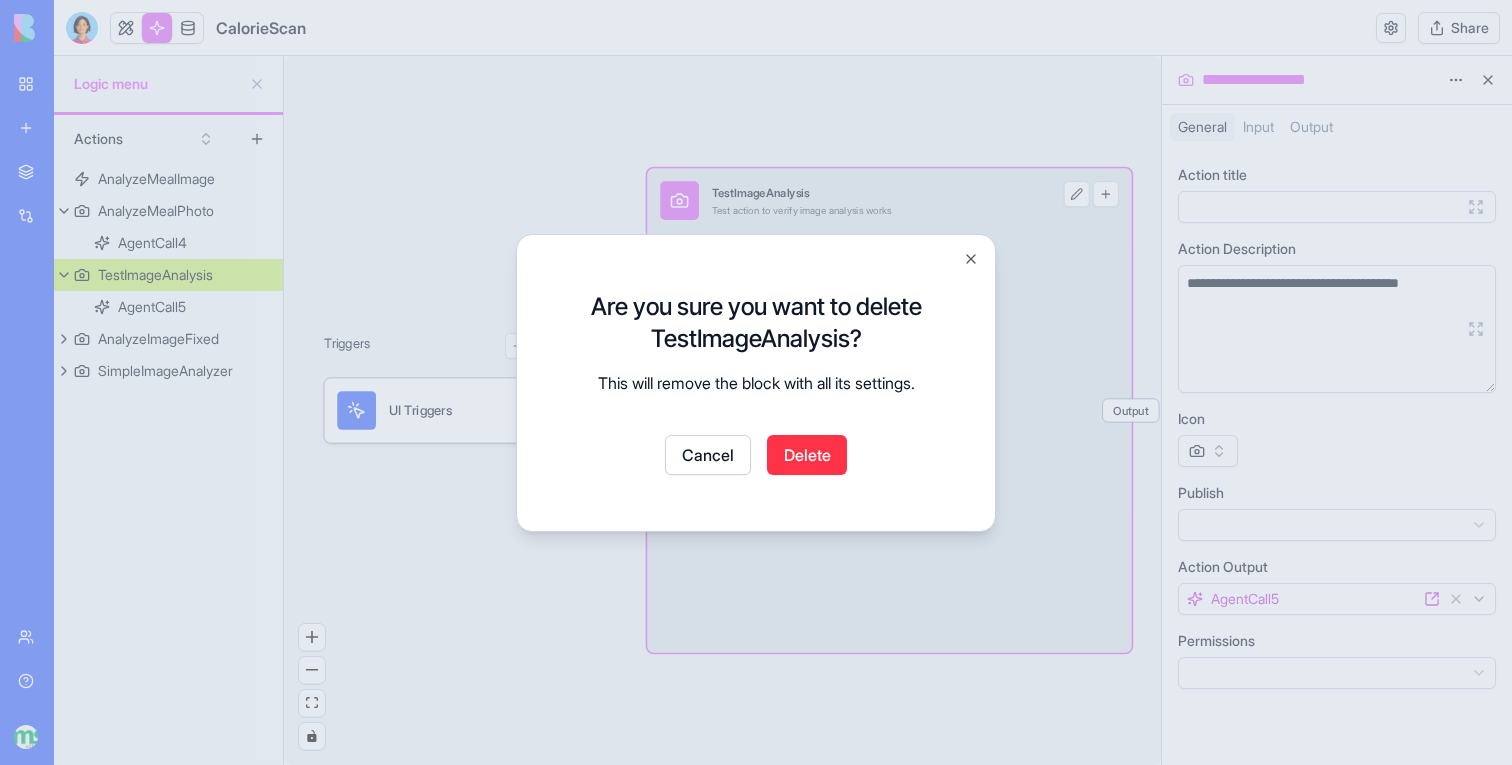 click on "Delete" at bounding box center [807, 455] 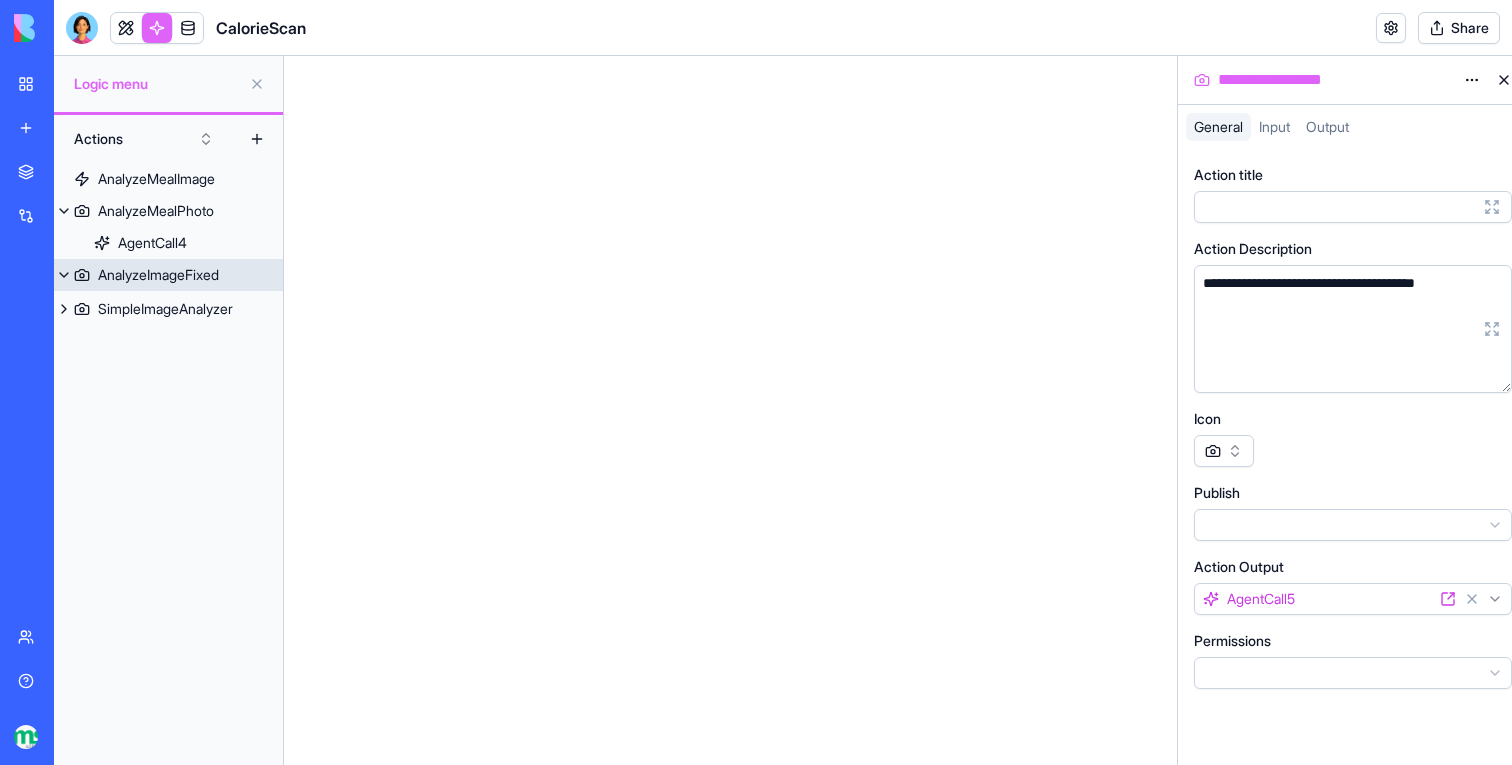 click on "AnalyzeImageFixed" at bounding box center (158, 275) 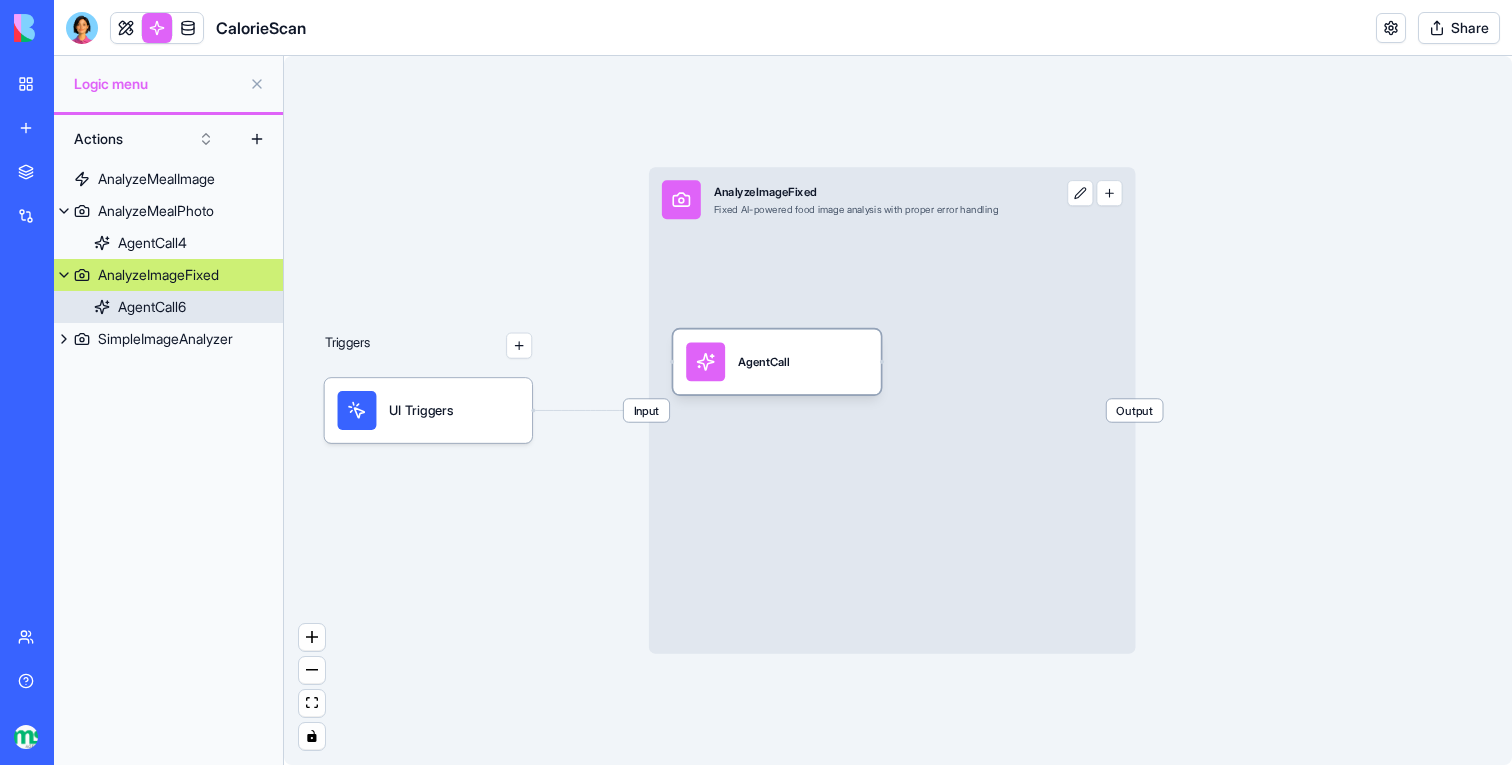 click on "AgentCall" at bounding box center (763, 361) 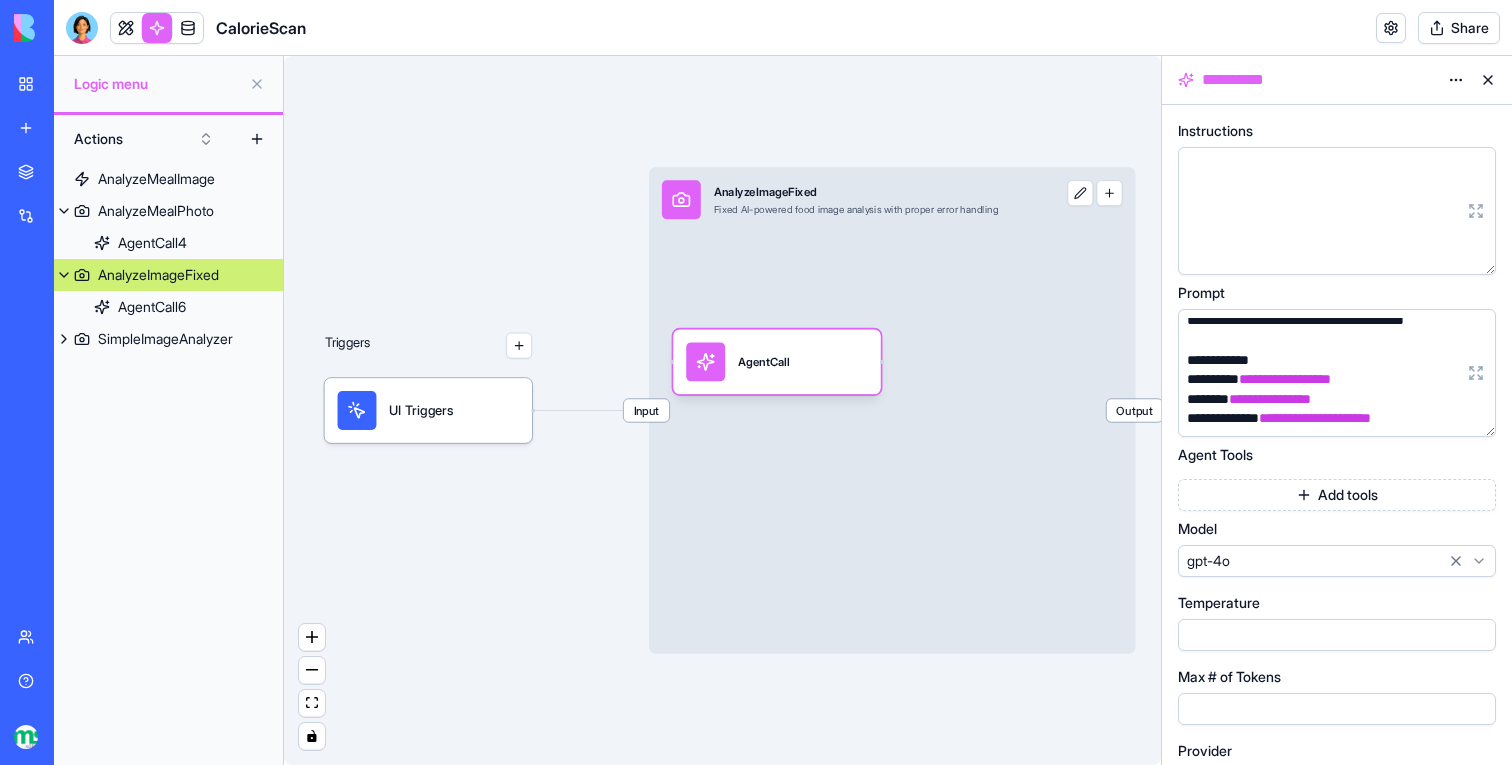 scroll, scrollTop: 615, scrollLeft: 0, axis: vertical 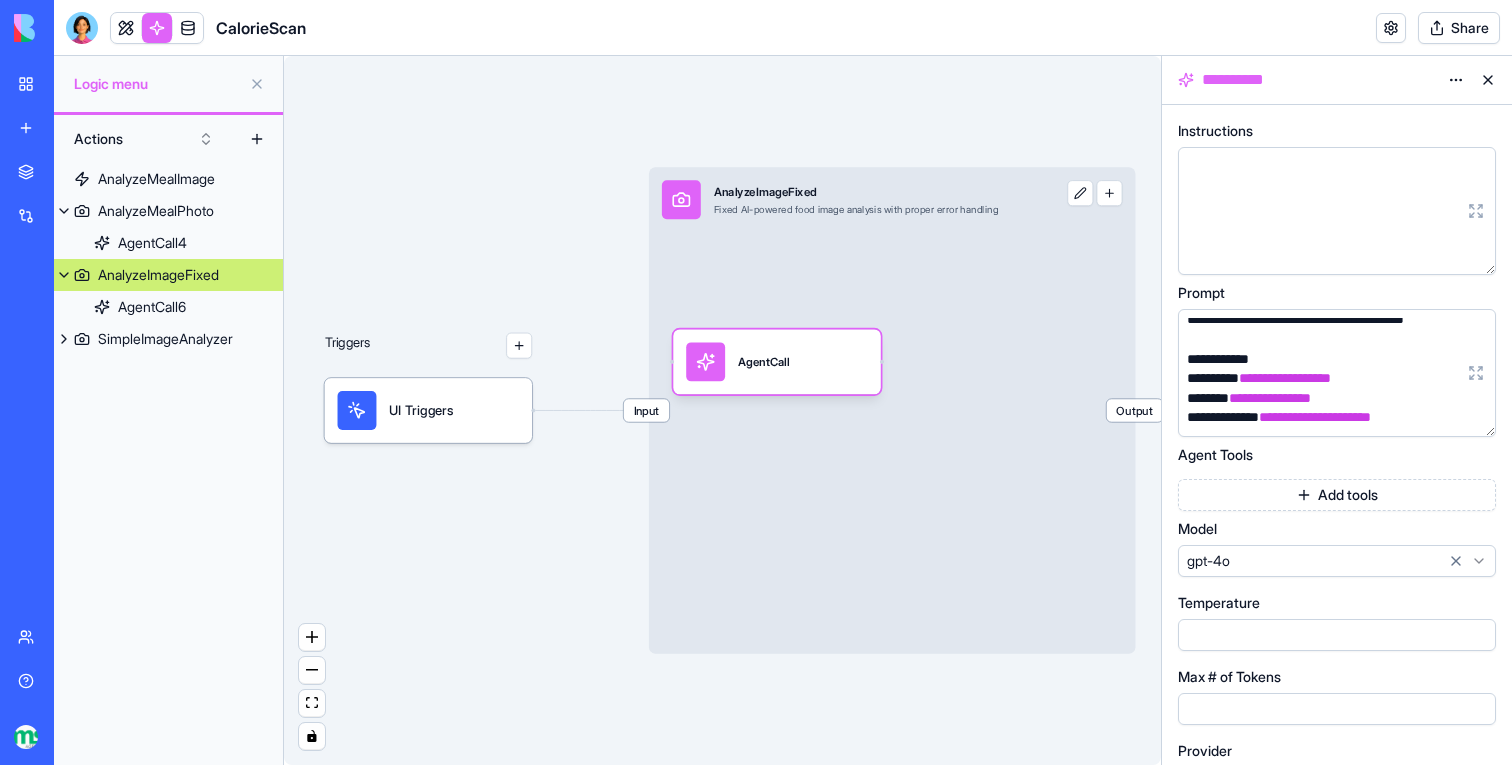 click on "AnalyzeImageFixed" at bounding box center (168, 275) 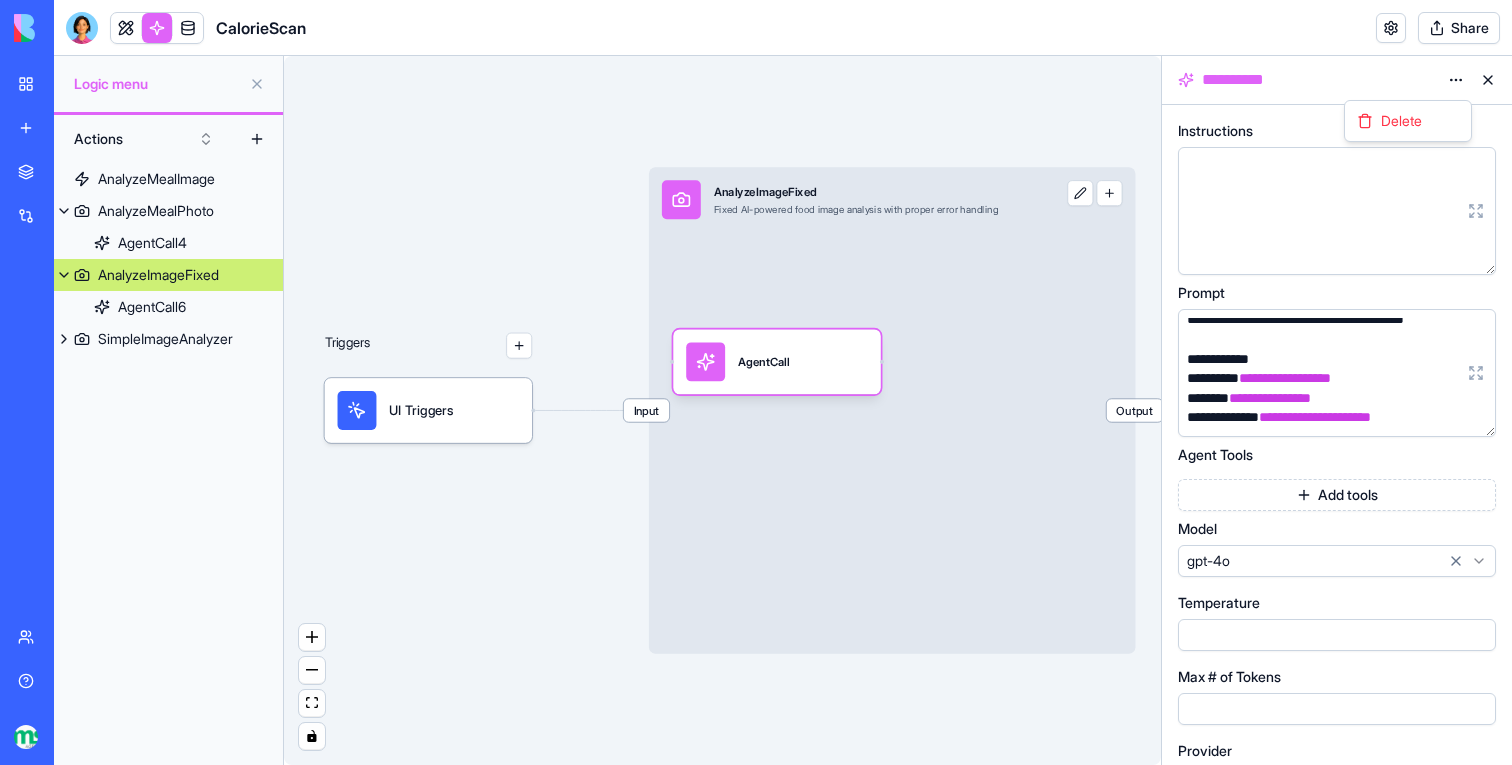 click on "**********" at bounding box center [756, 382] 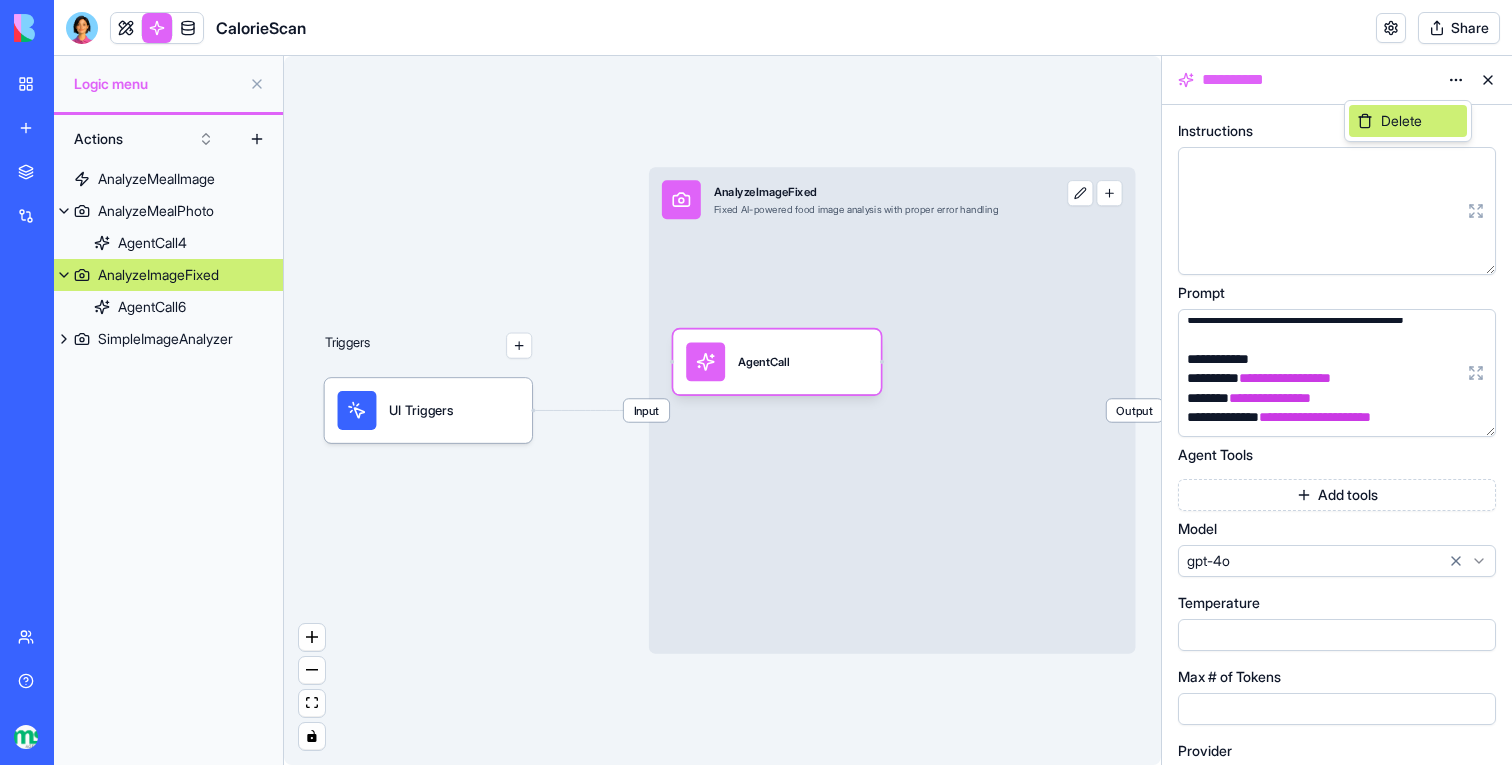click on "Delete" at bounding box center [1408, 121] 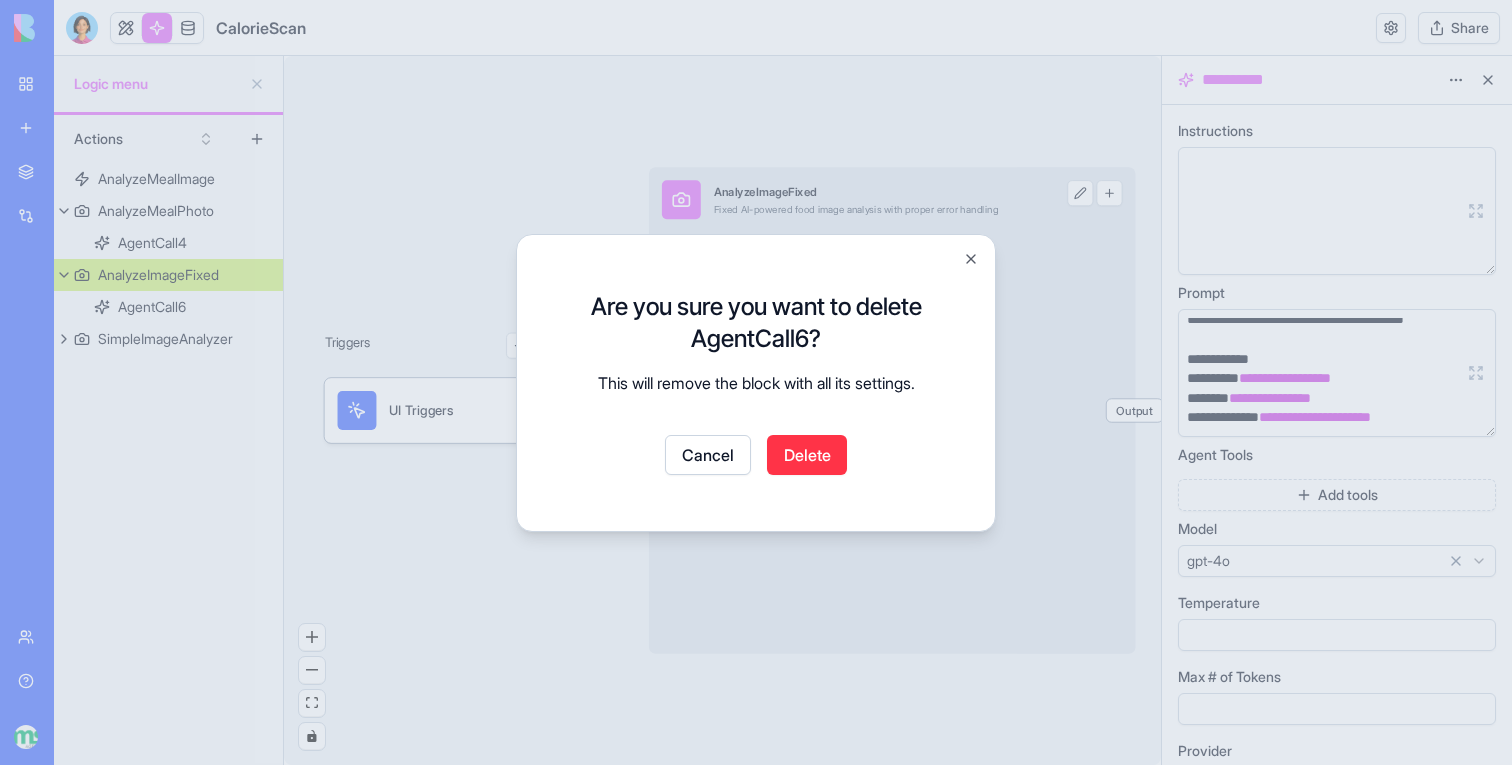 click on "Delete" at bounding box center [807, 455] 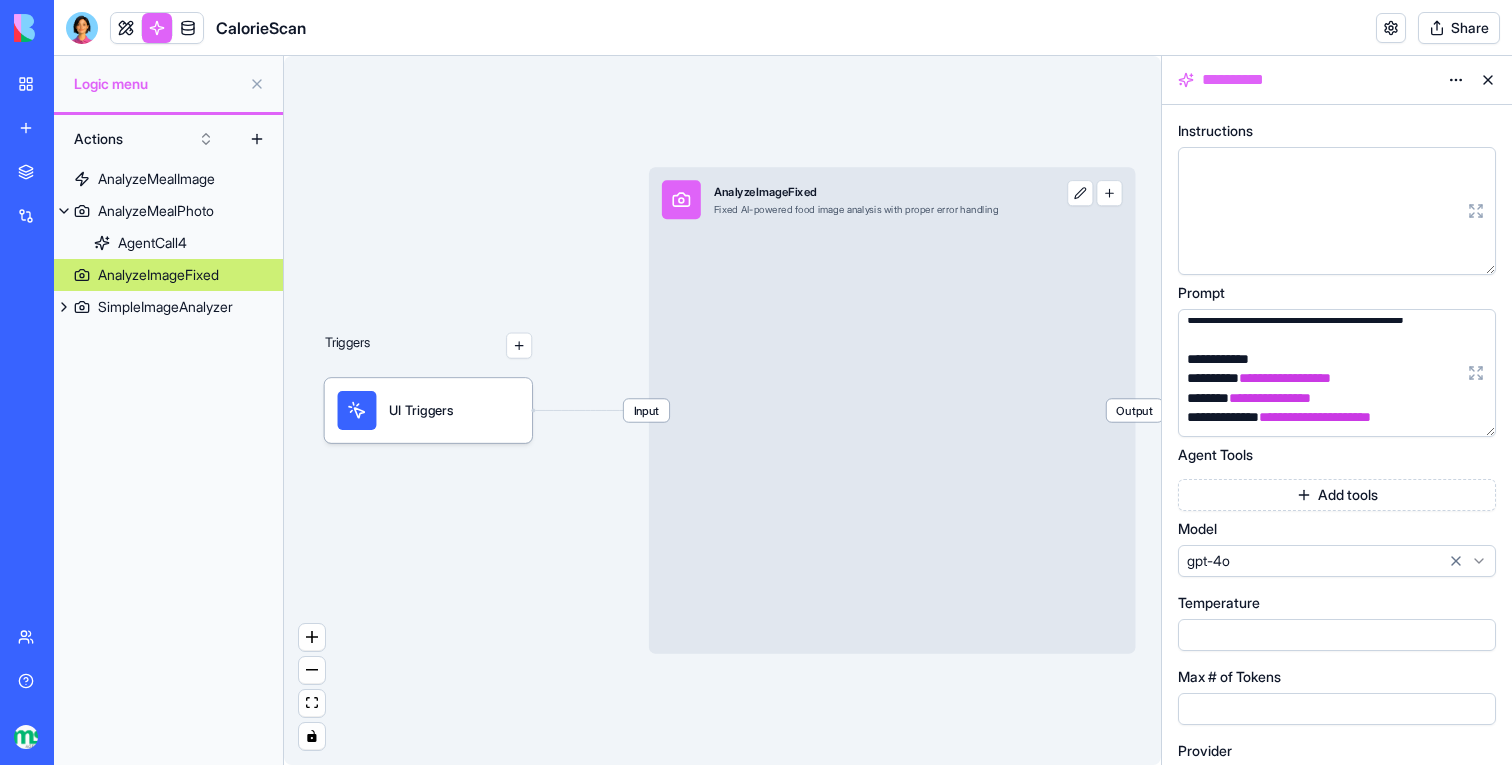 click on "AnalyzeImageFixed" at bounding box center (158, 275) 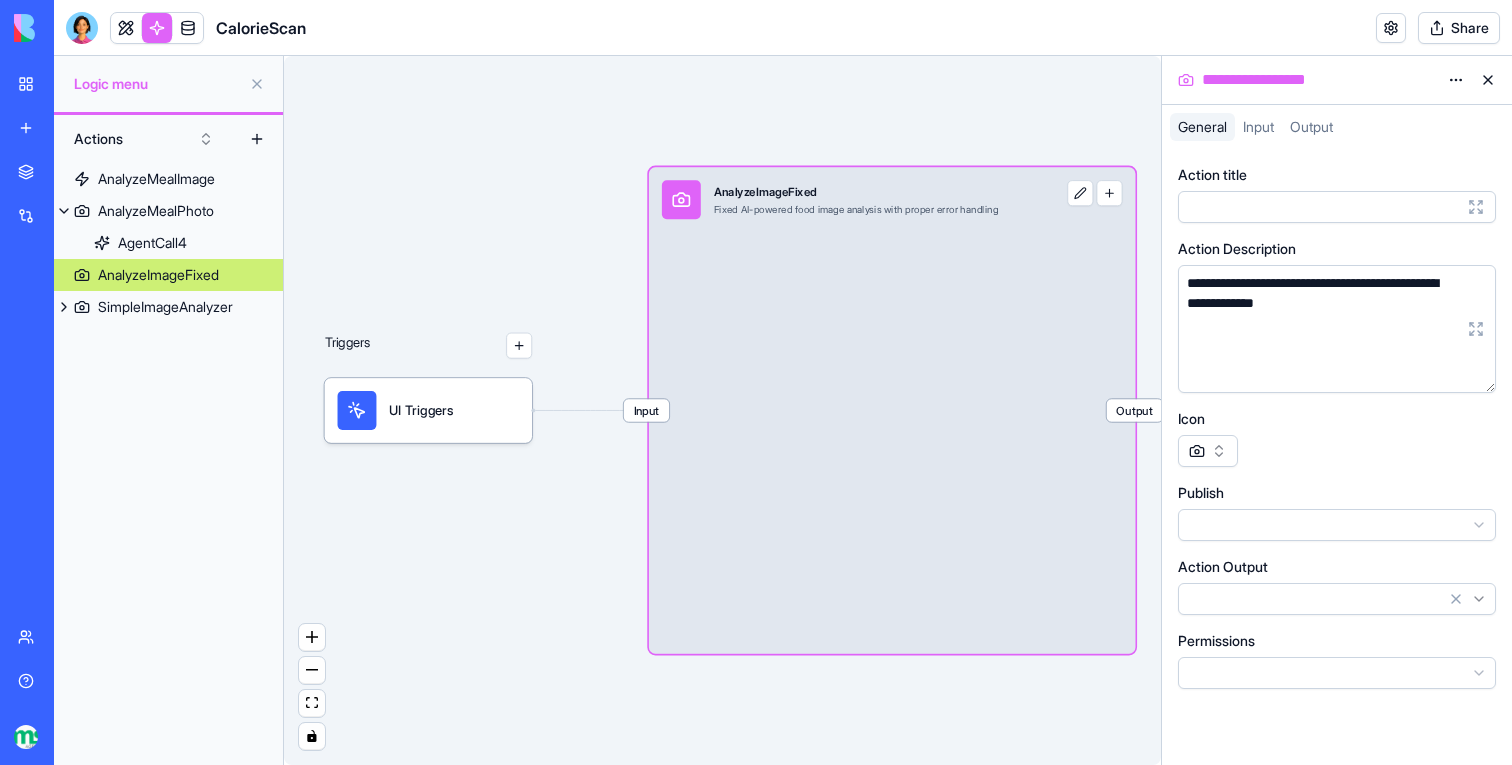 click on "**********" at bounding box center [756, 382] 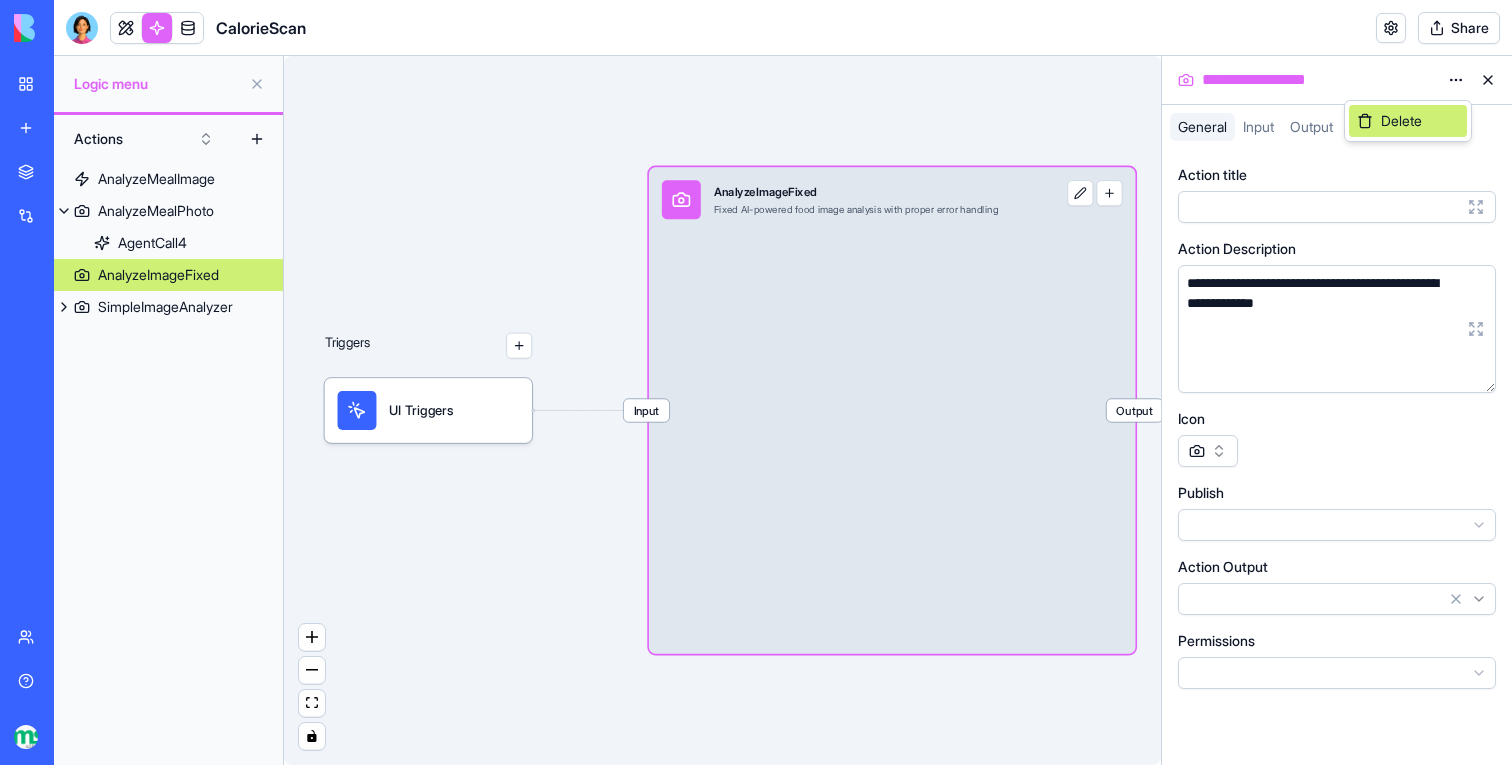 click on "Delete" at bounding box center [1408, 121] 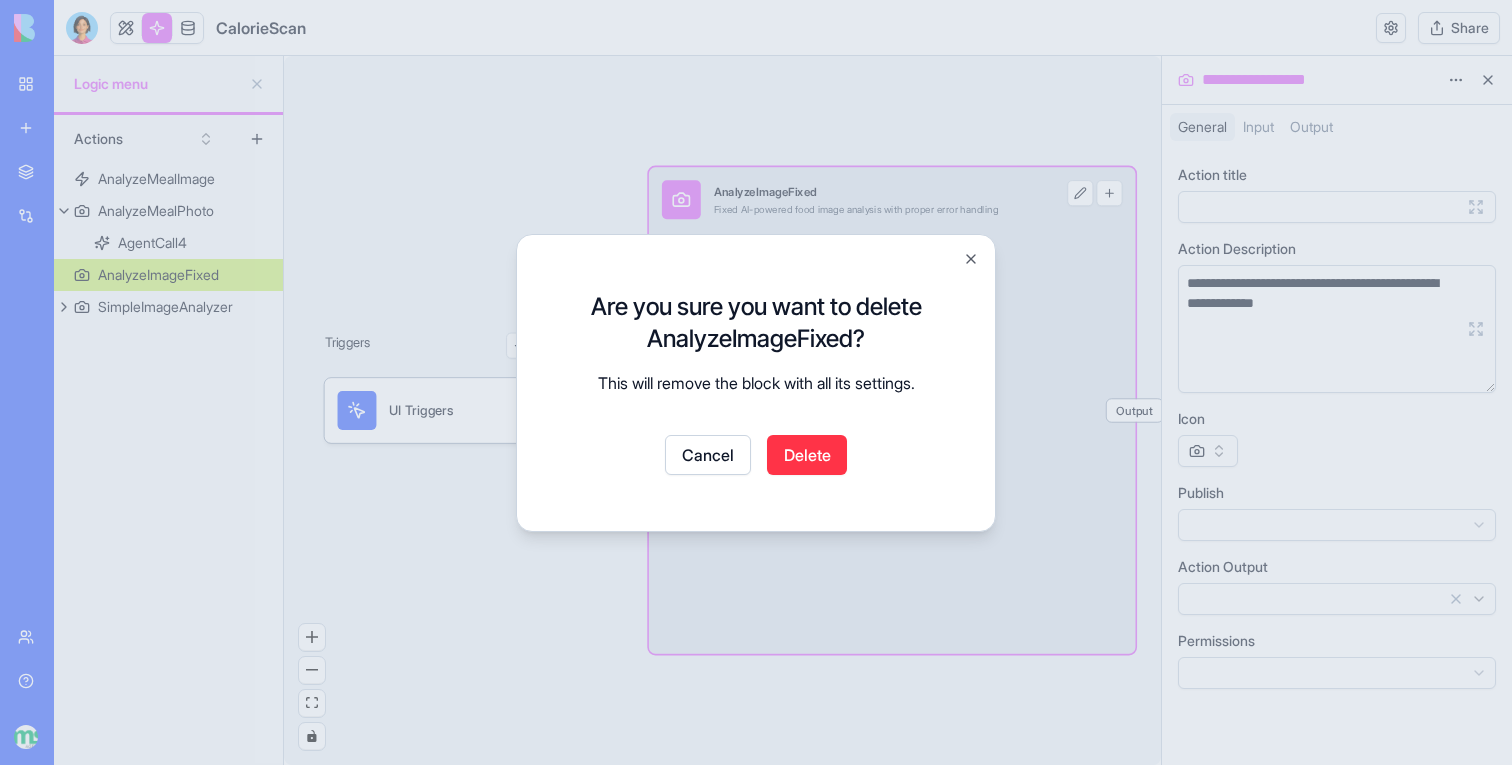 click on "Delete" at bounding box center [807, 455] 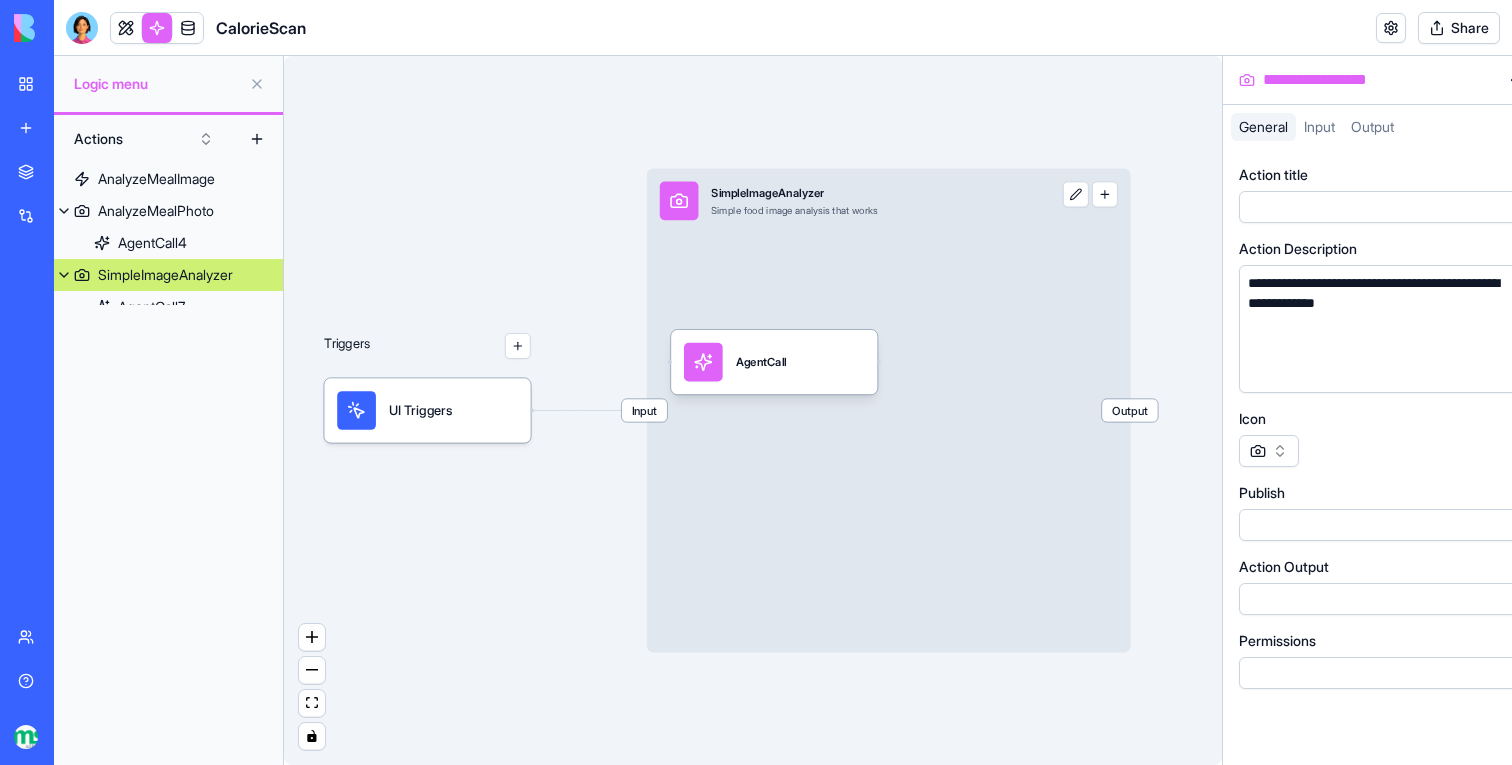 click on "SimpleImageAnalyzer" at bounding box center [165, 275] 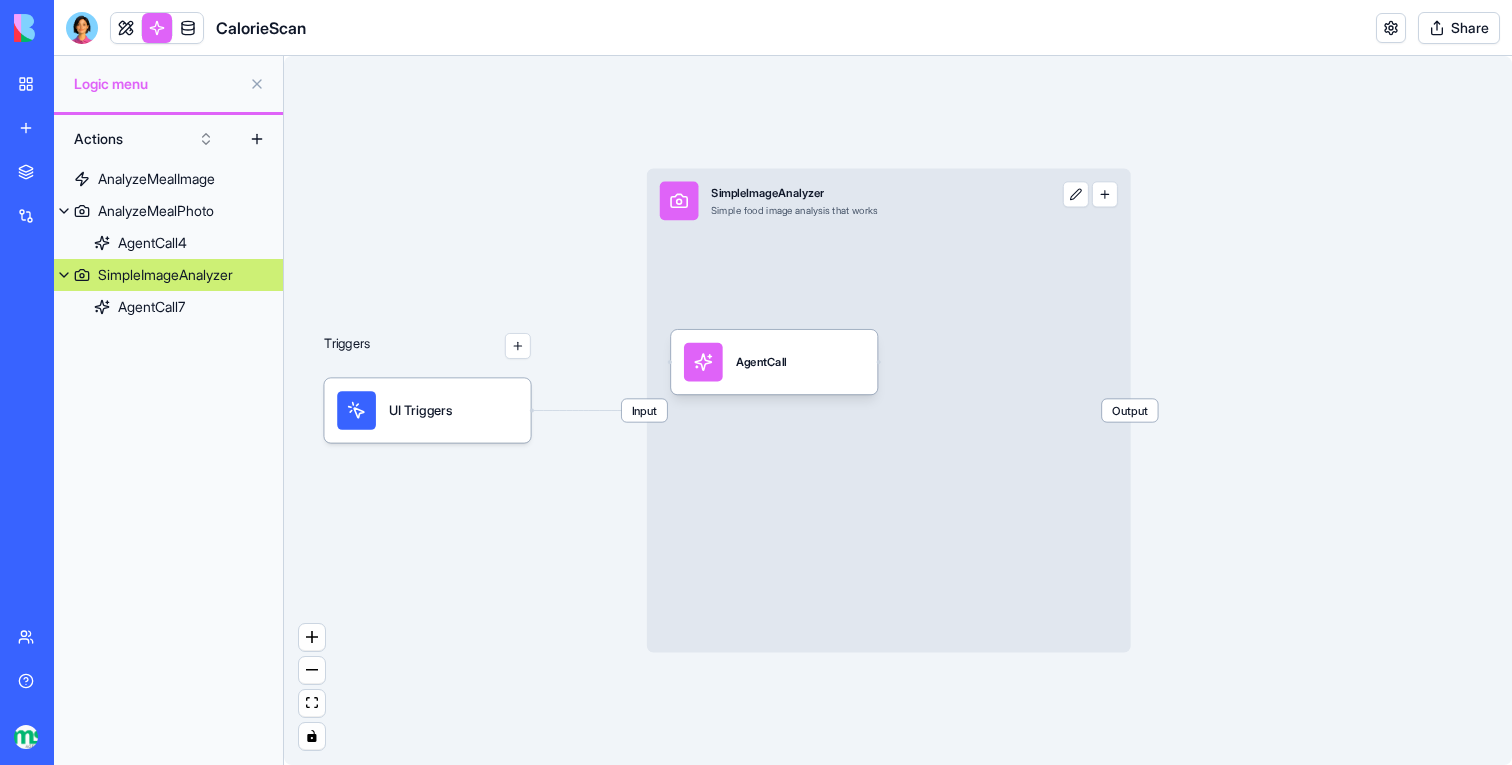 click on "AgentCall" at bounding box center (761, 362) 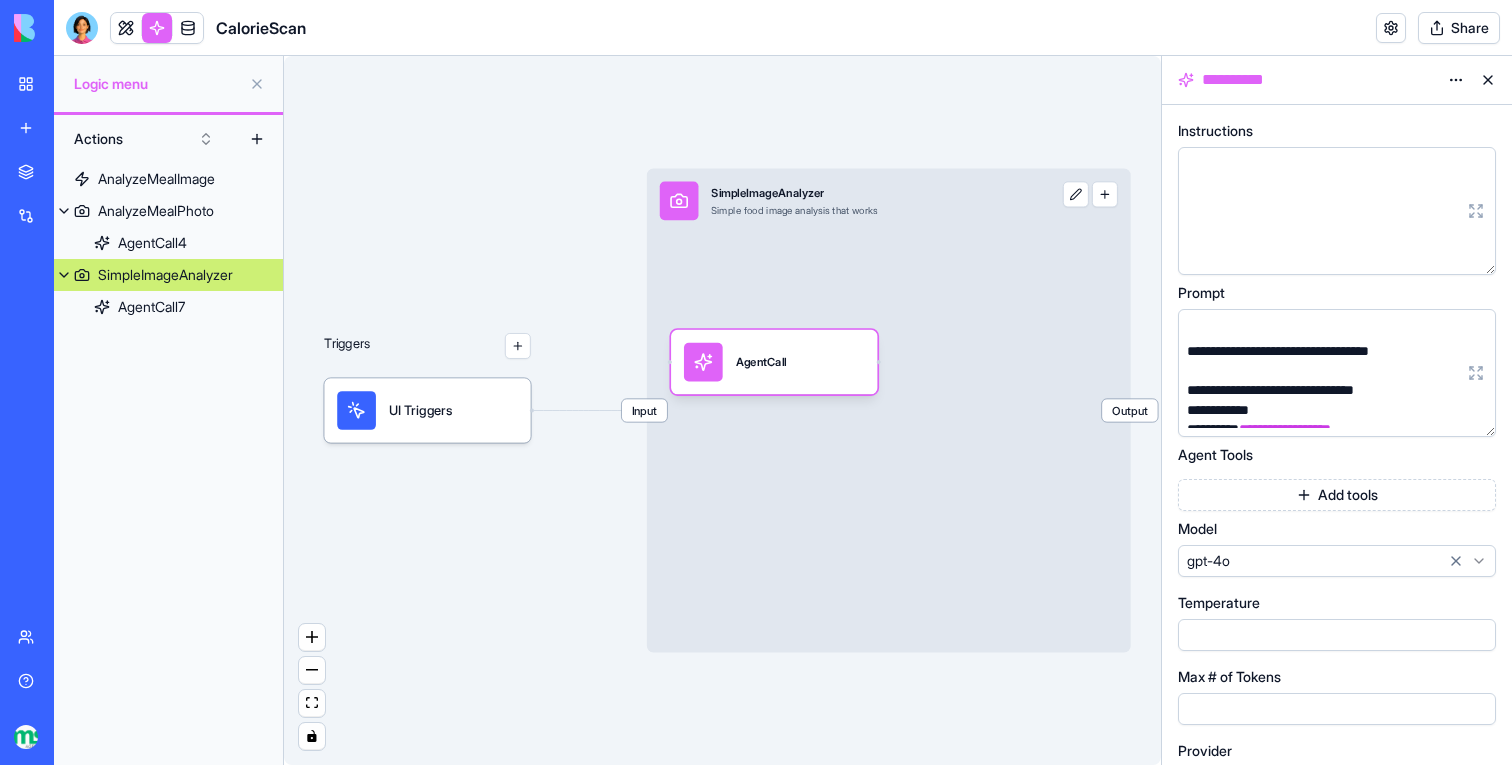 scroll, scrollTop: 184, scrollLeft: 0, axis: vertical 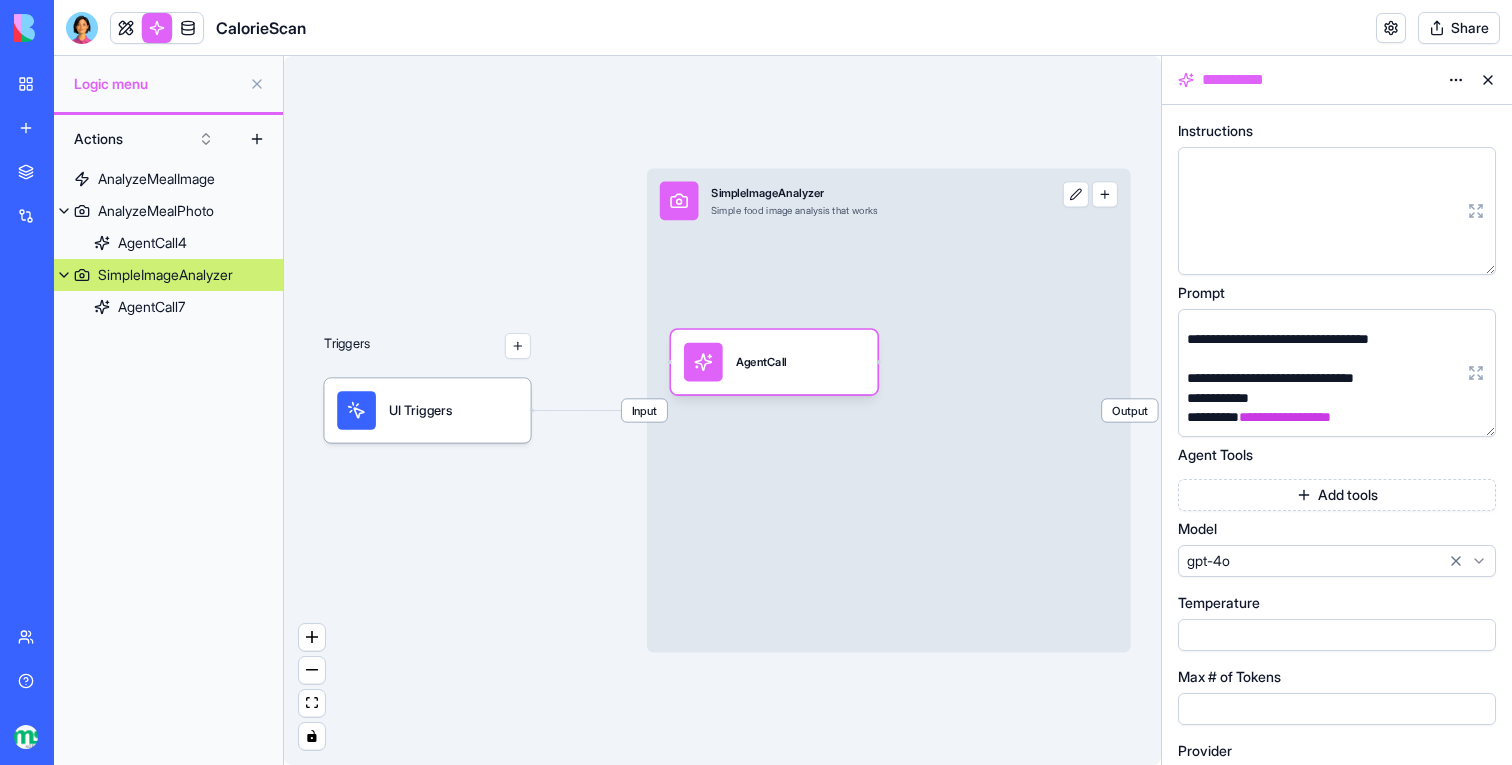 click at bounding box center [1076, 194] 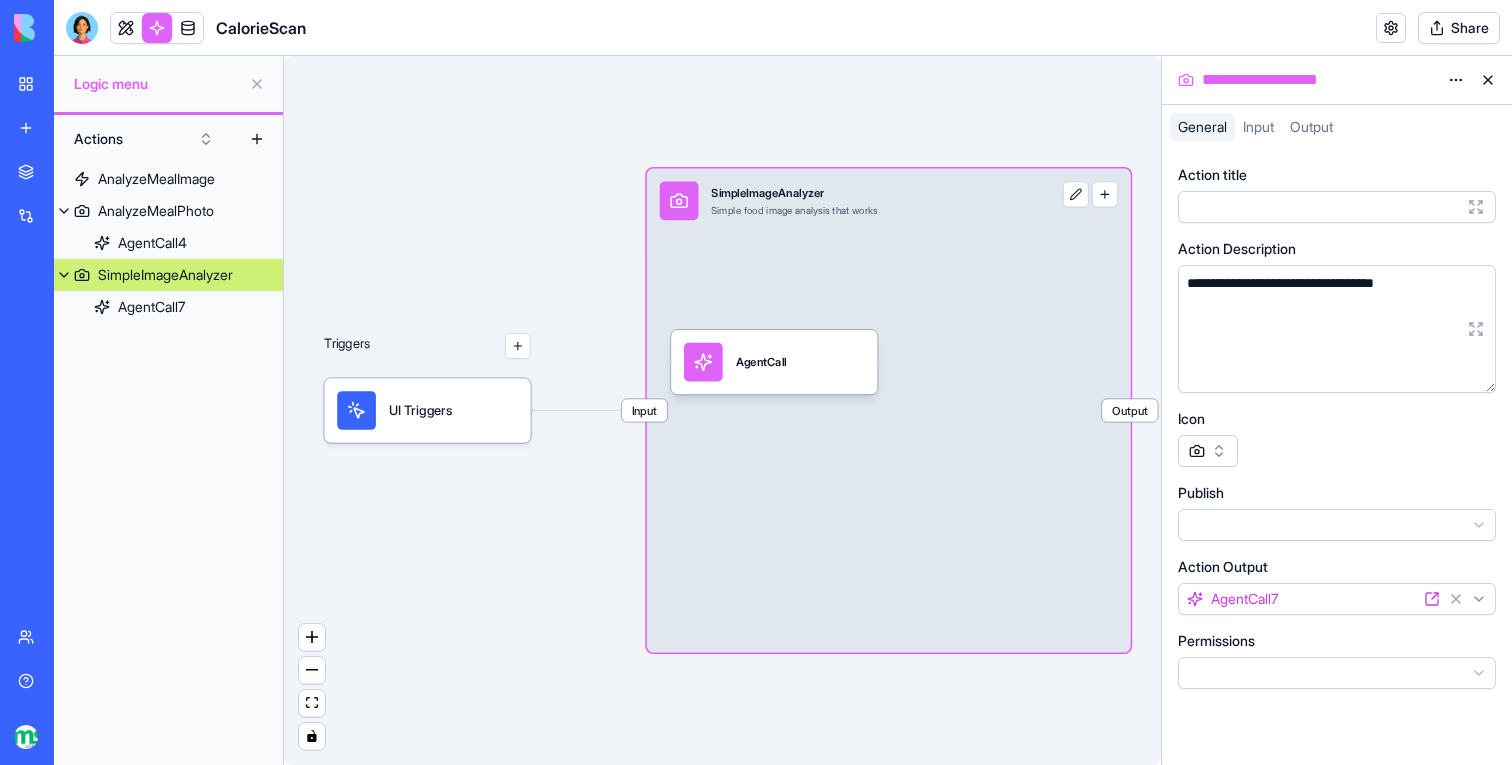 click on "**********" at bounding box center (756, 382) 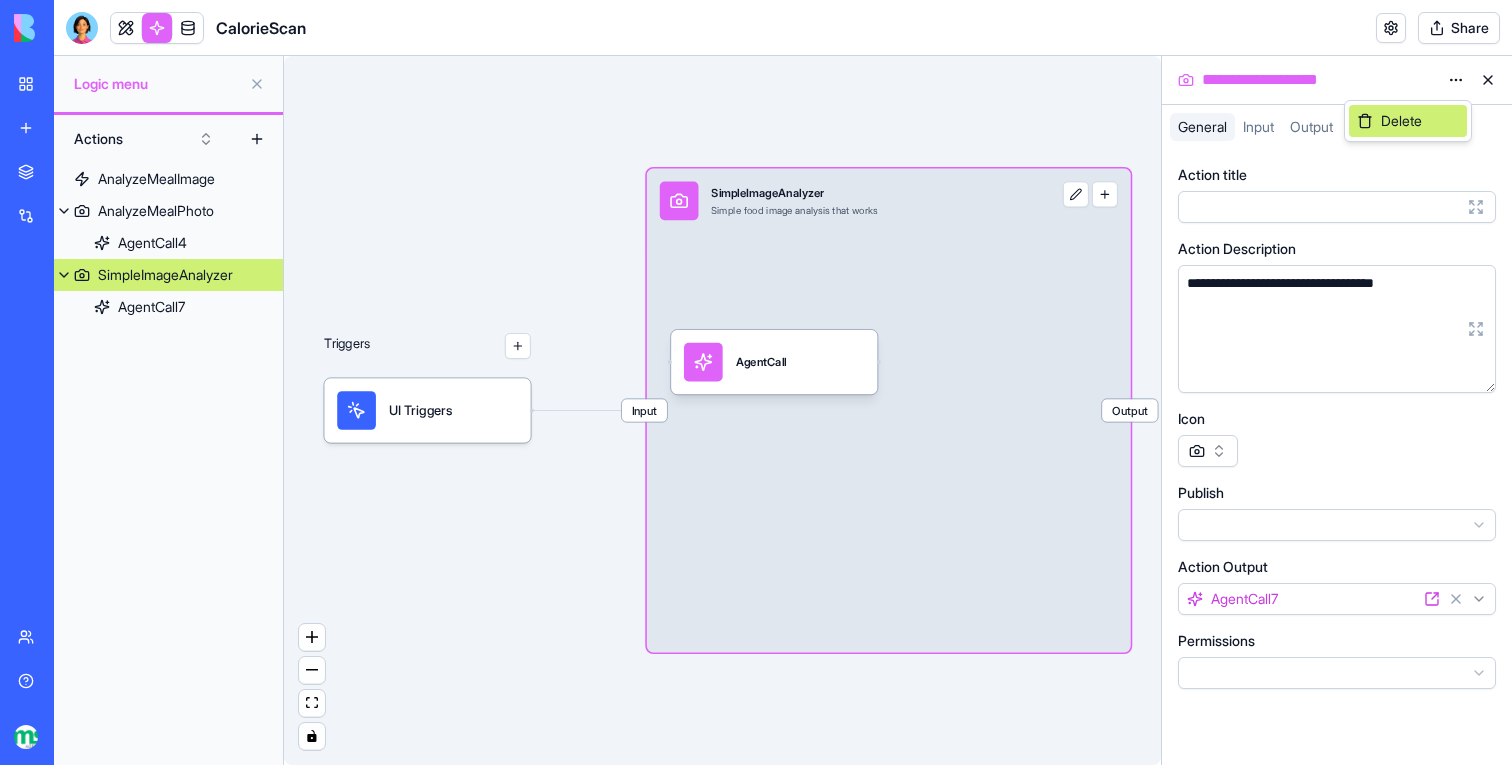 click on "Delete" at bounding box center (1401, 121) 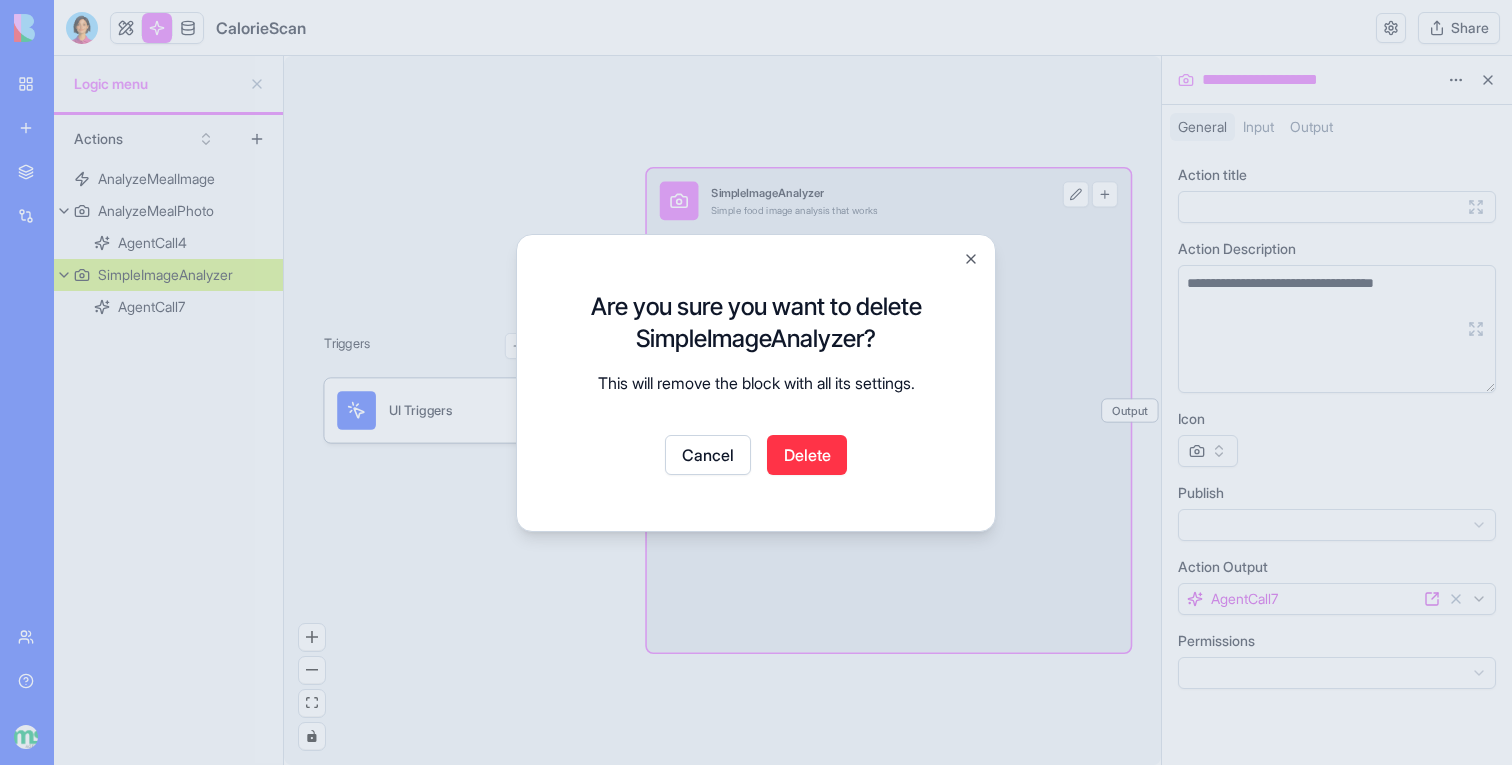 click on "Delete" at bounding box center (807, 455) 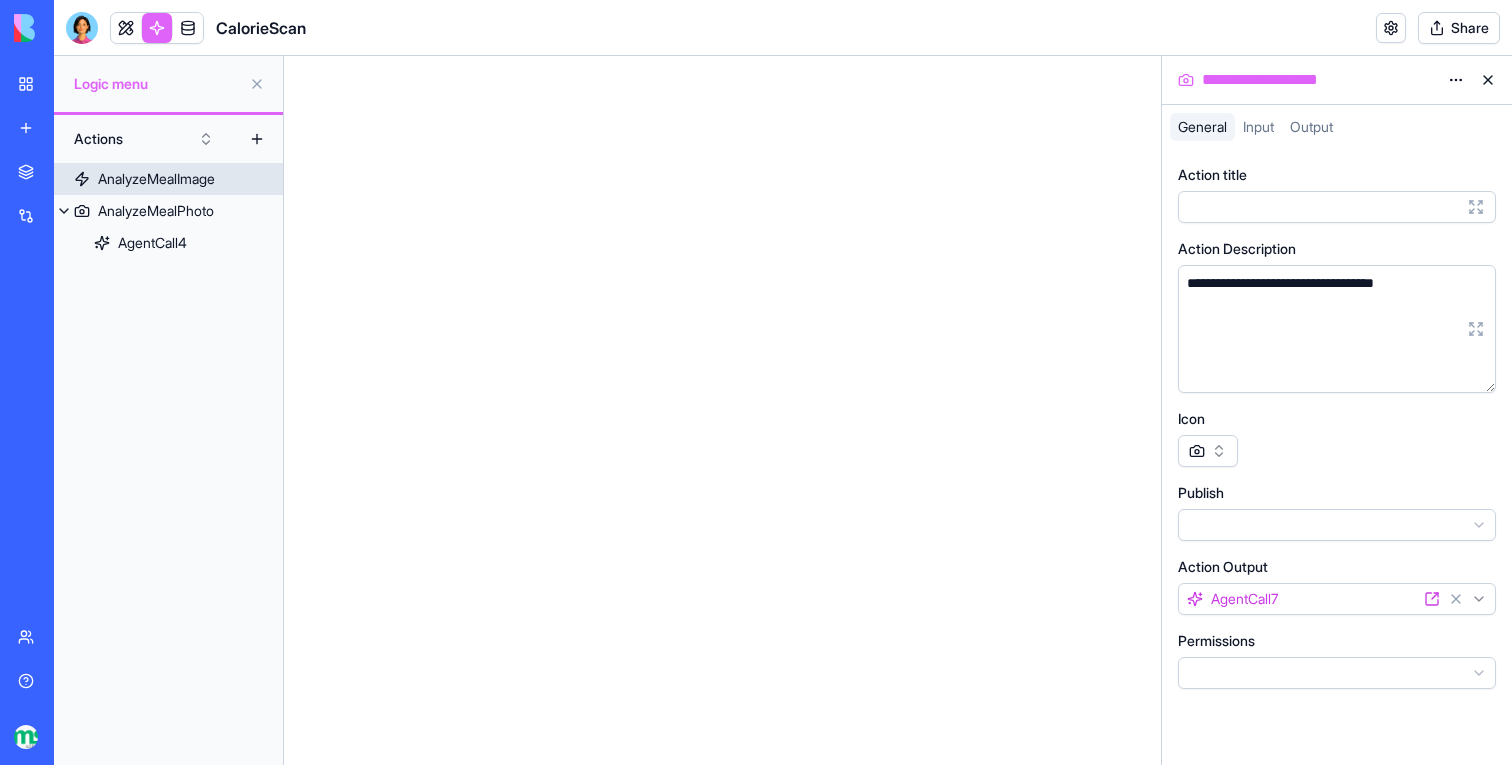 click on "AnalyzeMealImage" at bounding box center [156, 179] 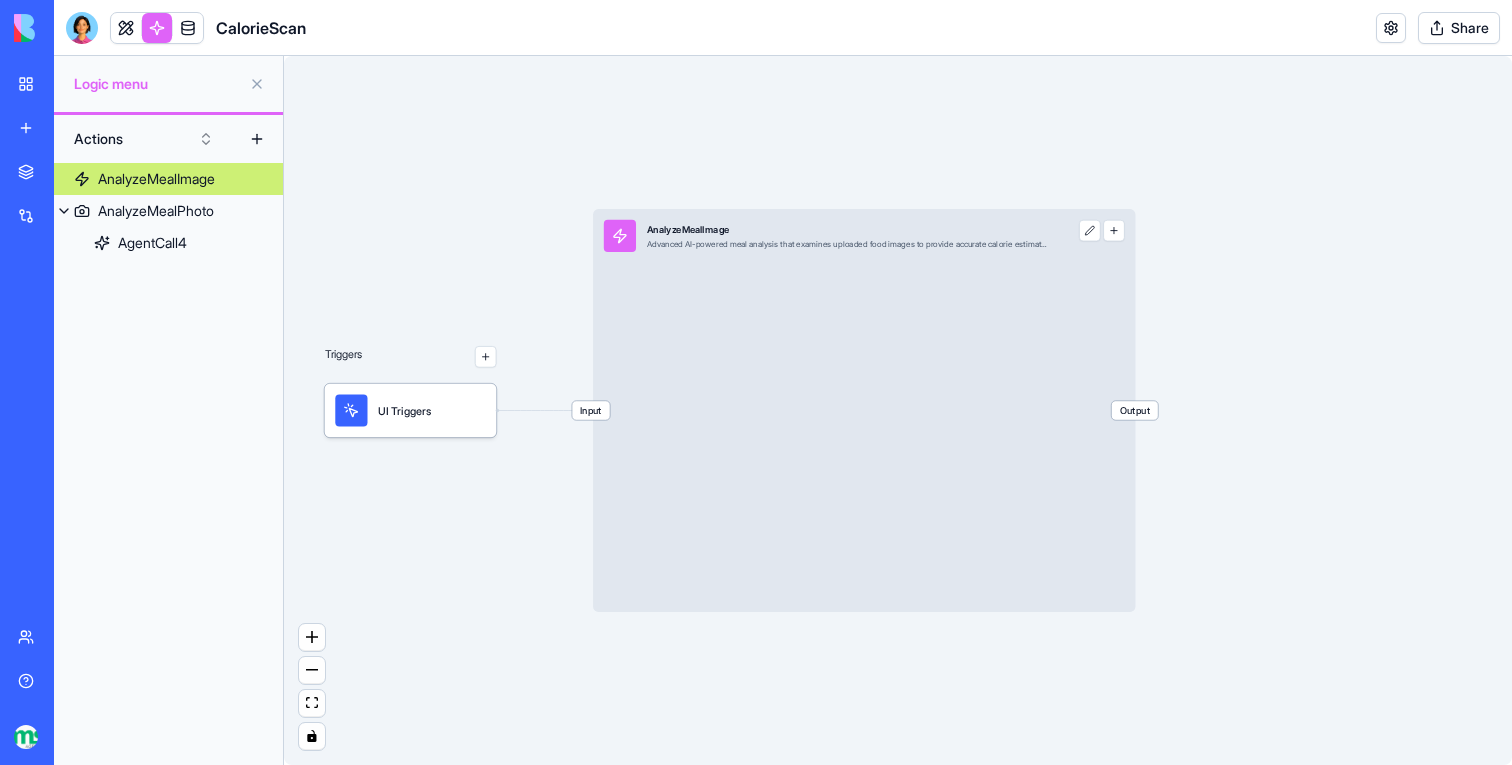 click at bounding box center (1089, 230) 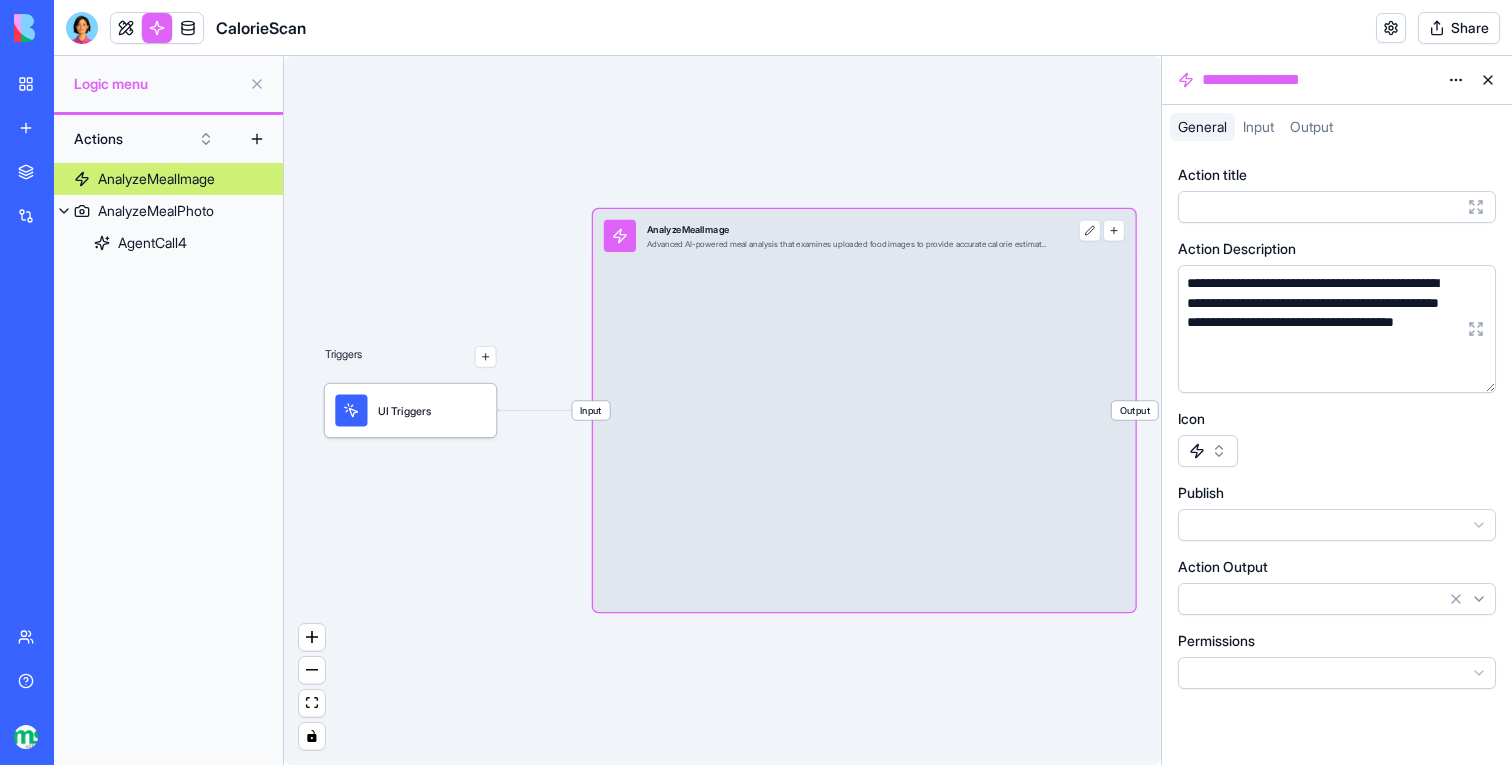 click on "**********" at bounding box center (756, 382) 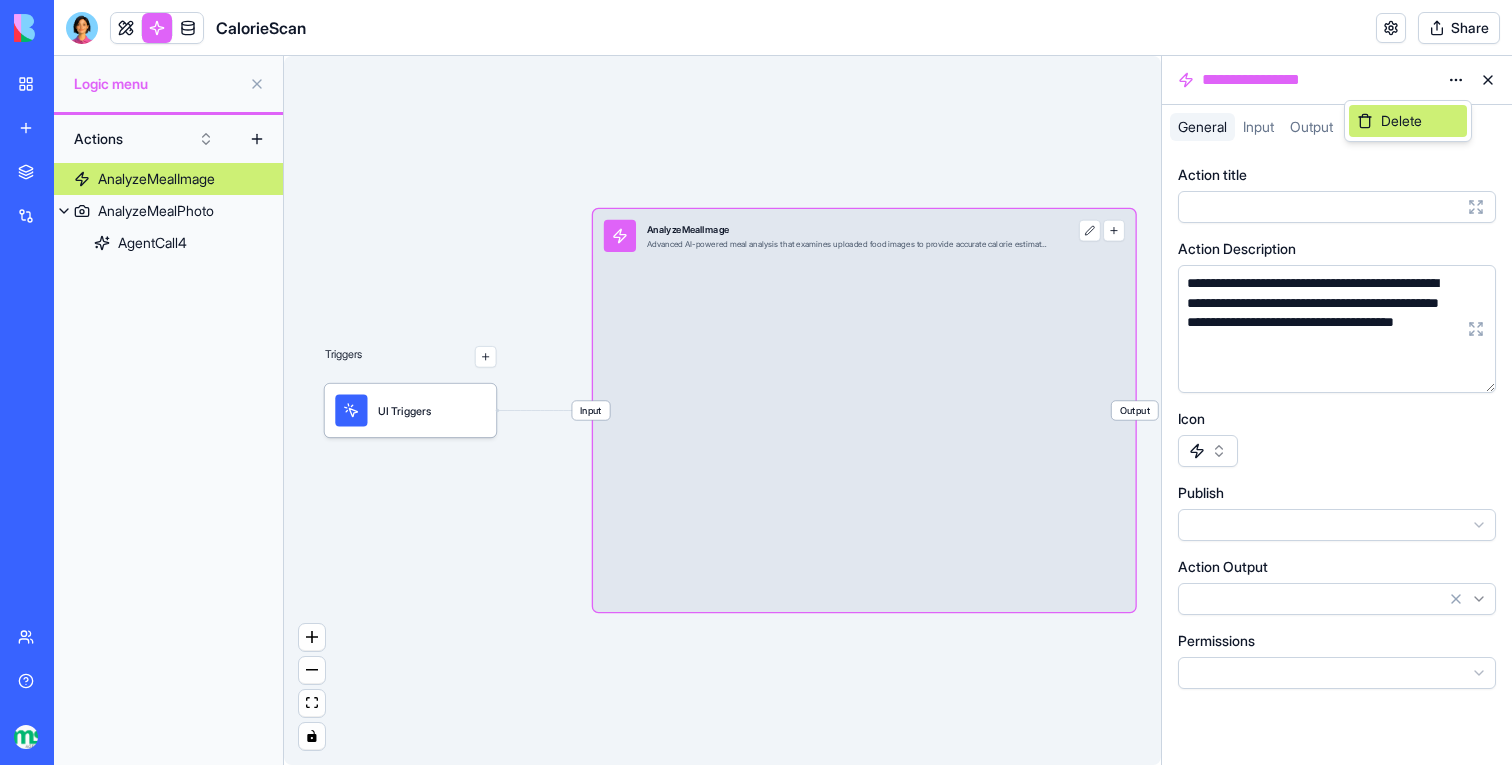 click on "Delete" at bounding box center [1408, 121] 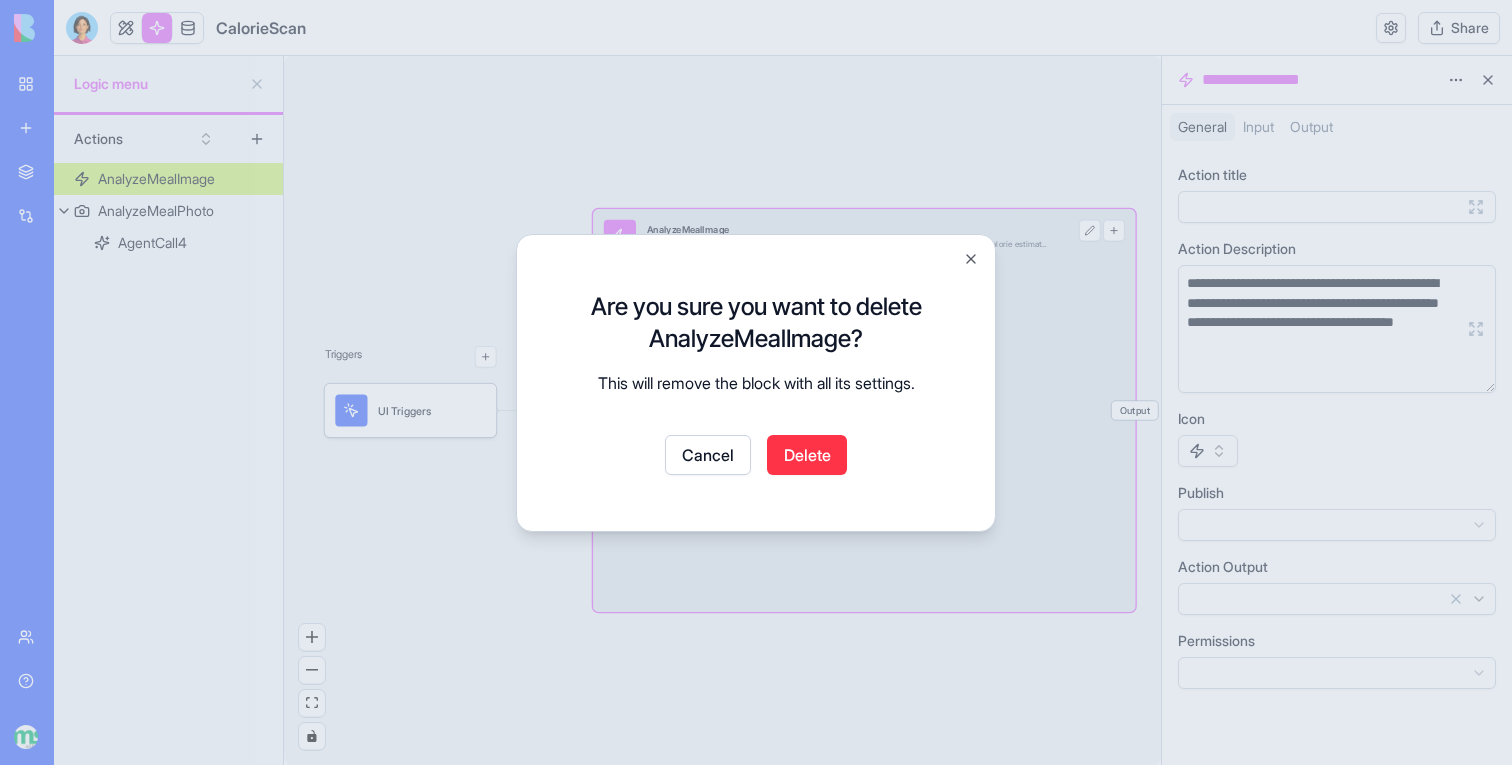 click on "Delete" at bounding box center (807, 455) 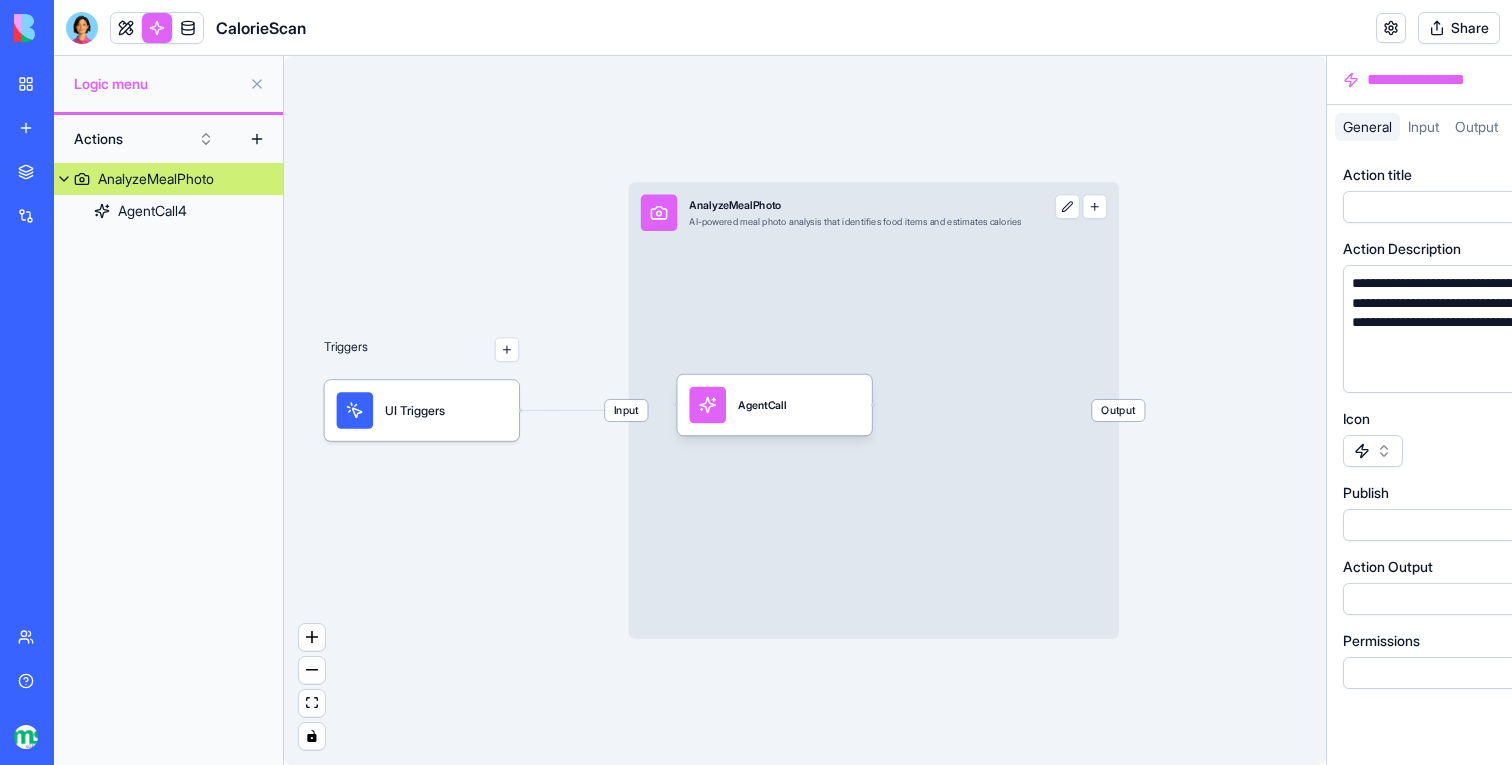 click on "AnalyzeMealPhoto" at bounding box center [168, 179] 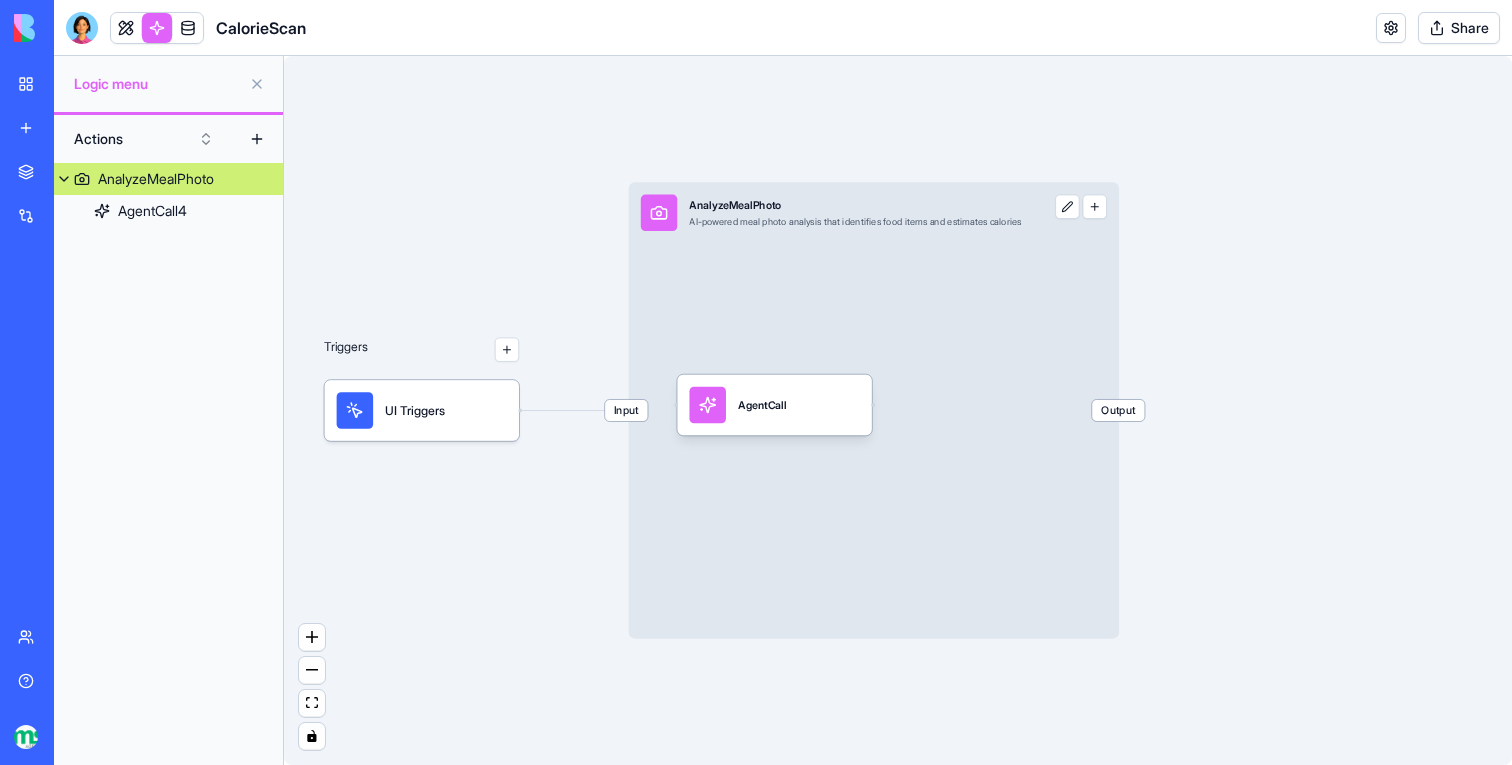 click at bounding box center (64, 179) 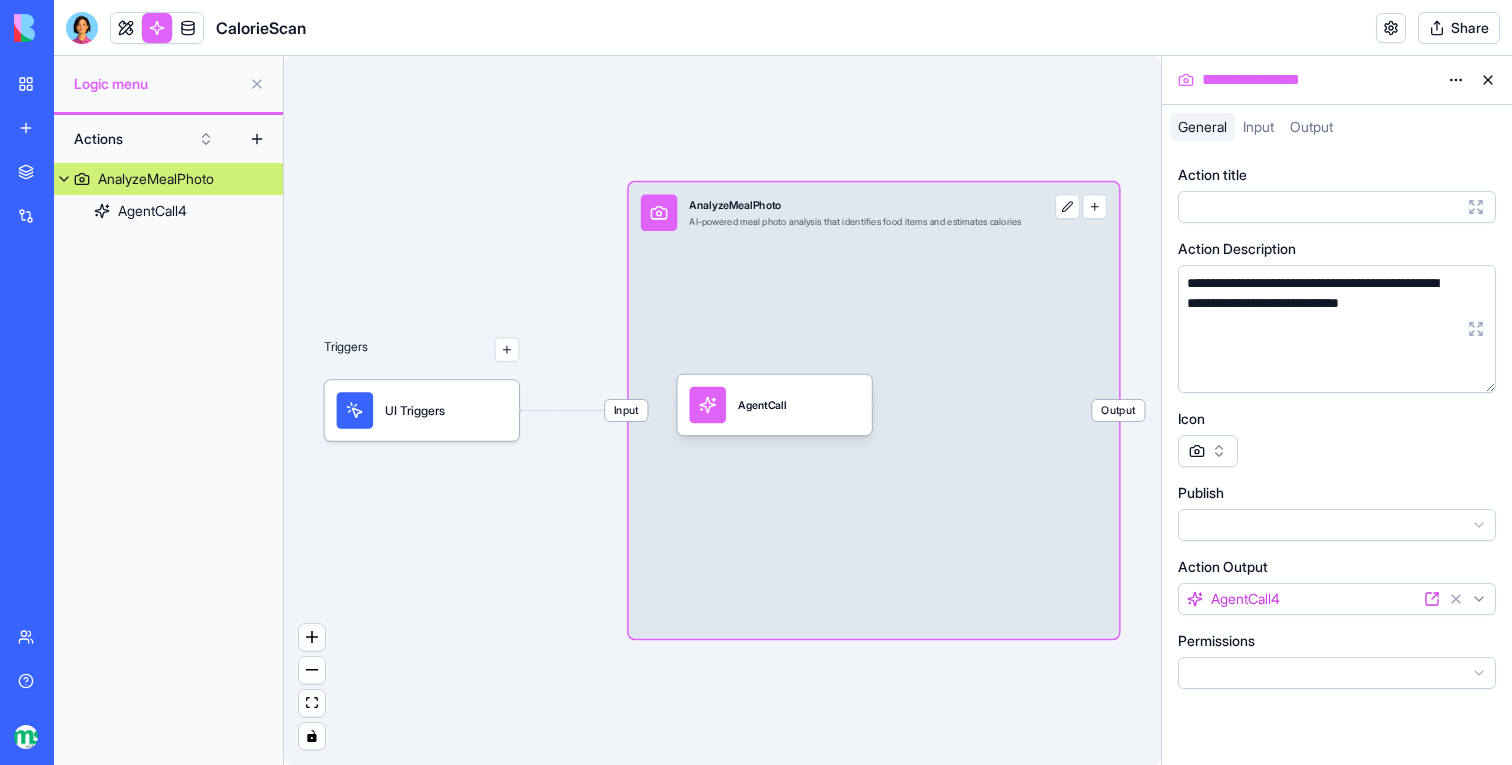 click on "**********" at bounding box center [1319, 80] 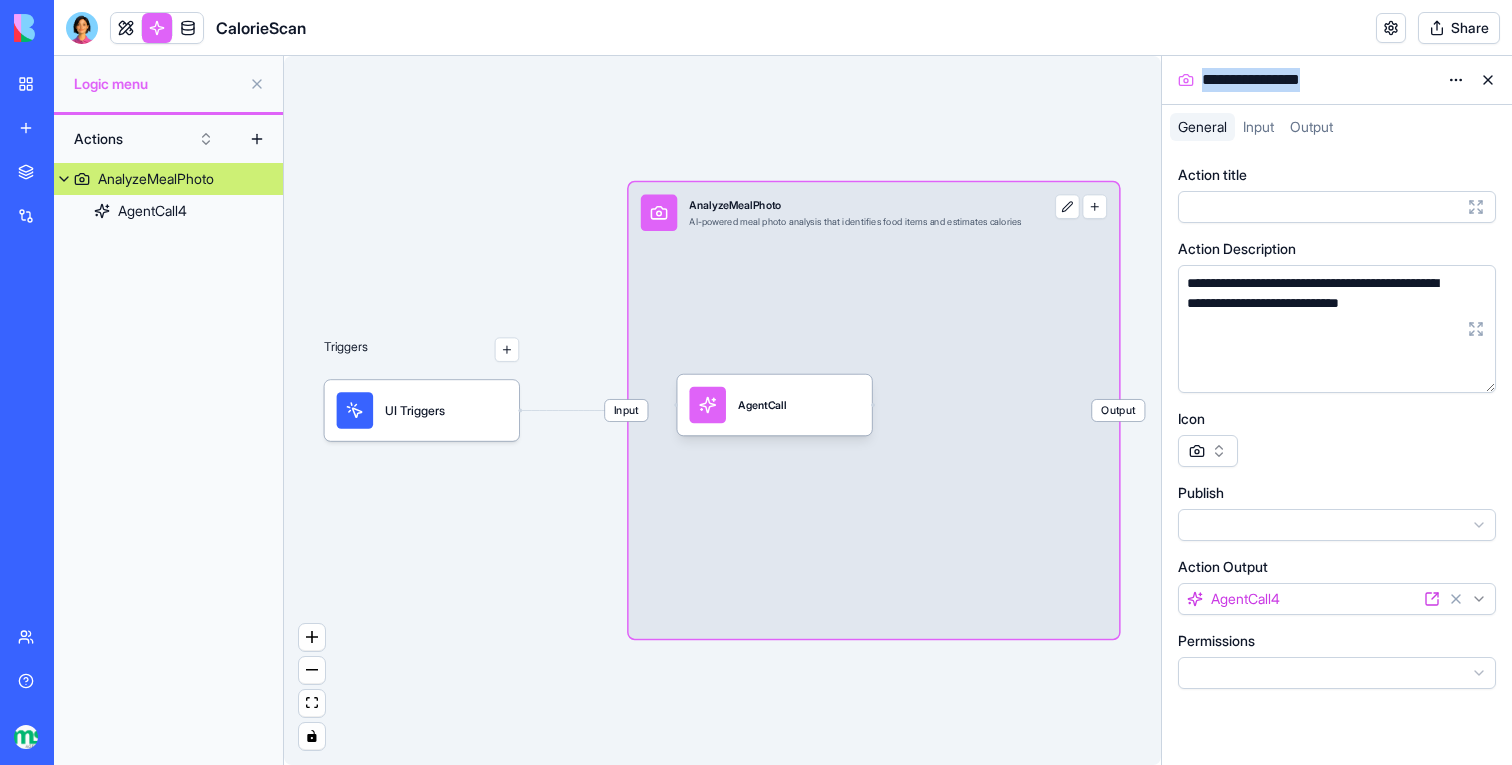 click on "**********" at bounding box center [1319, 80] 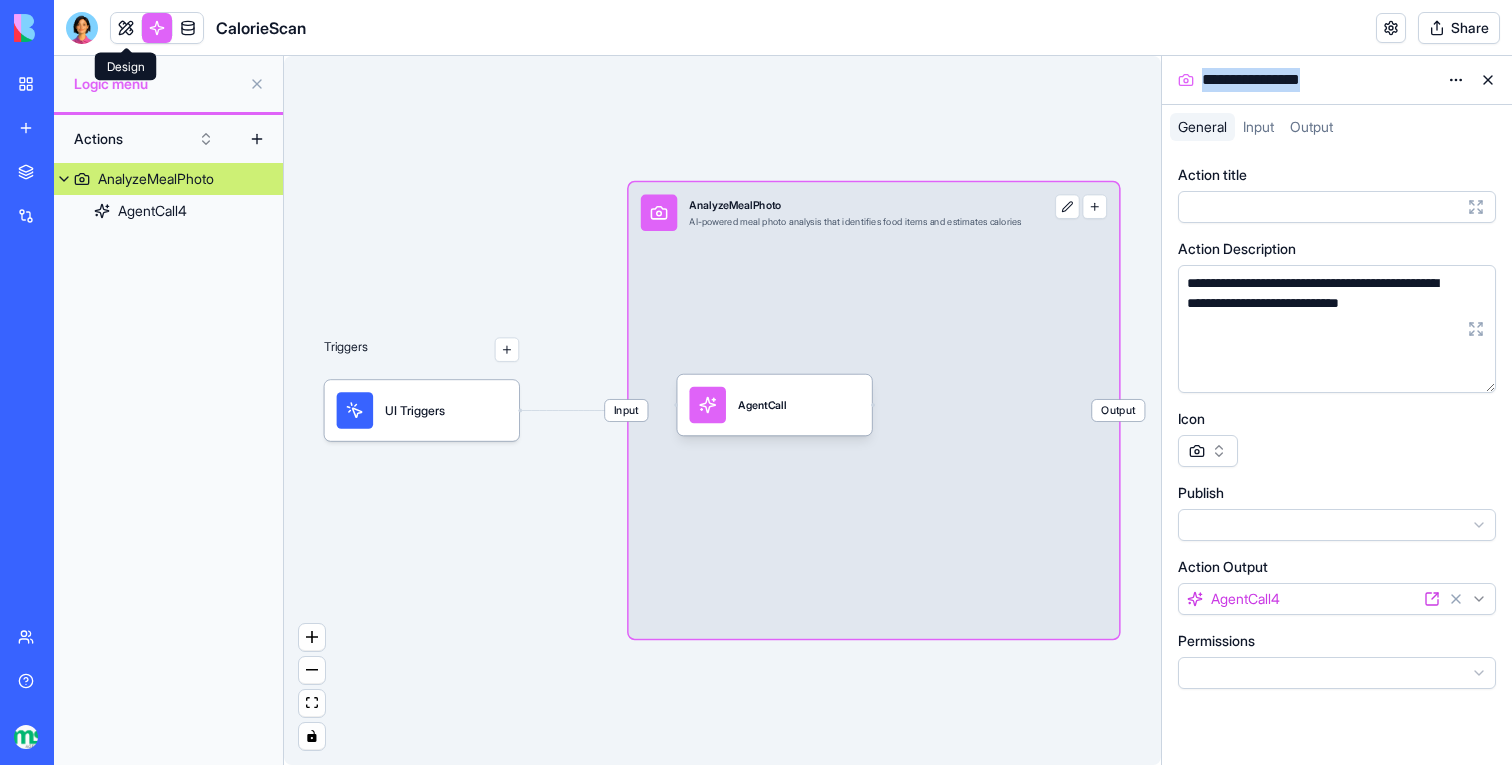 click at bounding box center [82, 28] 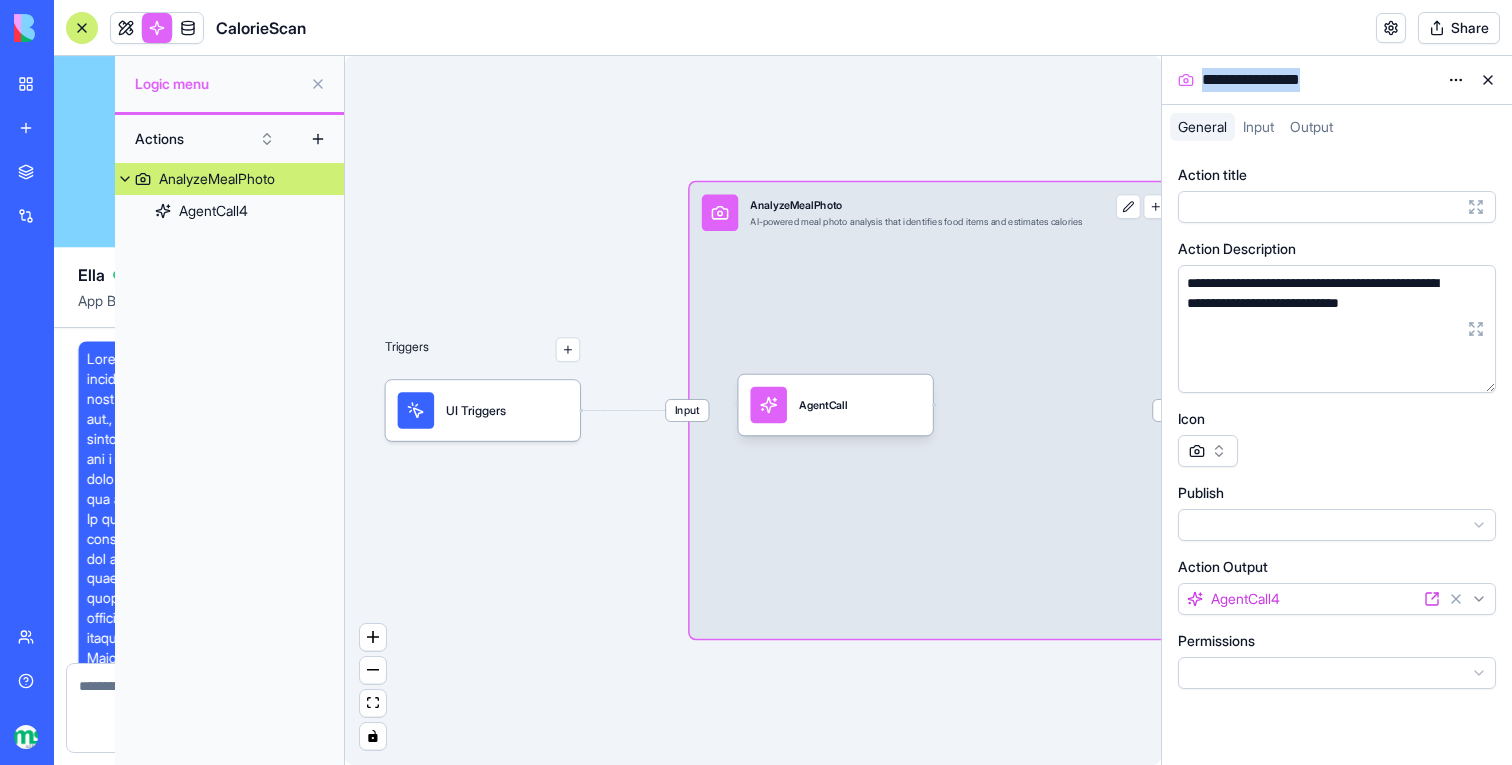 scroll, scrollTop: 36943, scrollLeft: 0, axis: vertical 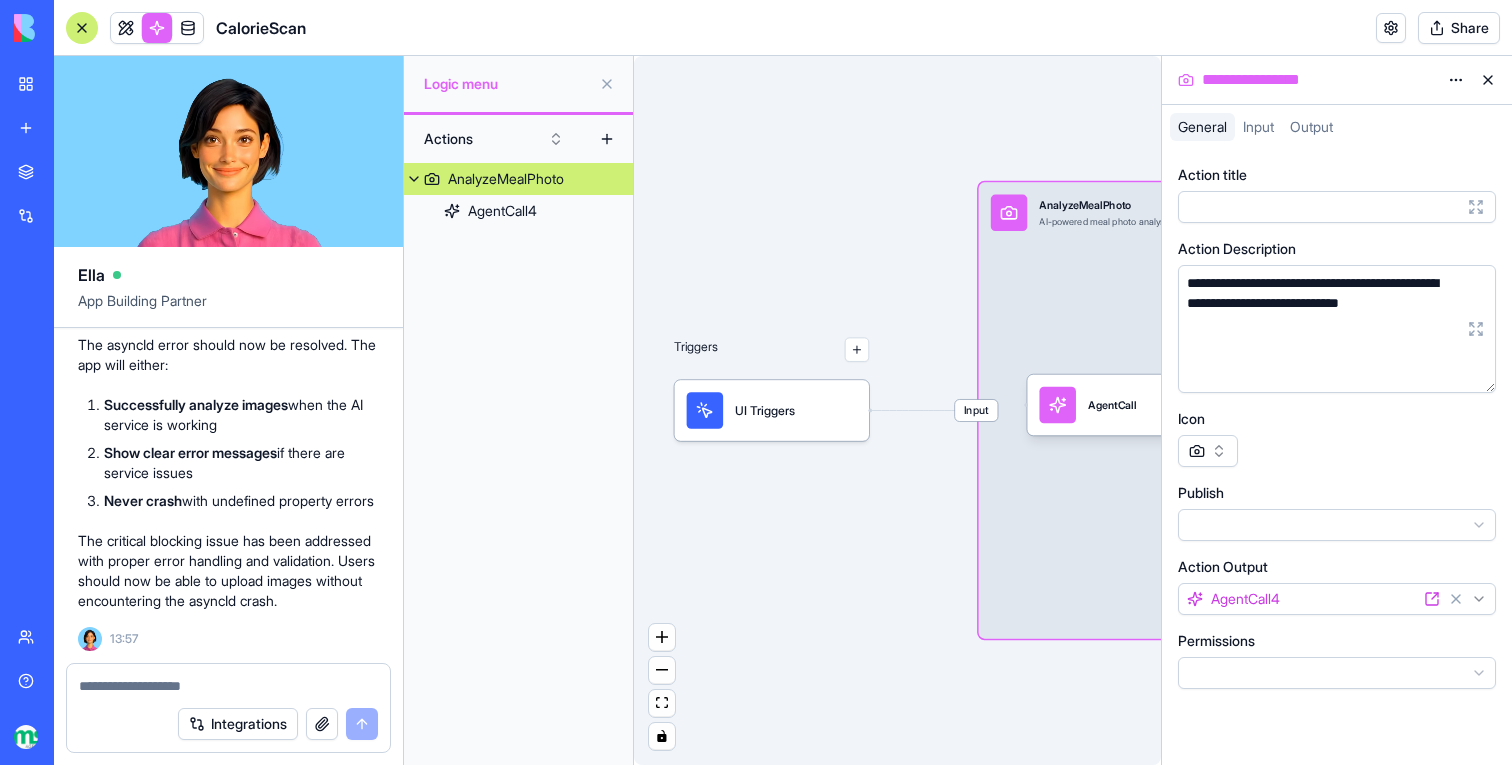 click at bounding box center [228, 686] 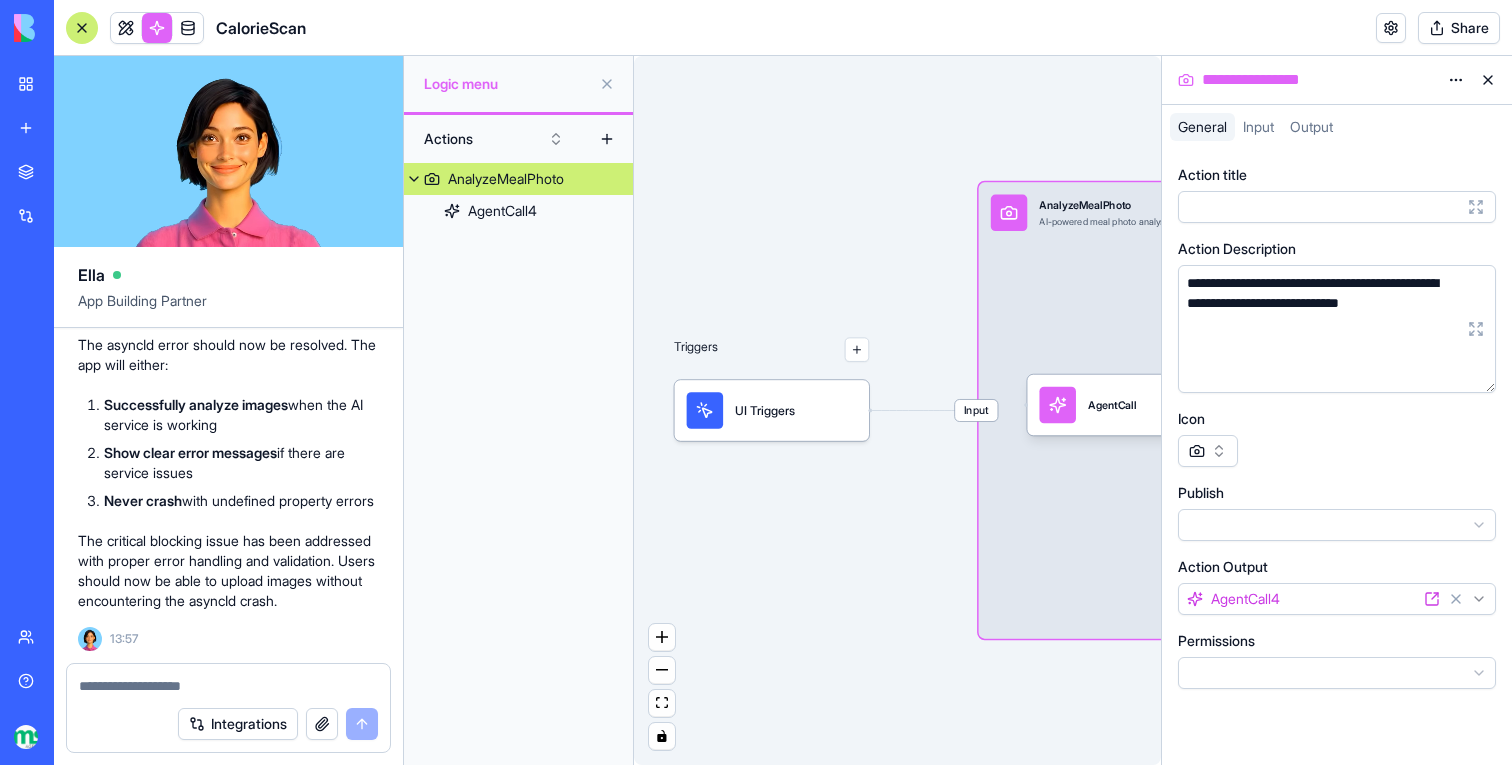 type on "*" 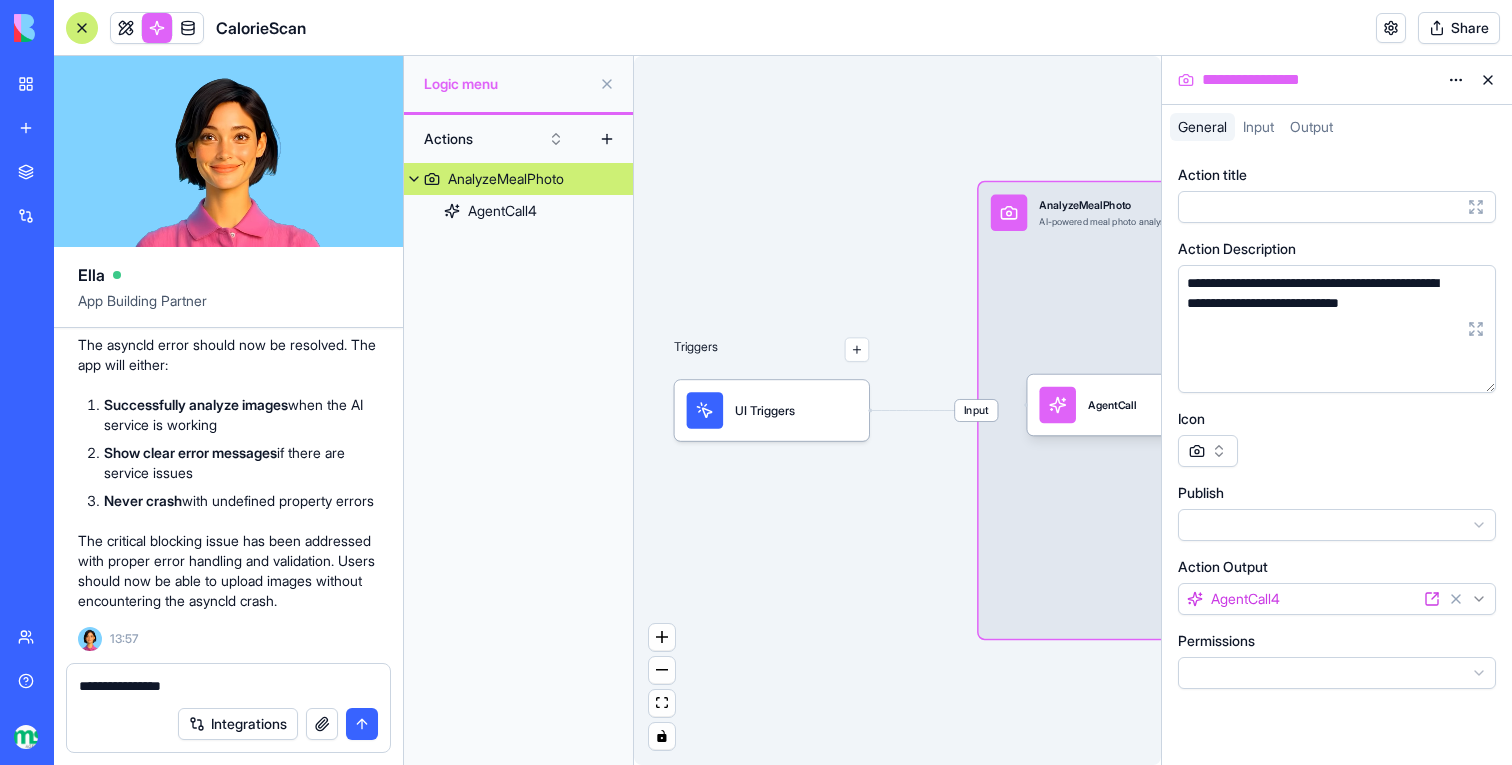 paste on "**********" 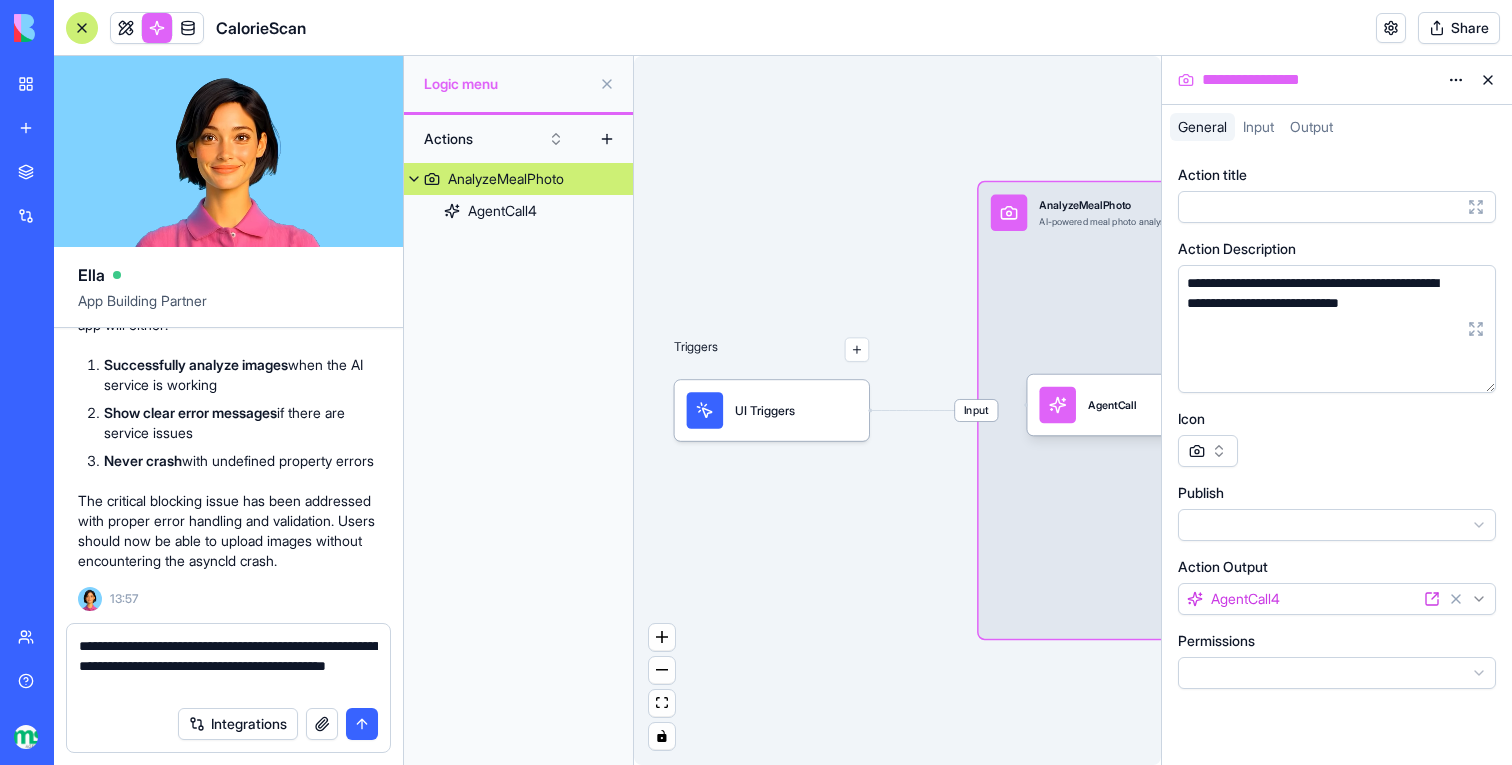 click on "**********" at bounding box center [228, 666] 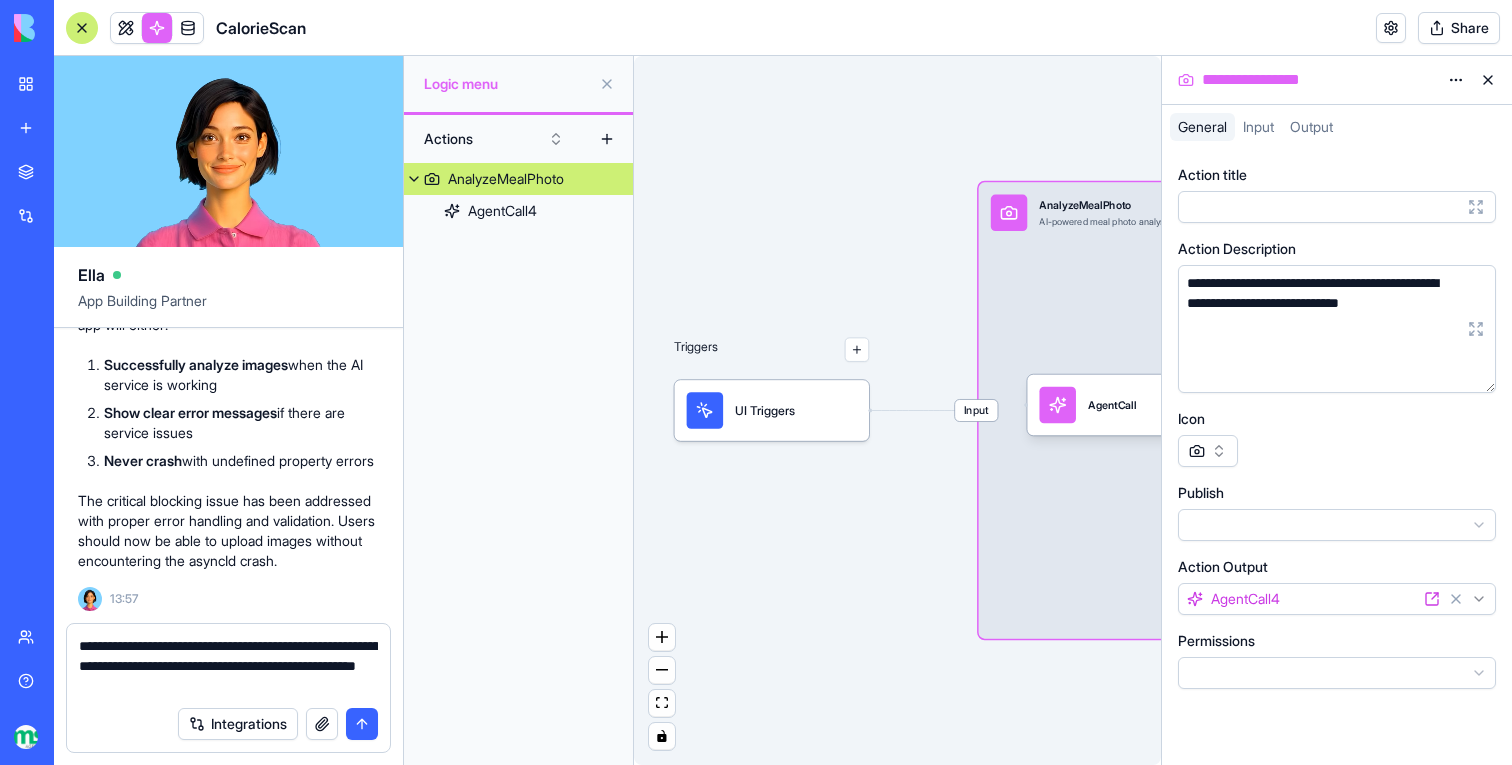 type on "**********" 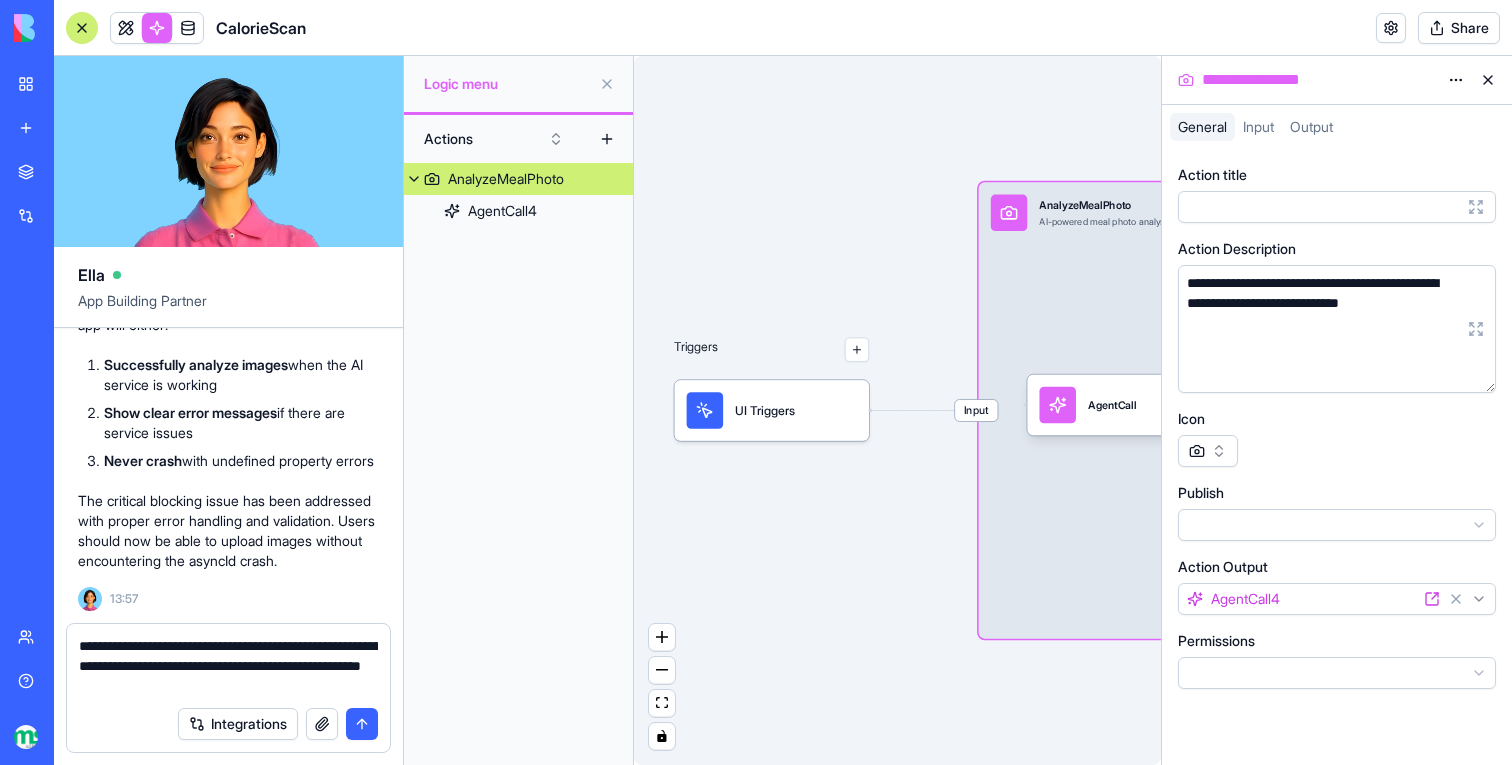 type 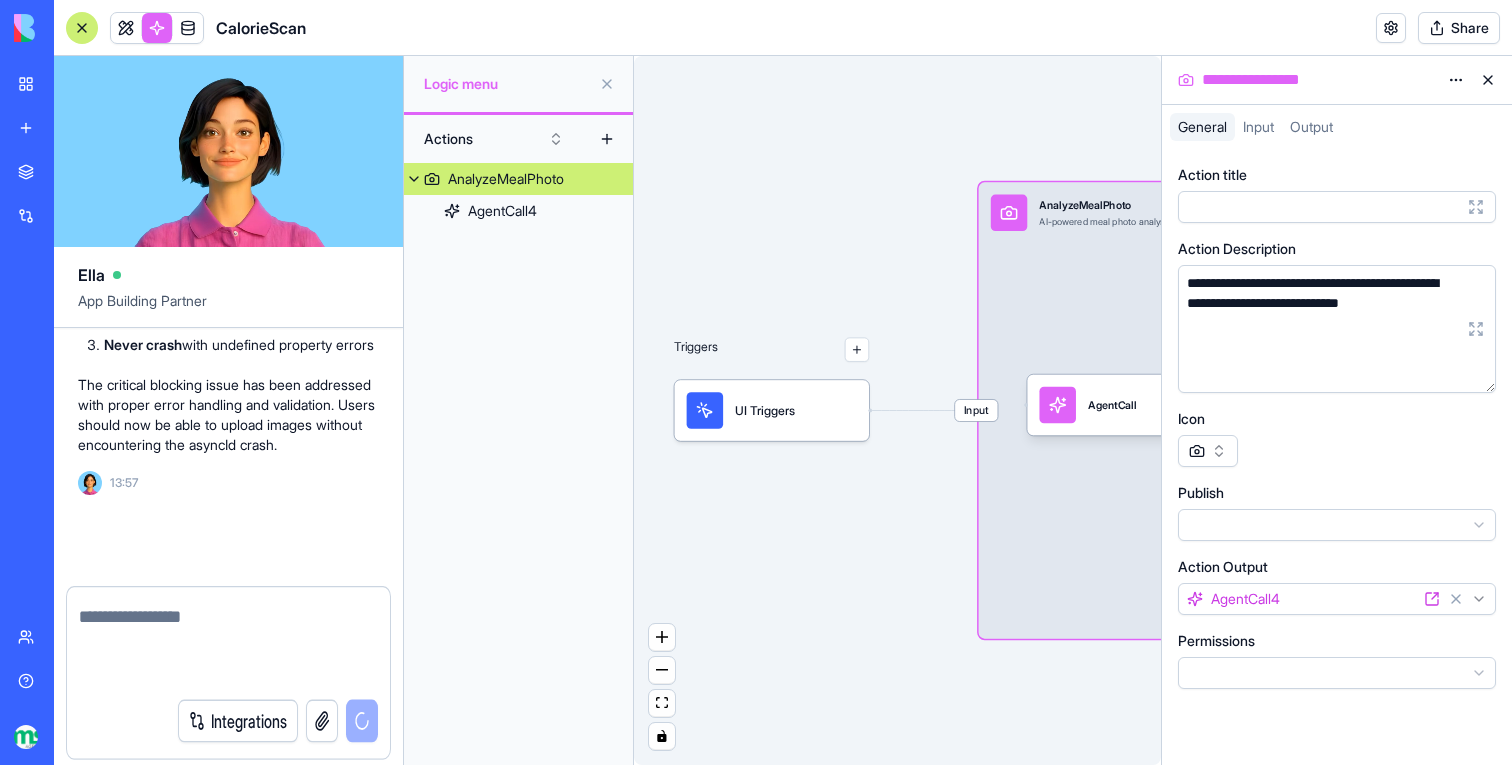 scroll, scrollTop: 37059, scrollLeft: 0, axis: vertical 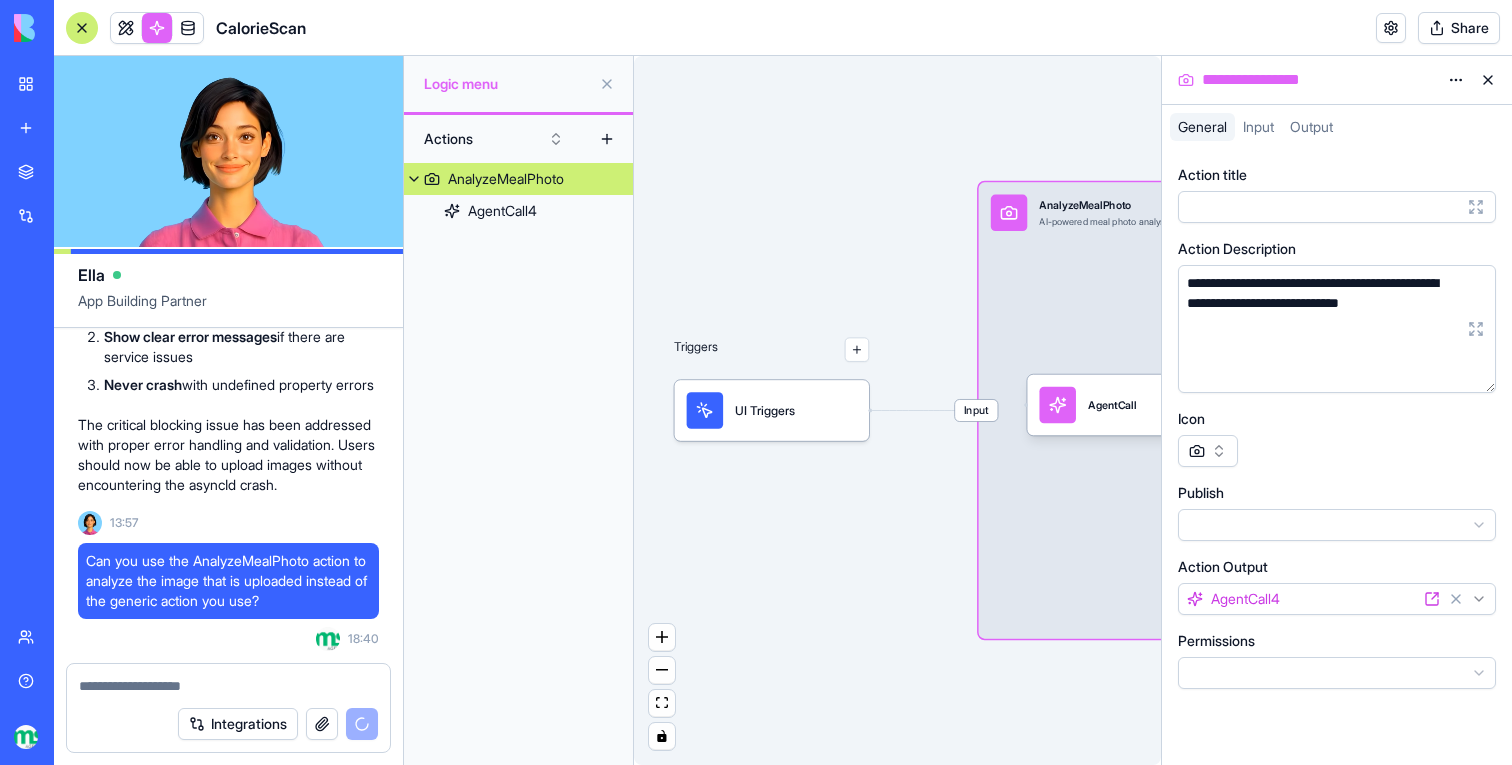 click at bounding box center [1488, 80] 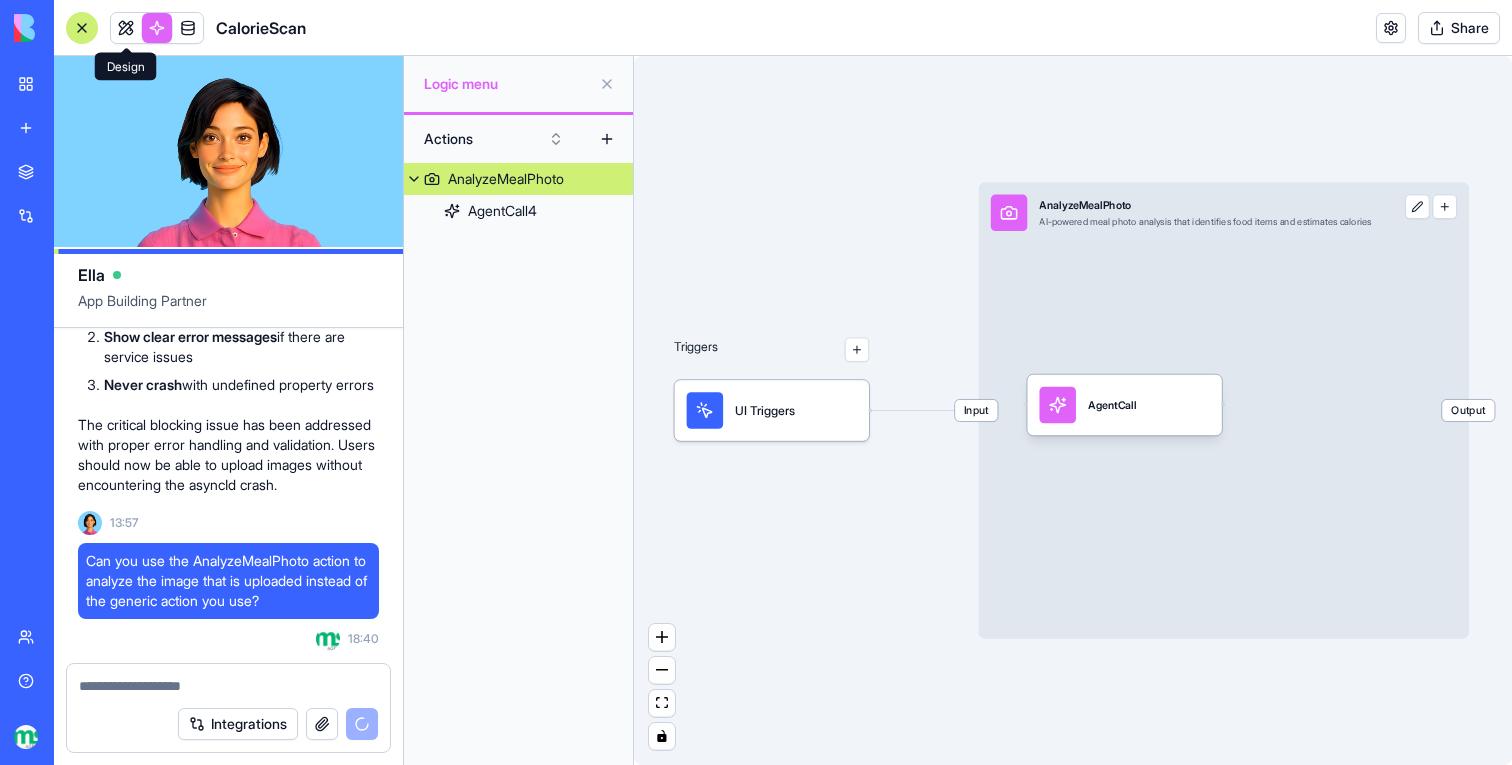 click at bounding box center [126, 28] 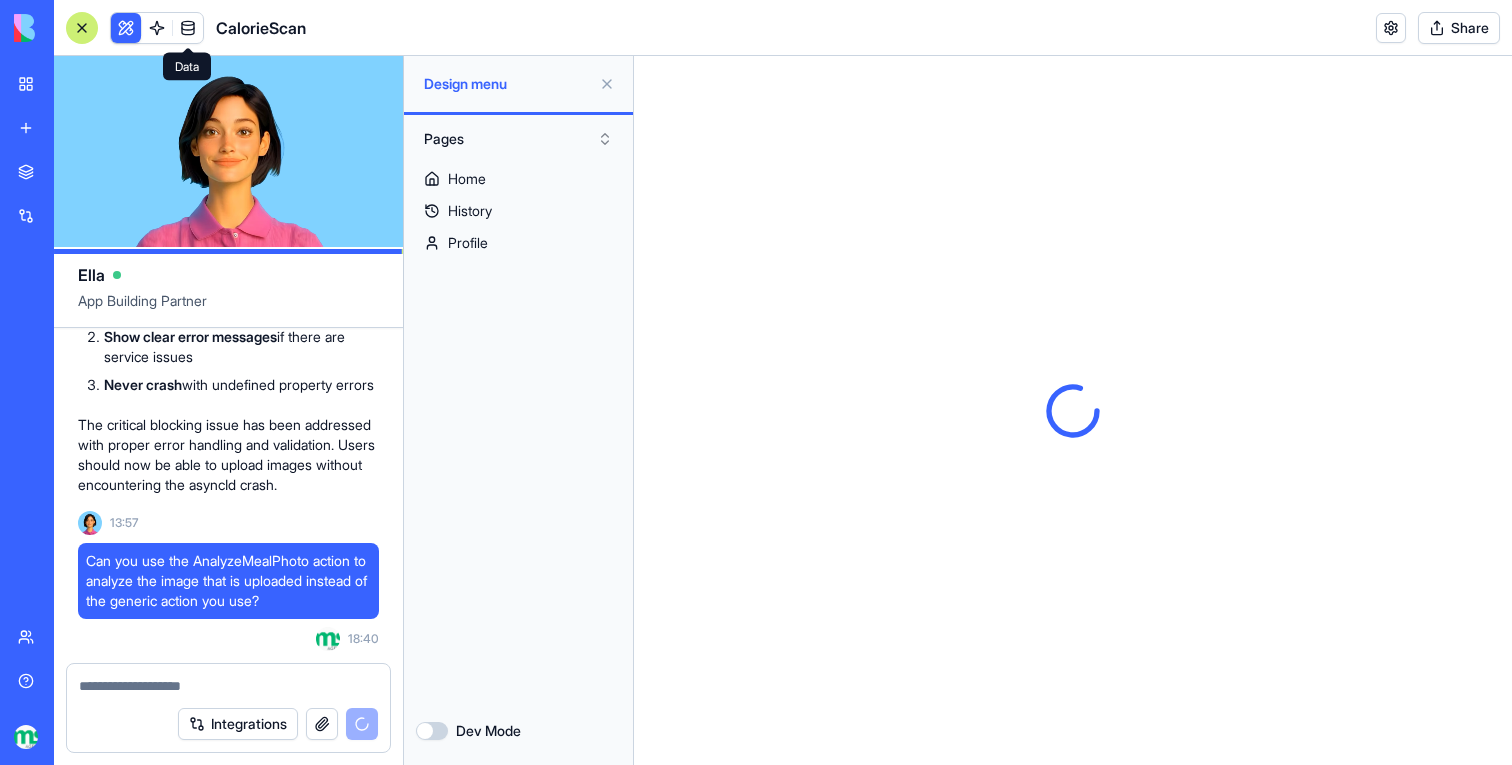 scroll, scrollTop: 0, scrollLeft: 0, axis: both 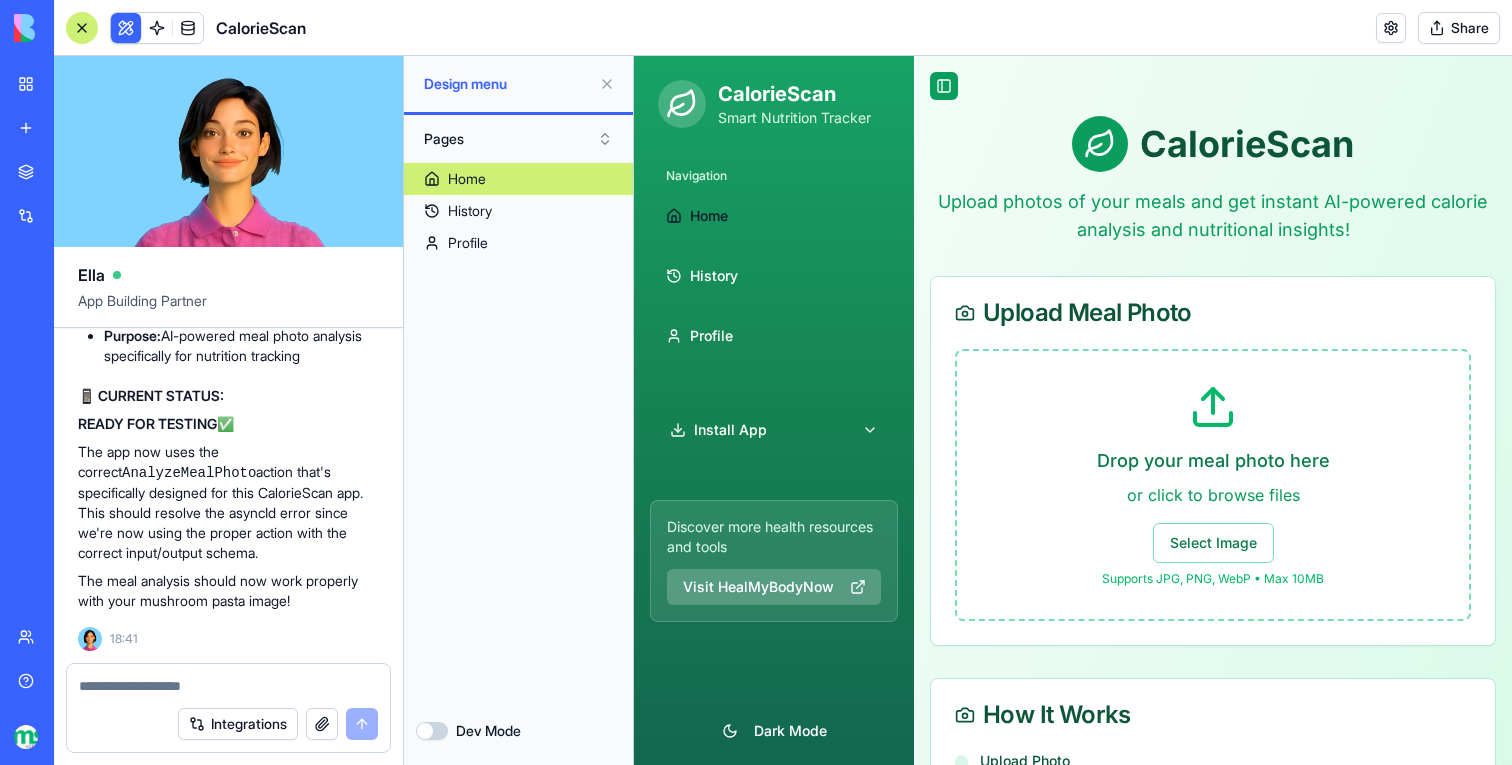 click at bounding box center [82, 28] 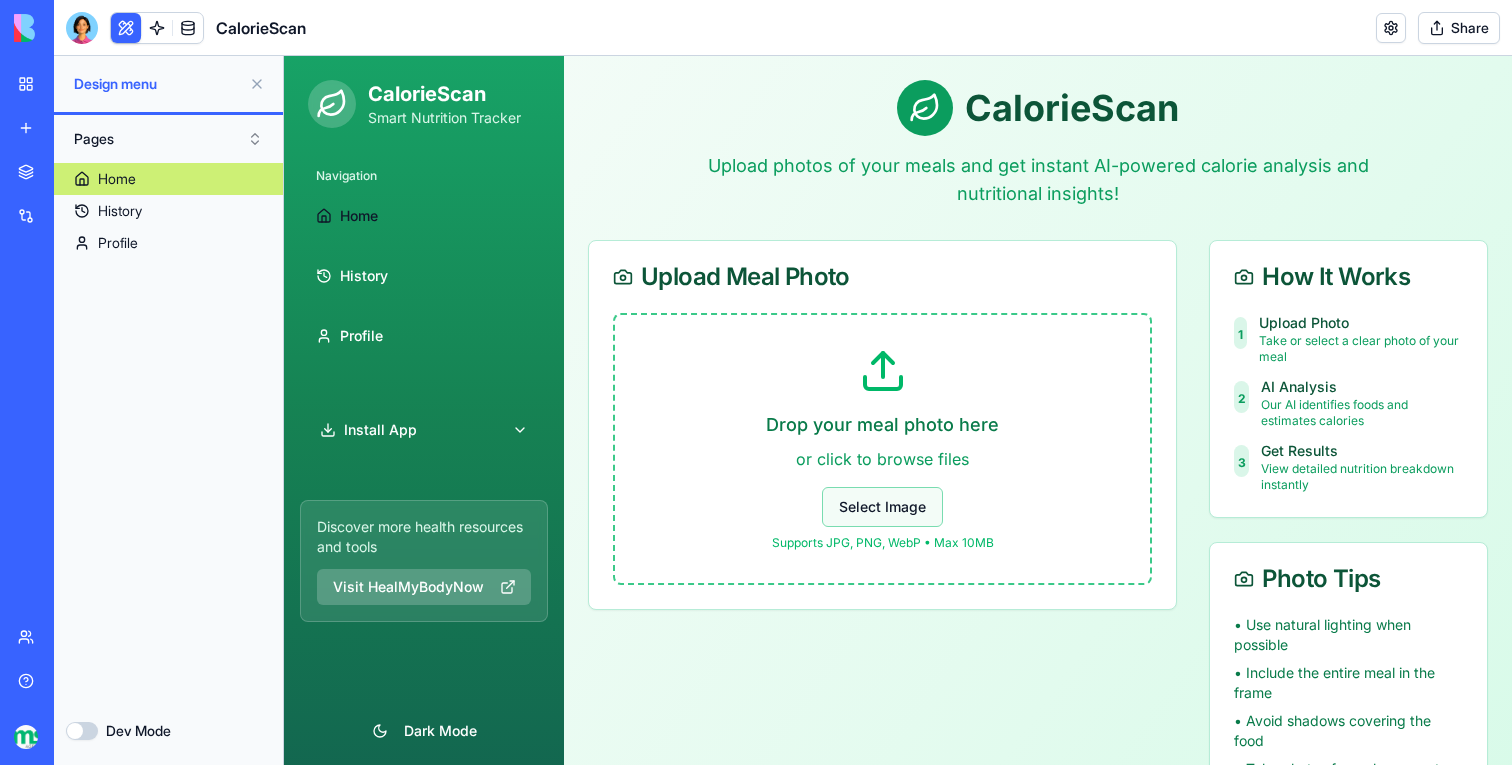 click on "Select Image" at bounding box center (882, 507) 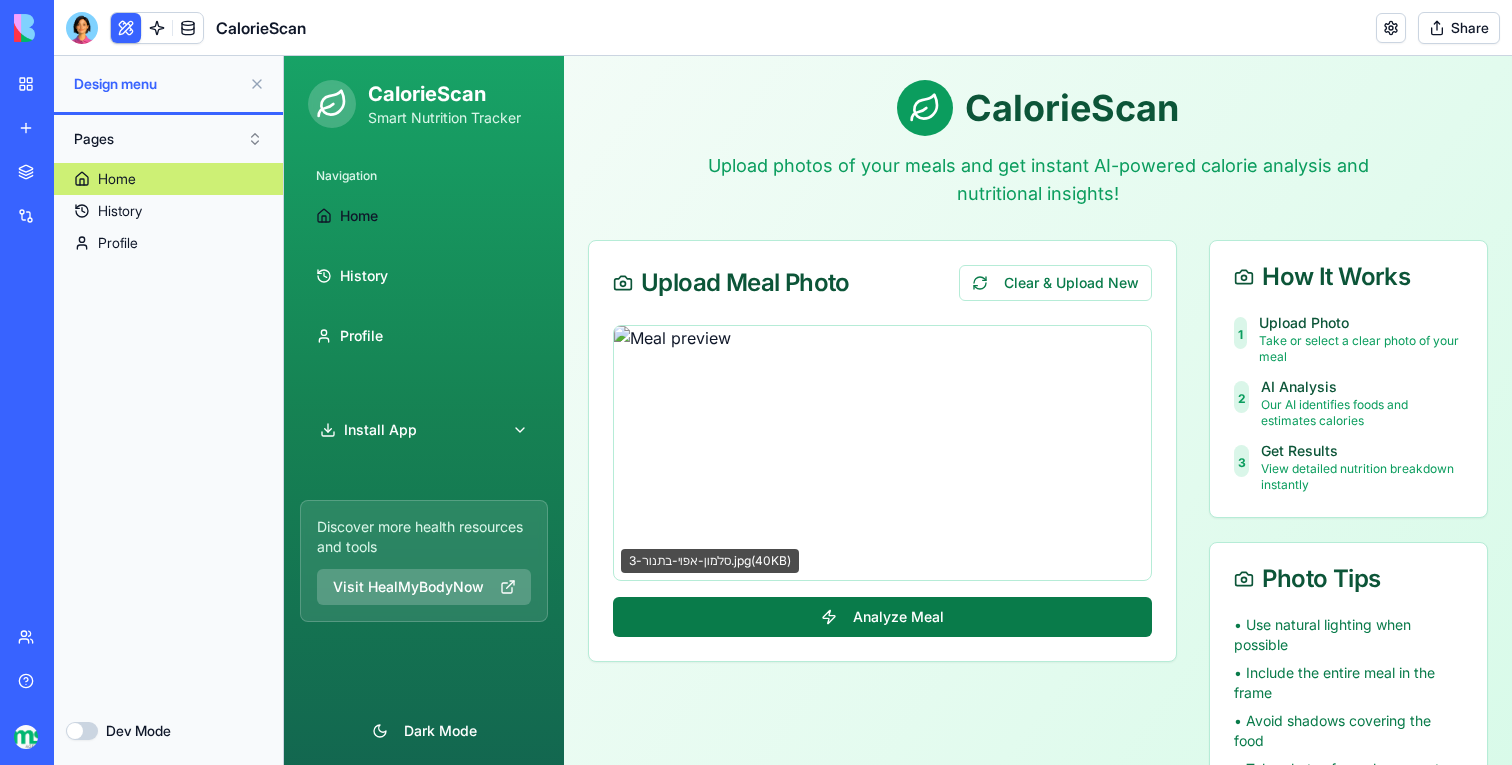 click on "Analyze Meal" at bounding box center [882, 617] 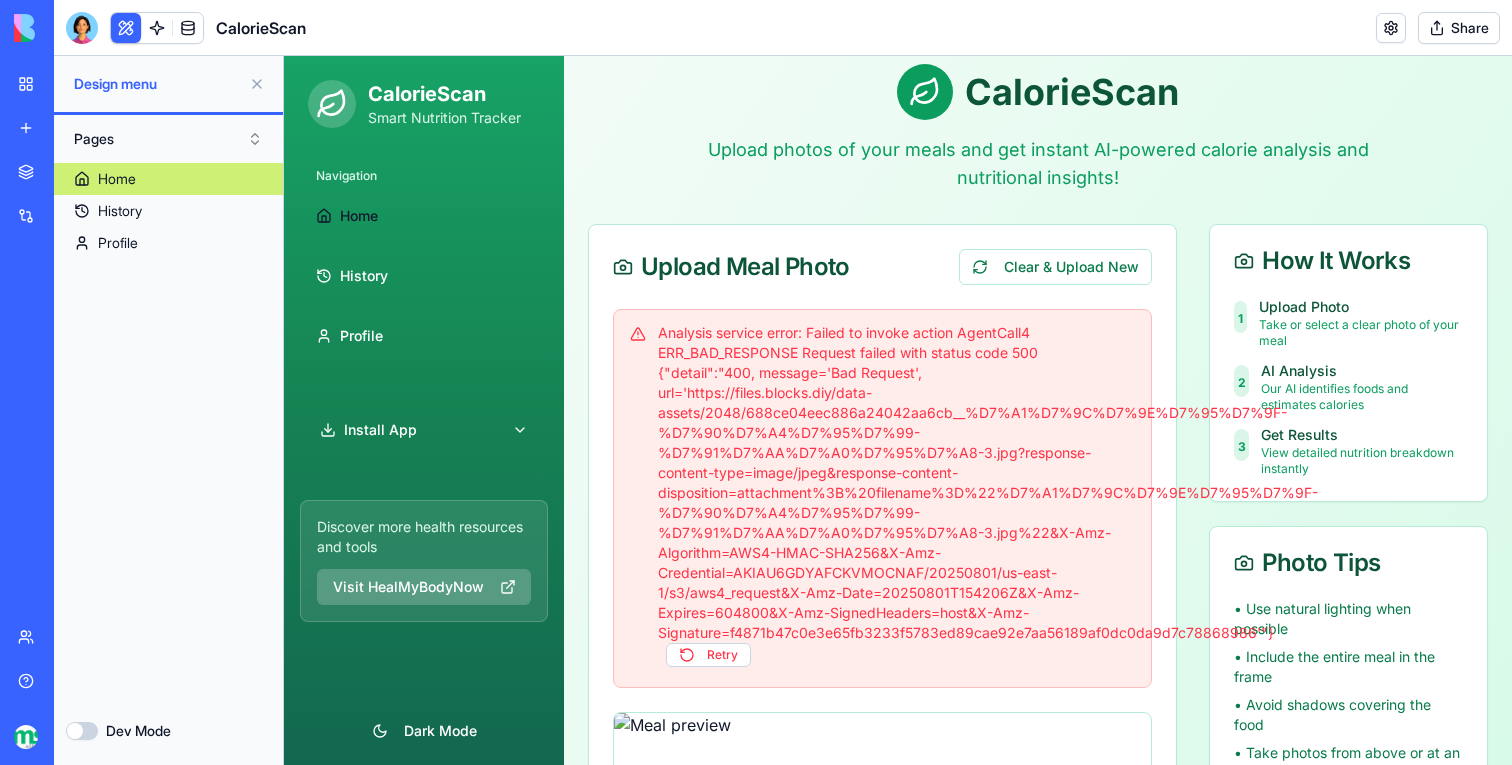 scroll, scrollTop: 17, scrollLeft: 0, axis: vertical 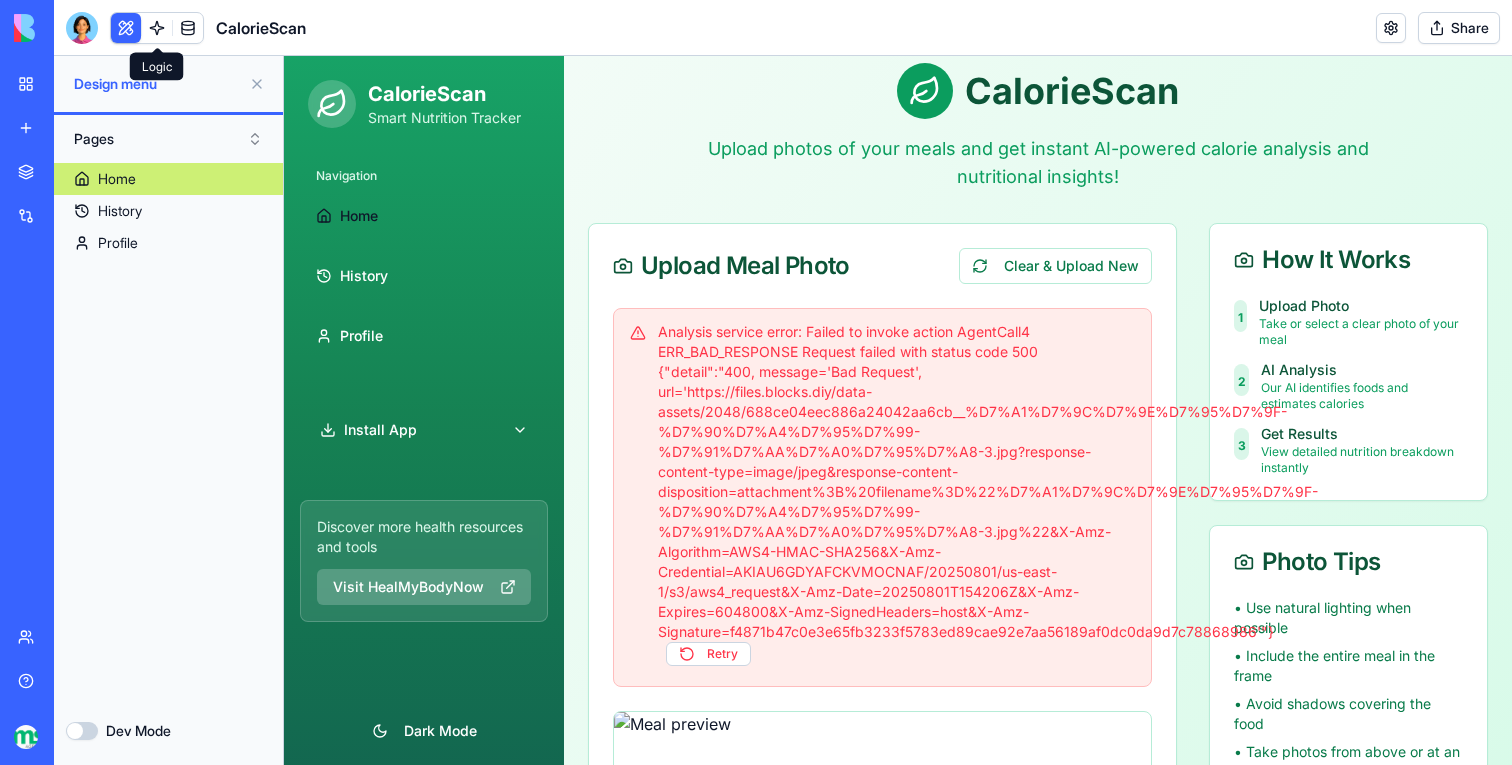 click at bounding box center (157, 28) 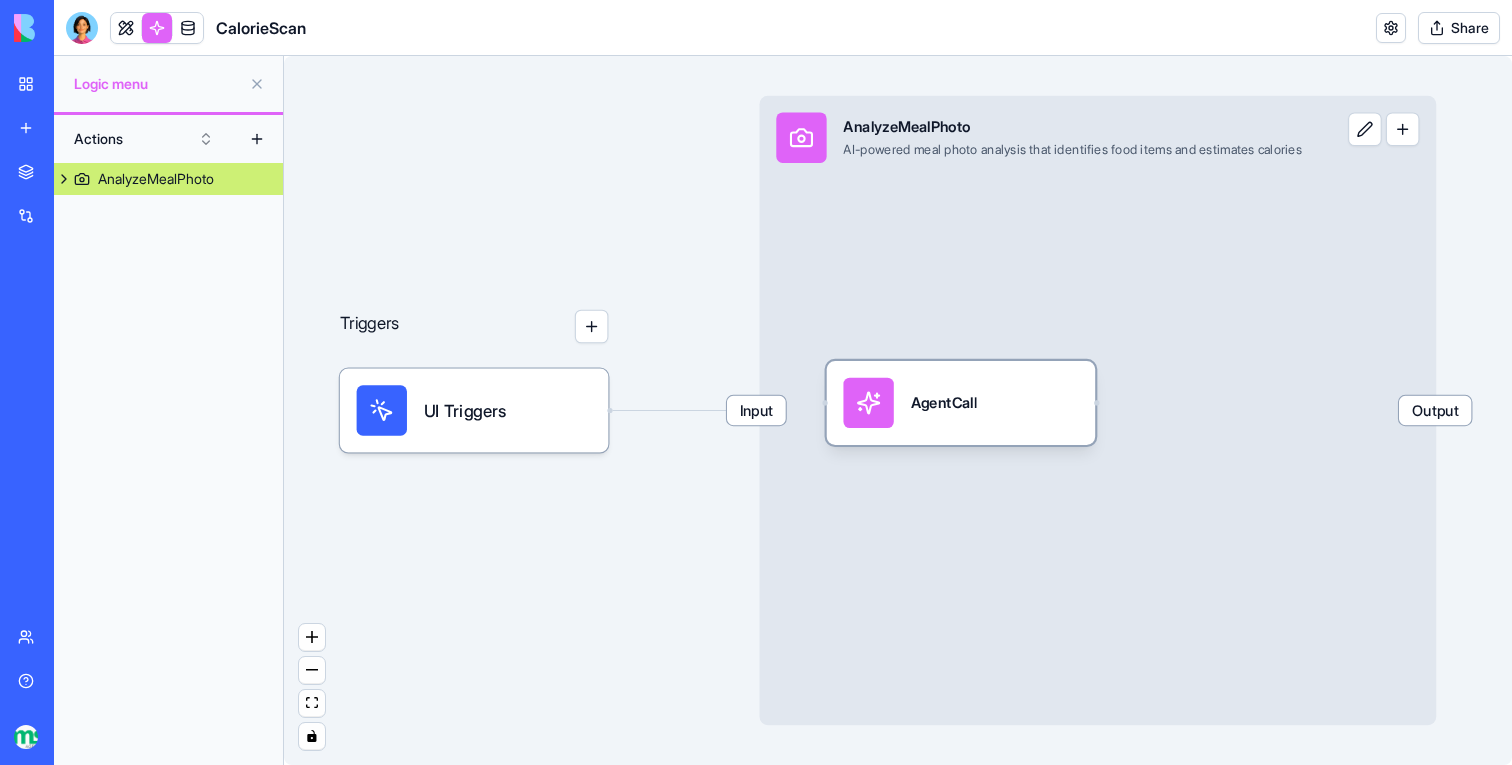 click on "AgentCall" at bounding box center [960, 403] 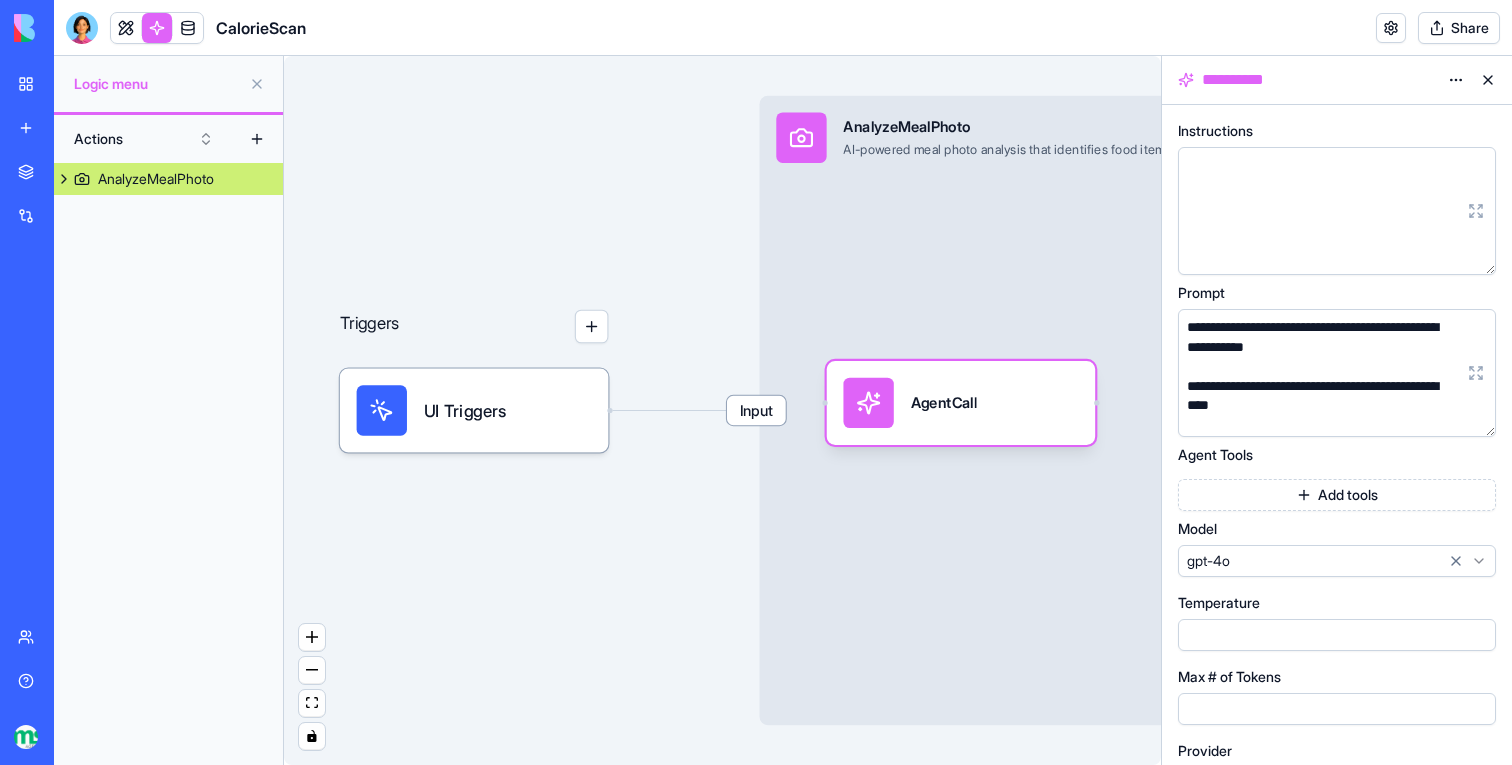 scroll, scrollTop: 152, scrollLeft: 0, axis: vertical 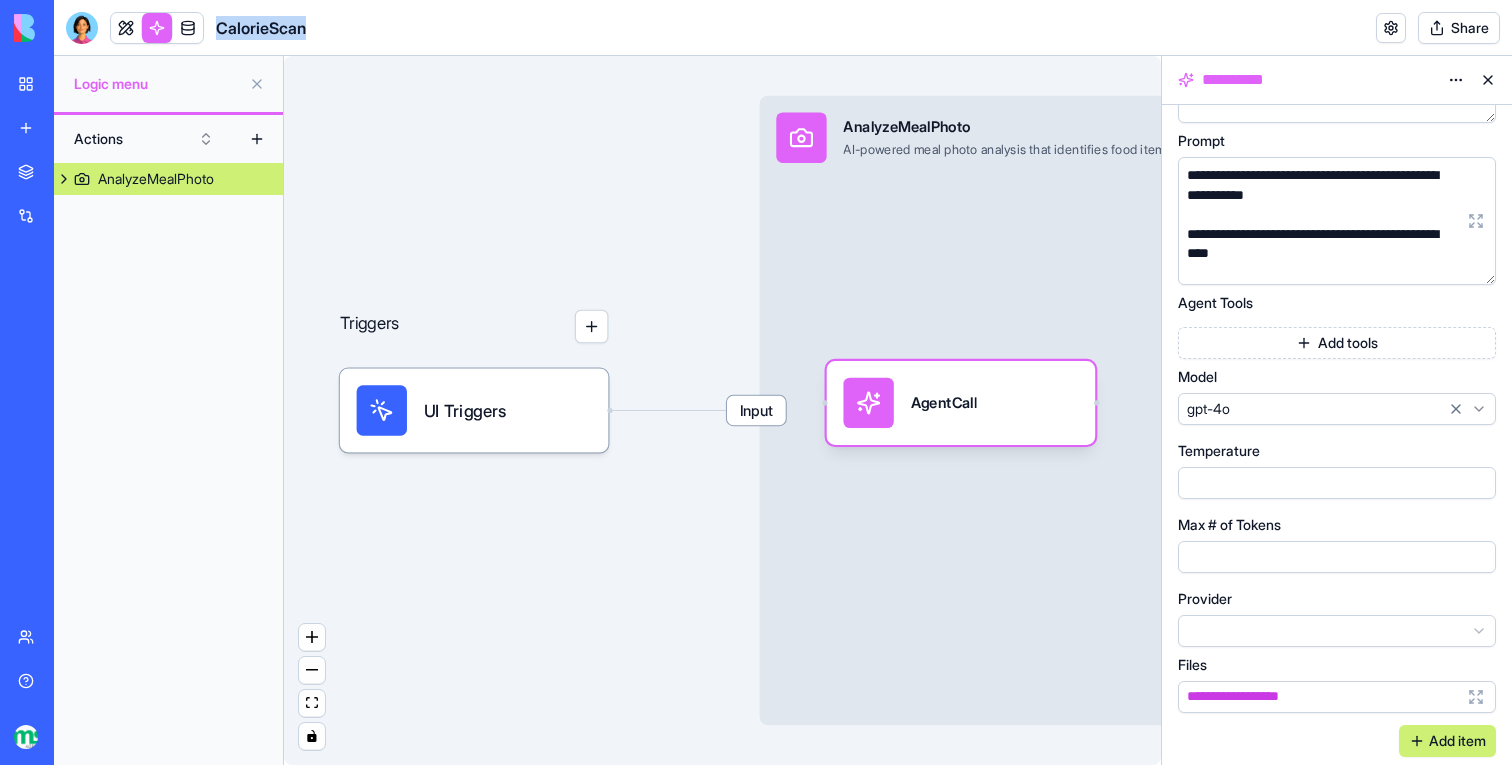 drag, startPoint x: 325, startPoint y: 31, endPoint x: 217, endPoint y: 25, distance: 108.16654 